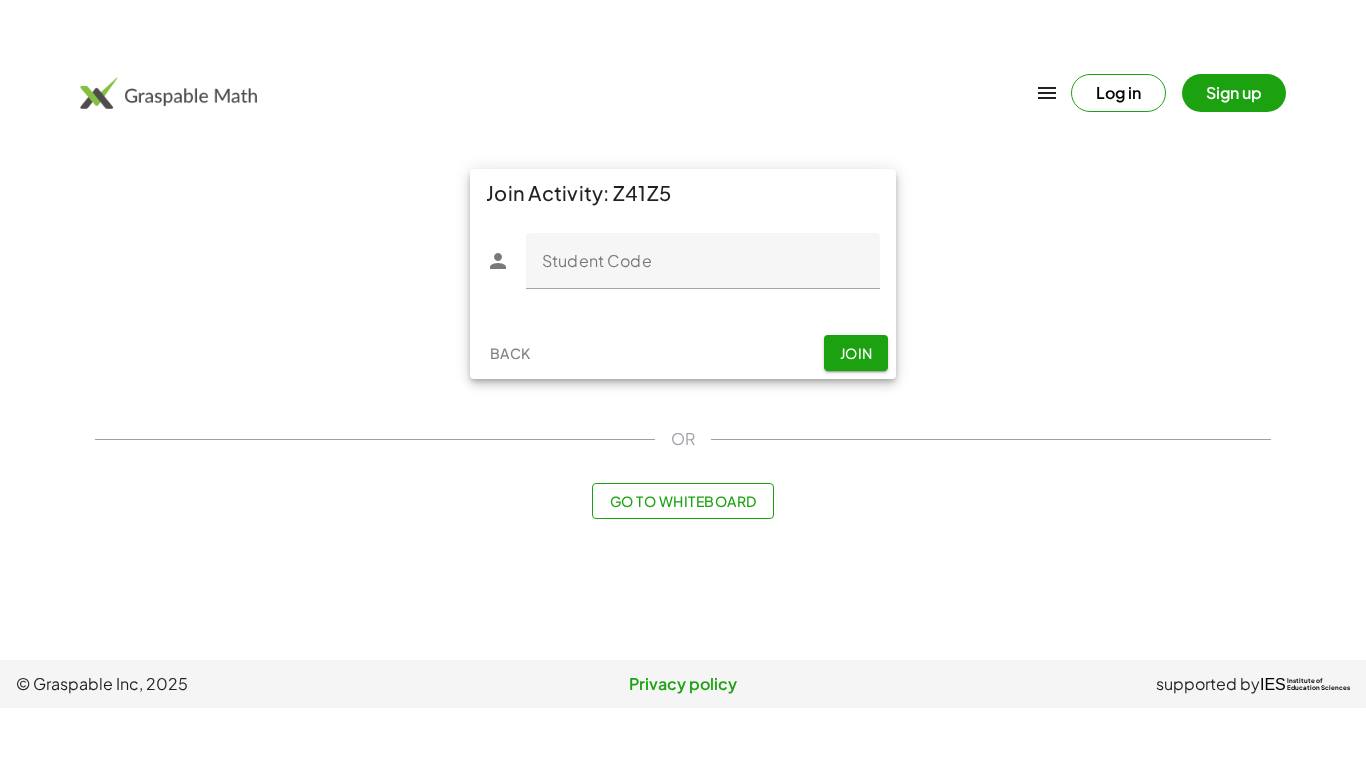 scroll, scrollTop: 0, scrollLeft: 0, axis: both 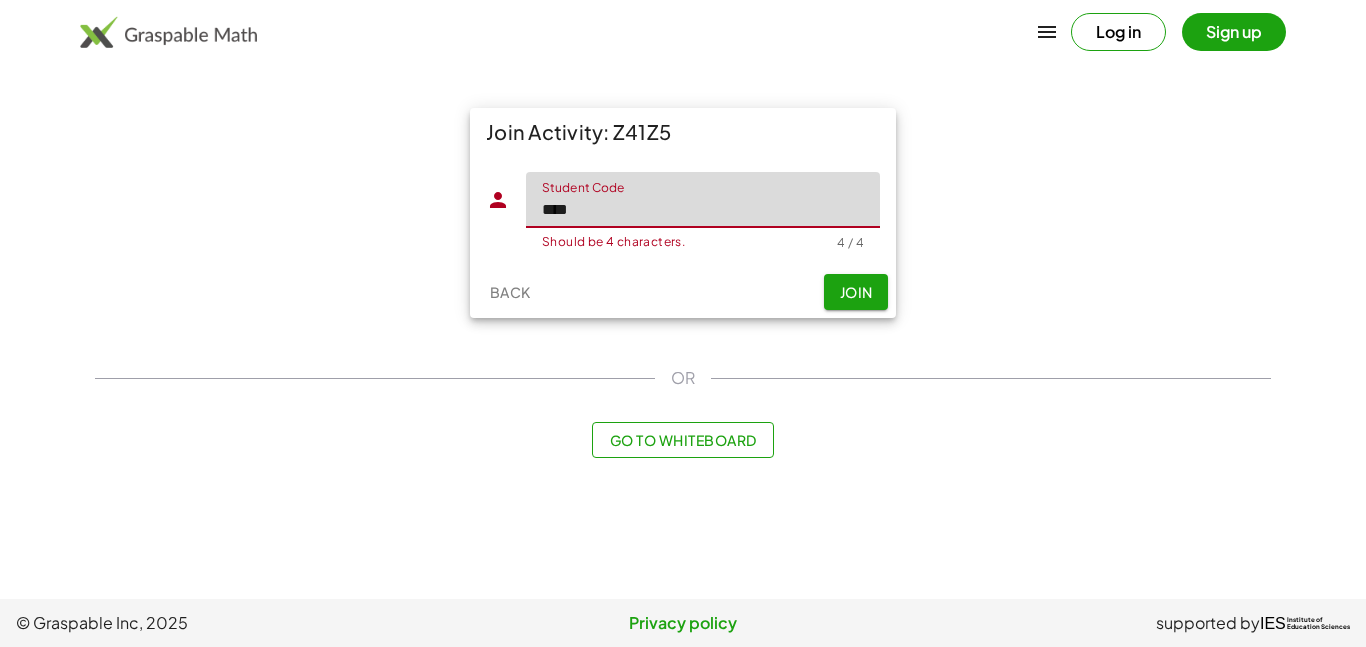 type on "****" 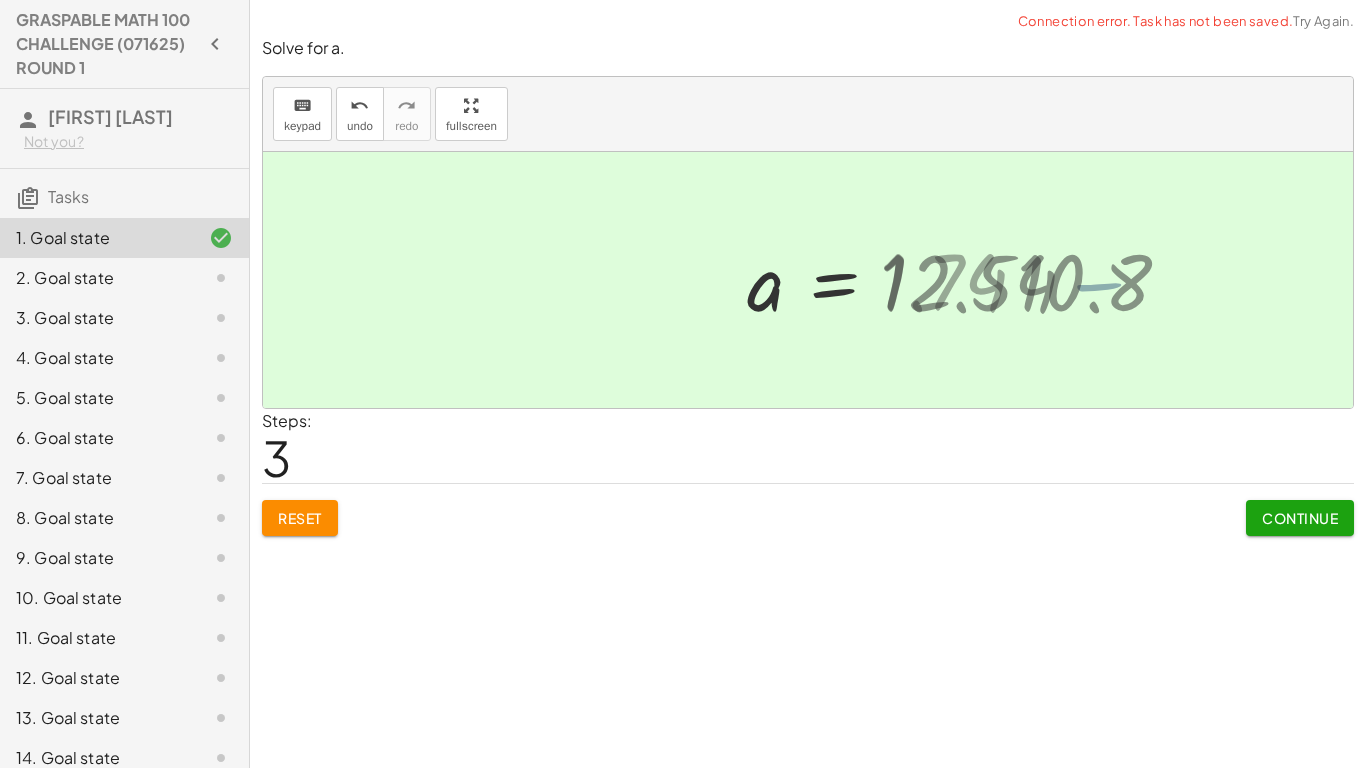 click on "Continue" at bounding box center [1300, 518] 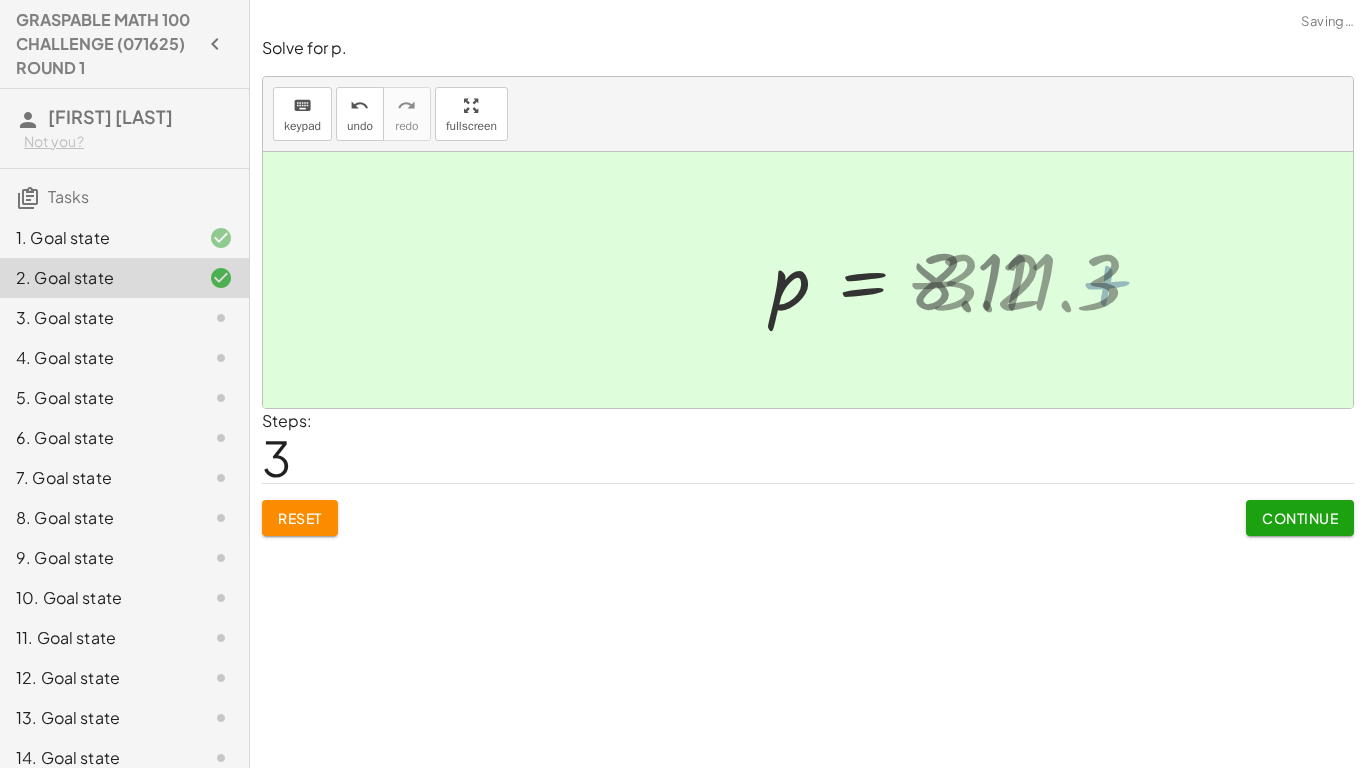 click on "Continue" at bounding box center (1300, 518) 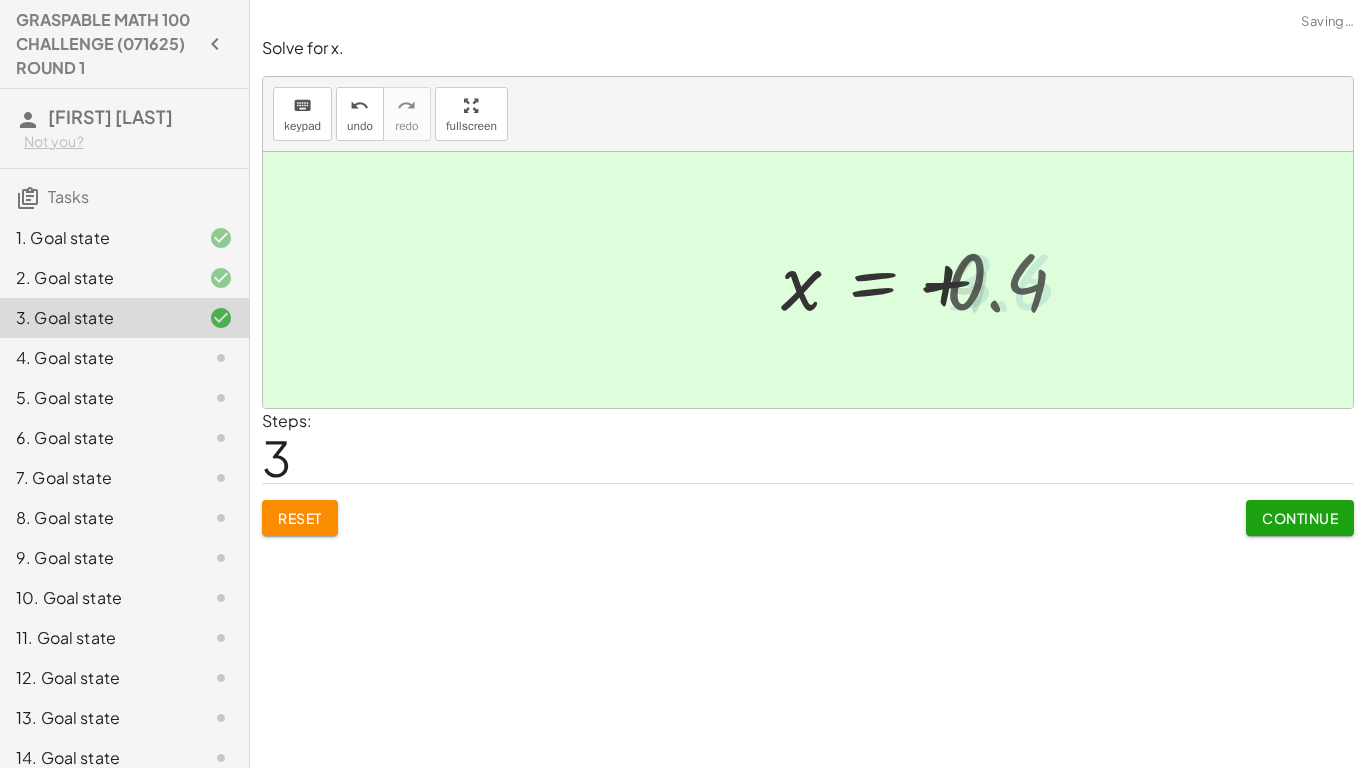 click on "Continue" at bounding box center (1300, 518) 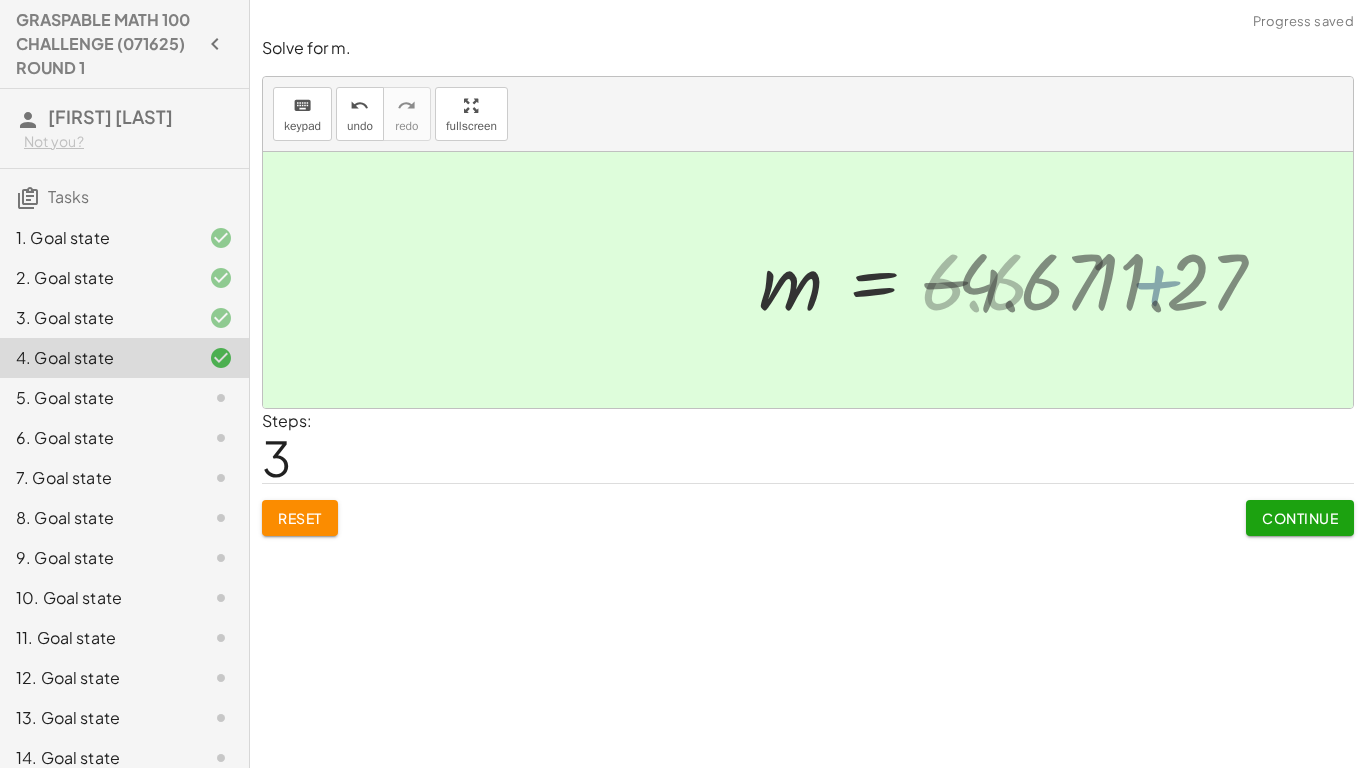 click on "Continue" 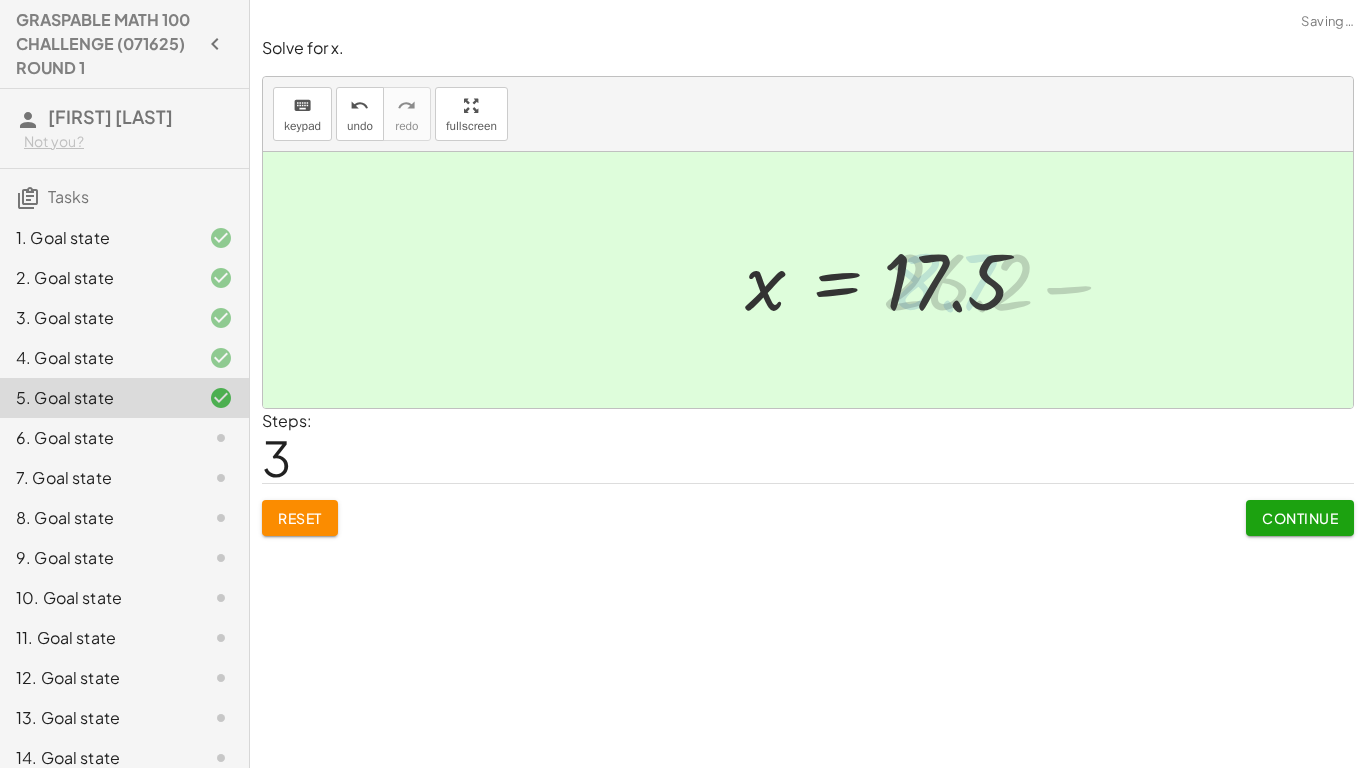 click on "Continue" 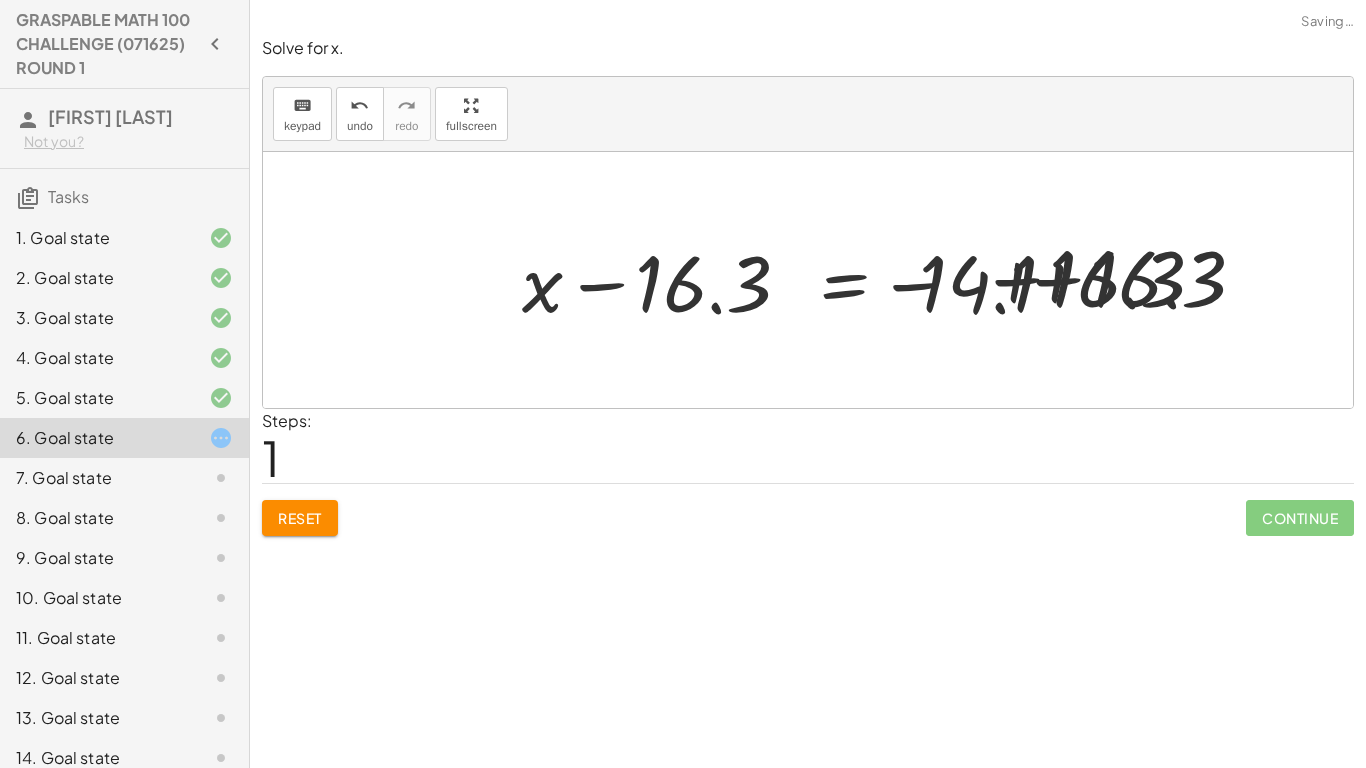 click on "− 16.3 + x − 16.3 = − 14.1 − 16.3 + 16.3 + 16.3 + x − 16.3 = - 14.1" at bounding box center [824, 280] 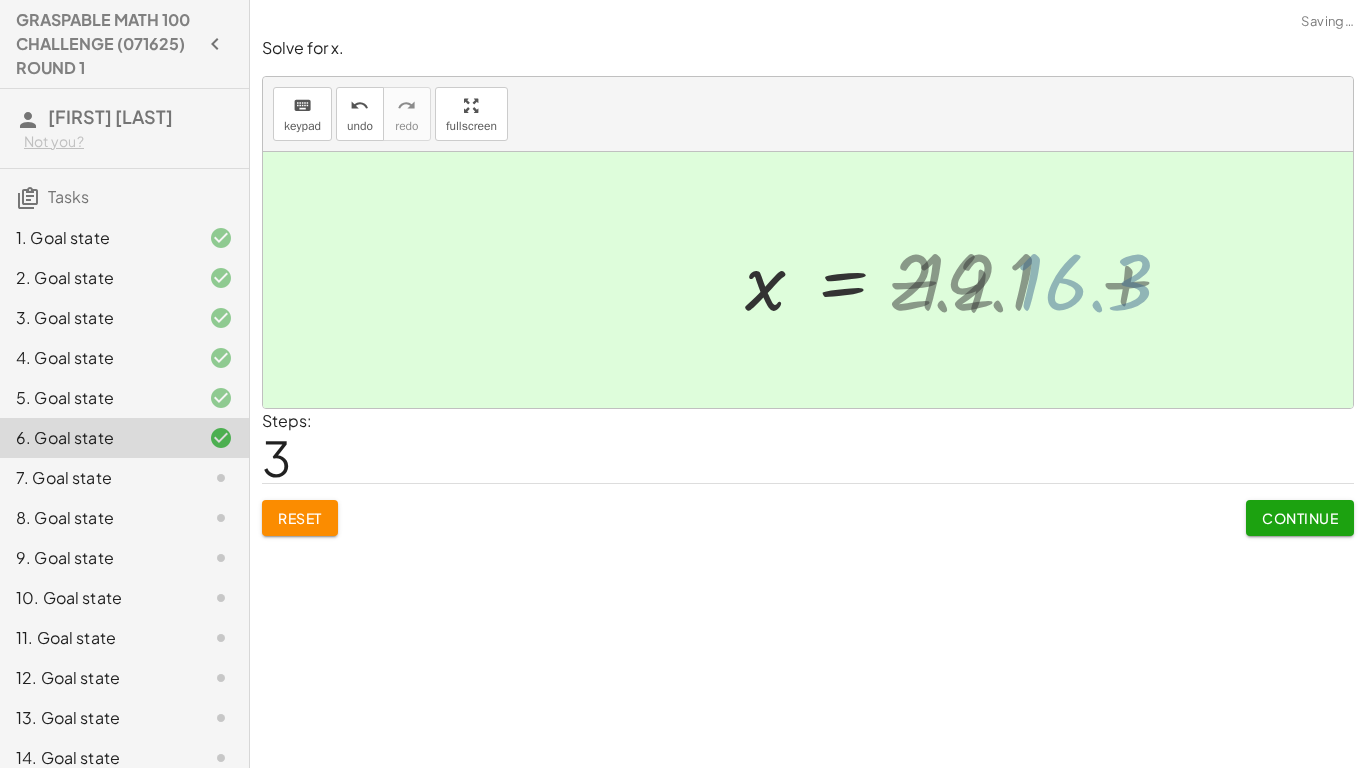 click on "Continue" 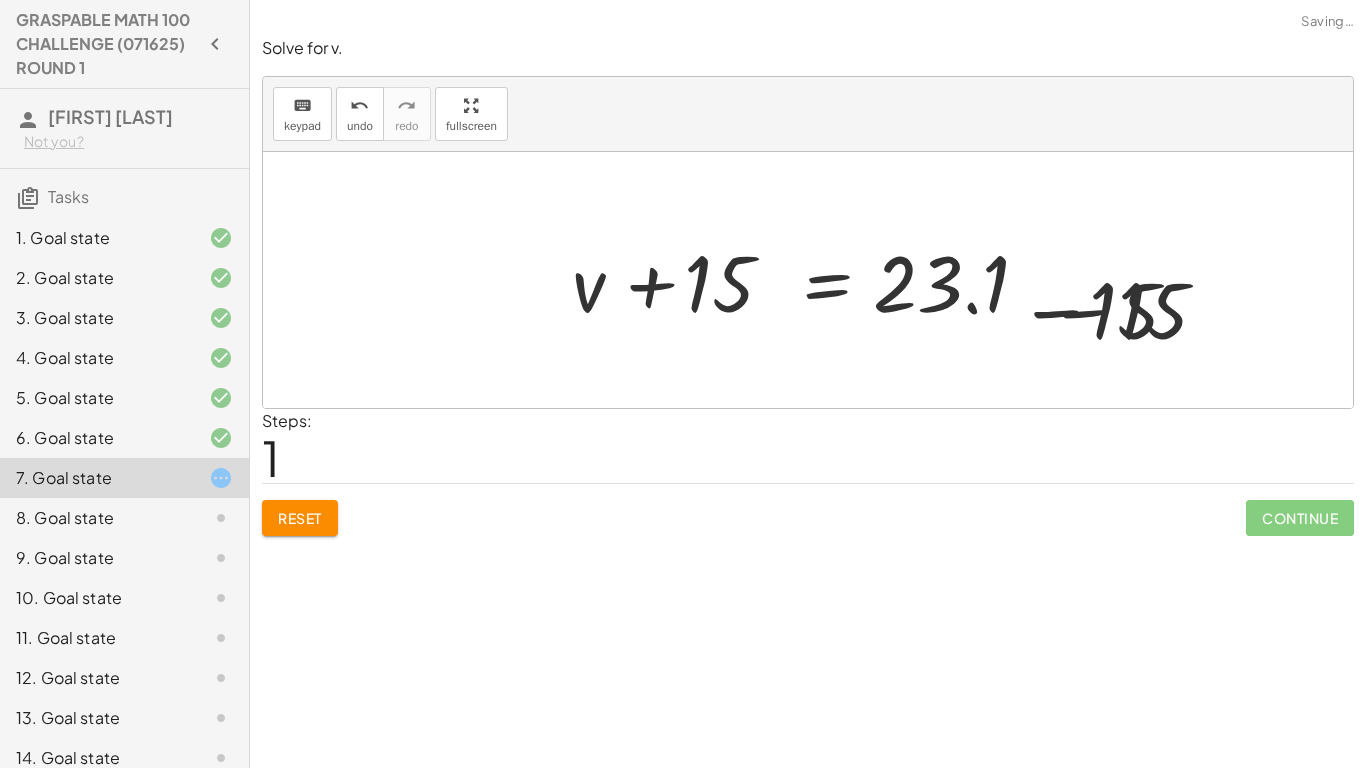 click on "+ 15 + v + 15 = 23.1 + 15 − 15 + − 15 + v + 15 = 23.1" at bounding box center (808, 280) 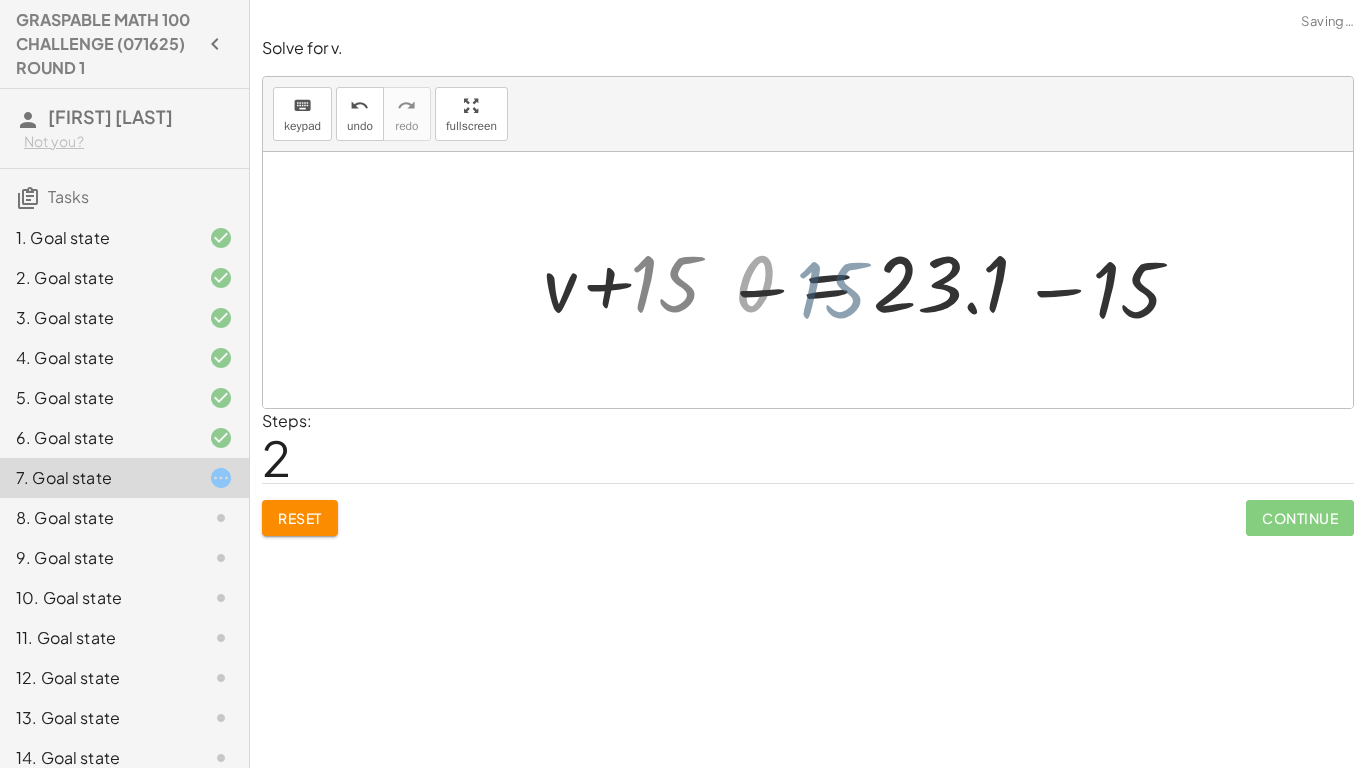 click on "+ 15 + v + 15 = 23.1 + 15 − 15 + − 15 0 + v + 15 = 23.1 + v + 15 − 15 = + 23.1 − 15 + v + 0 = + 23.1 − 15" at bounding box center (960, 280) 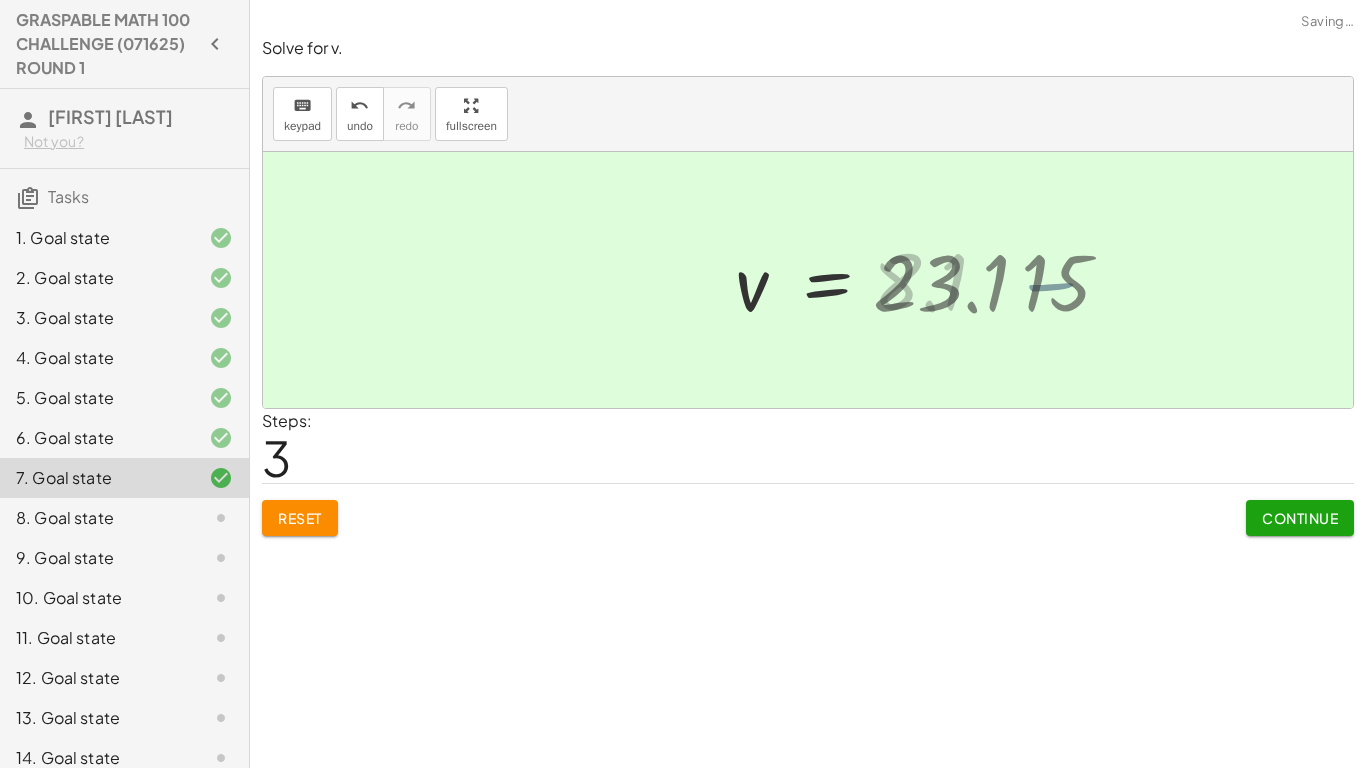 click on "Continue" 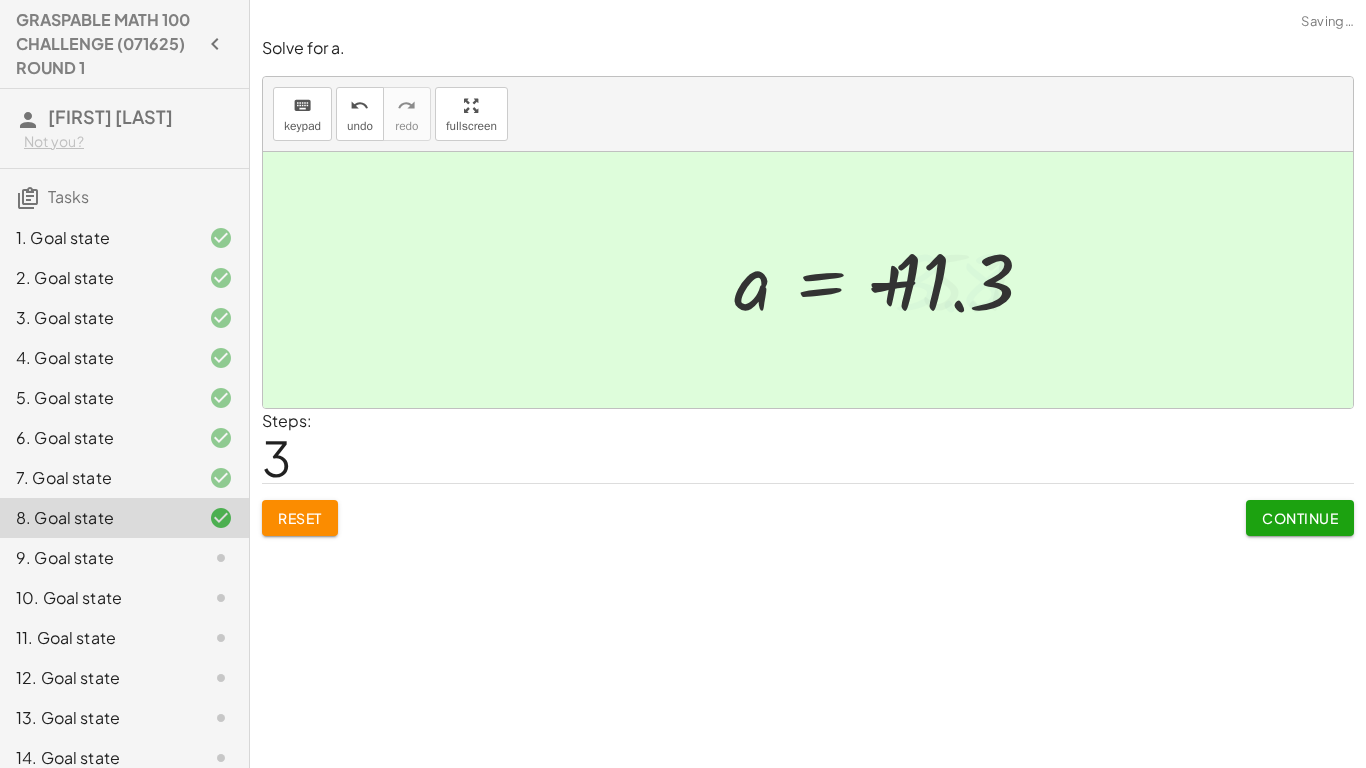 click on "Continue" 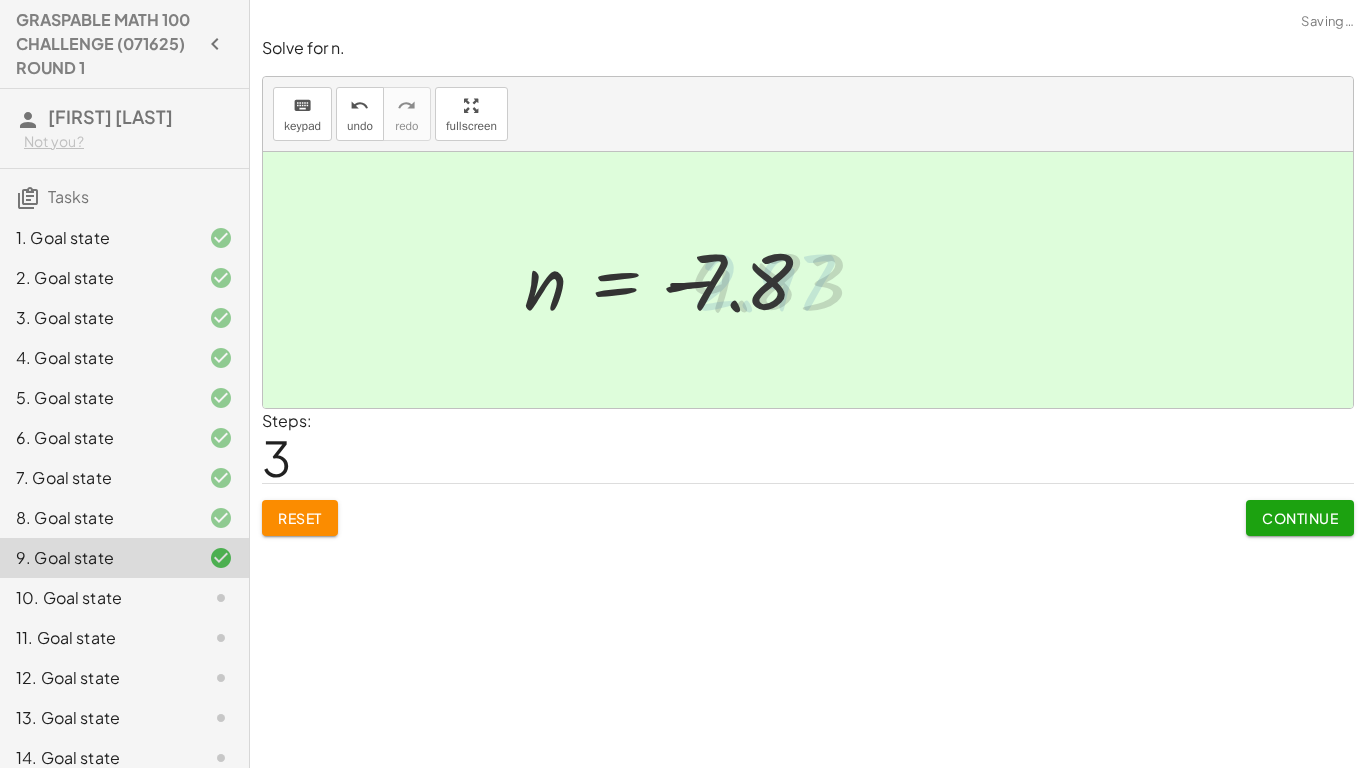 click on "Continue" 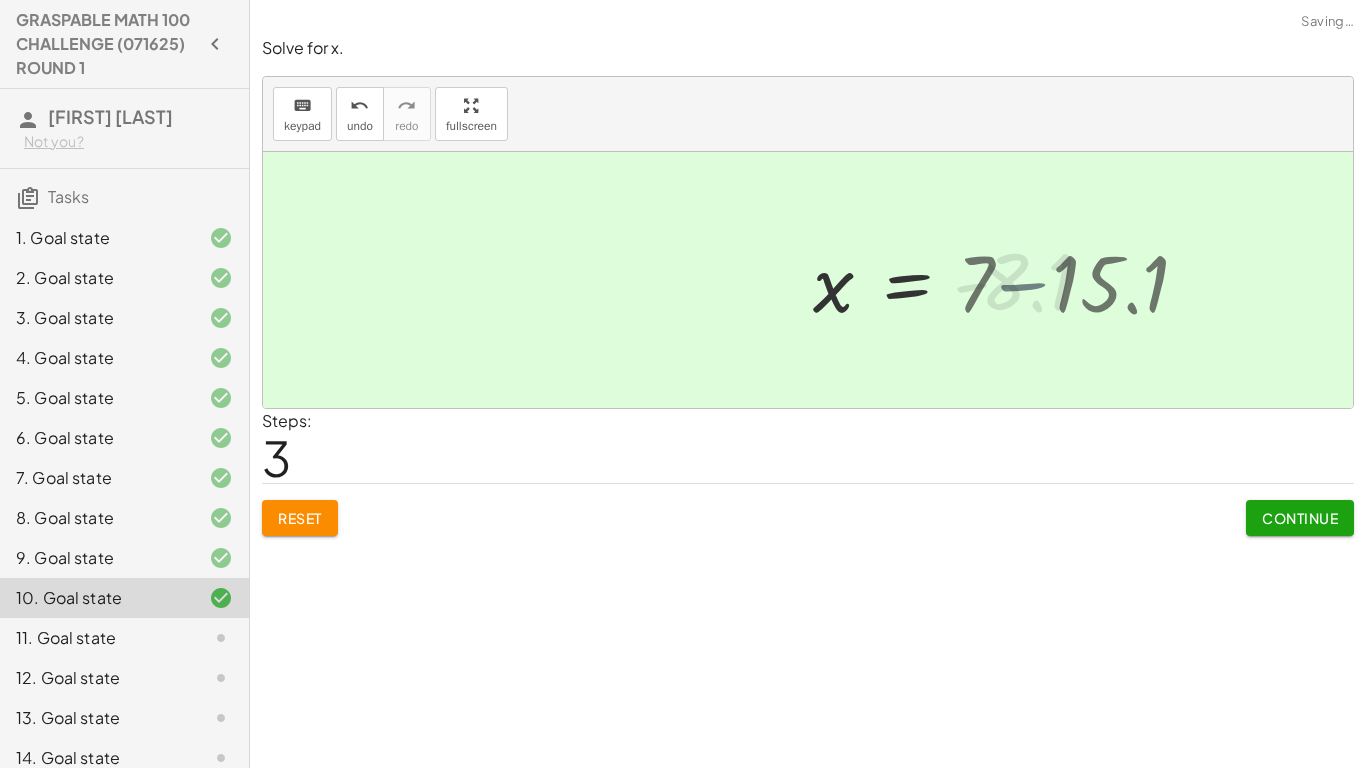 click on "Continue" 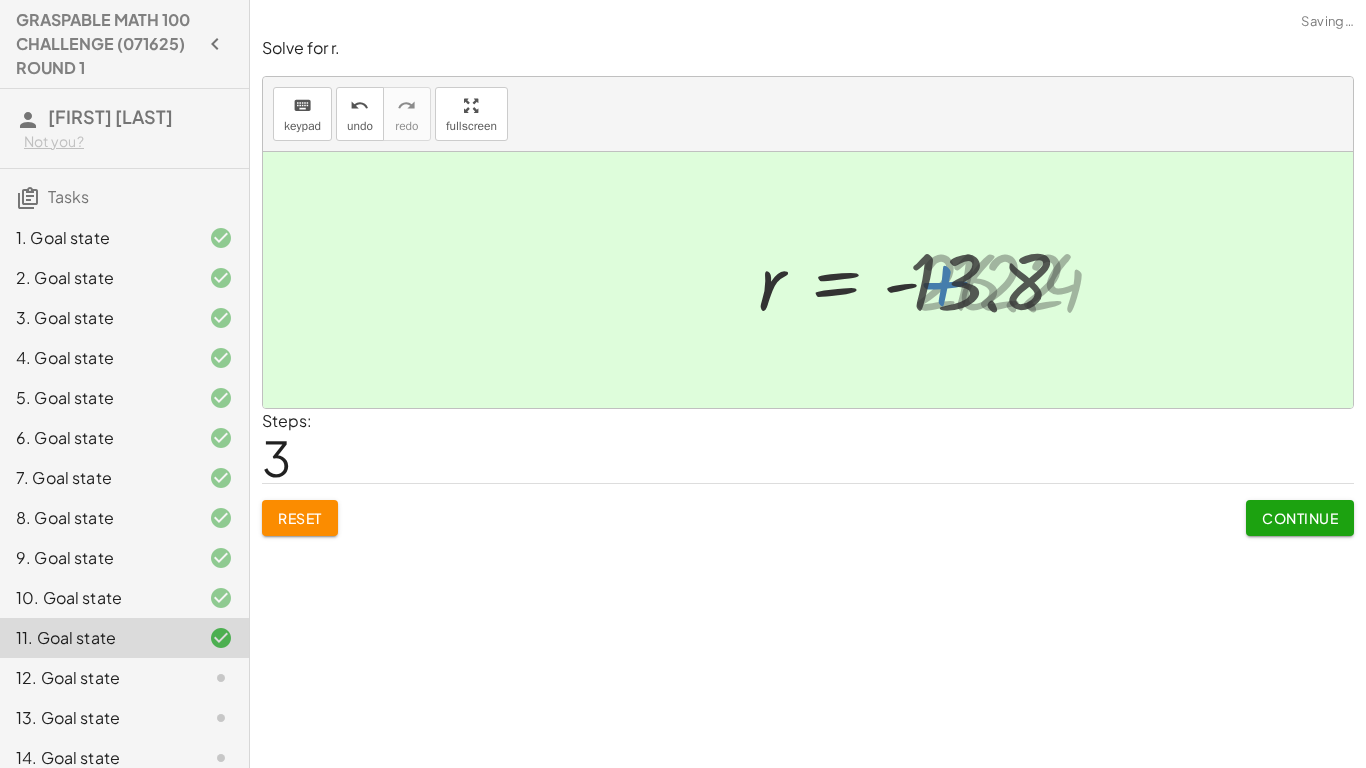 click on "Continue" at bounding box center (1300, 518) 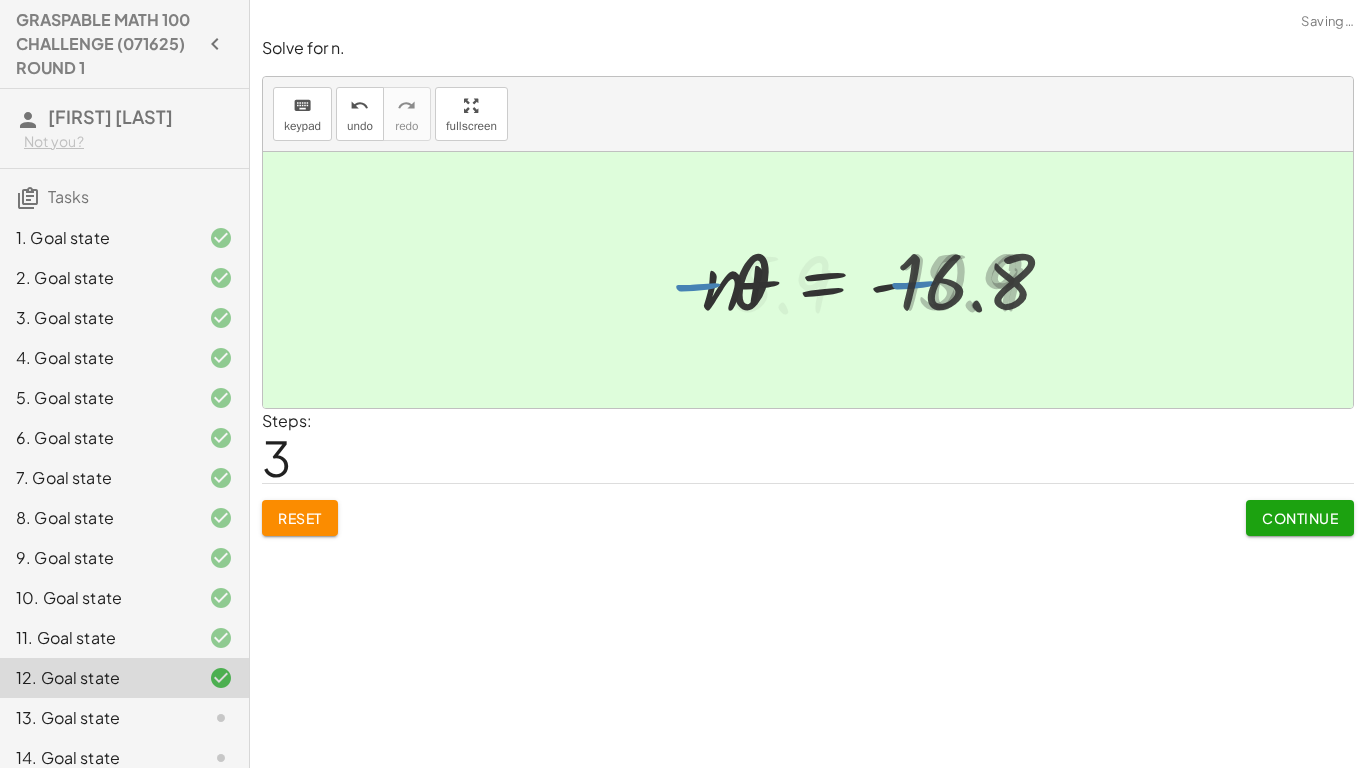click on "Continue" at bounding box center [1300, 518] 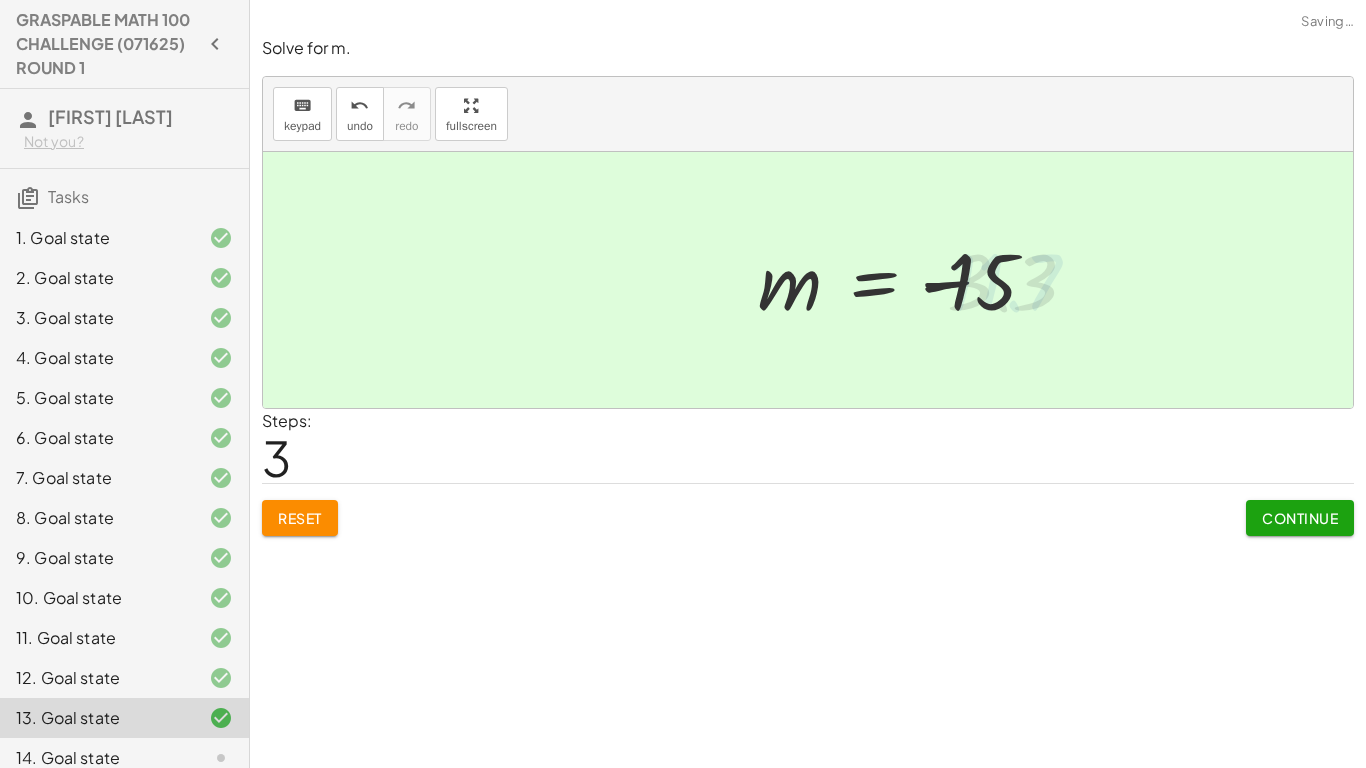 click on "Continue" 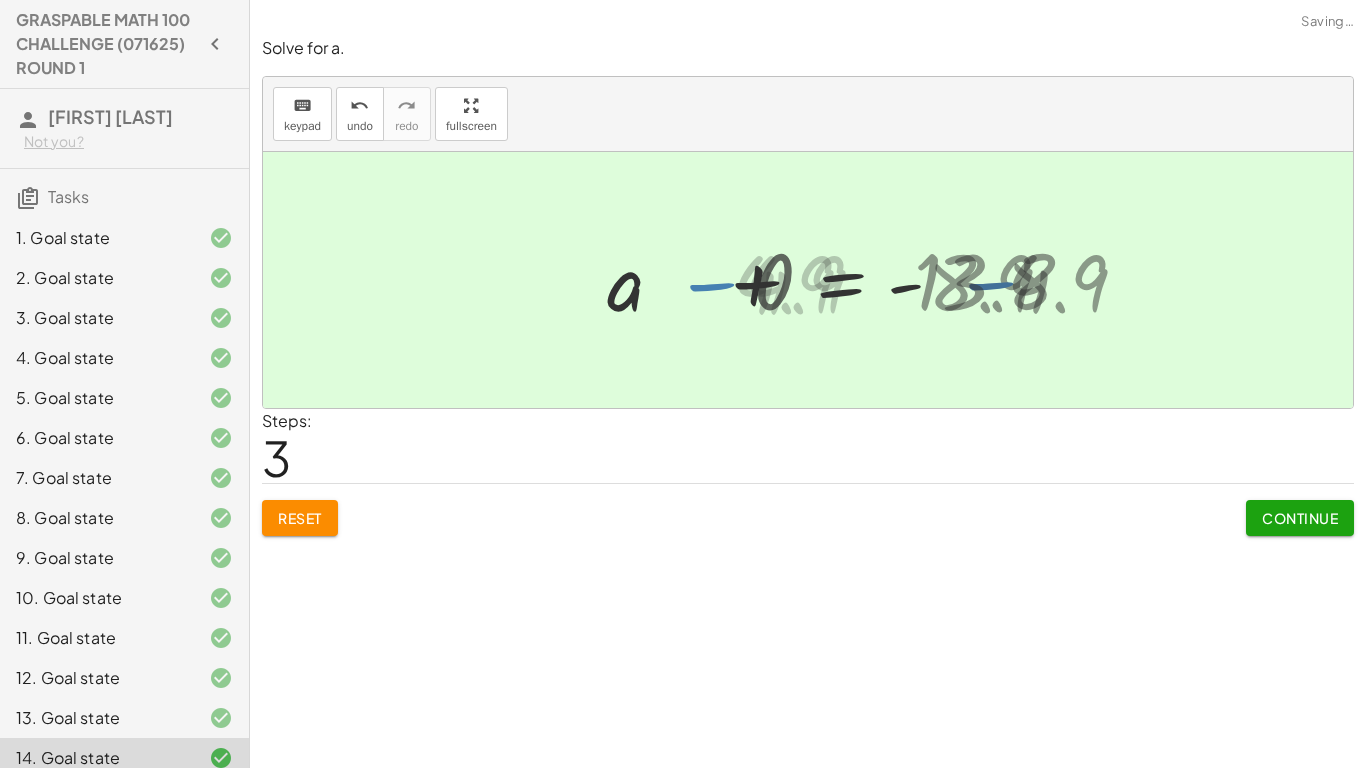 click on "Continue" at bounding box center [1300, 518] 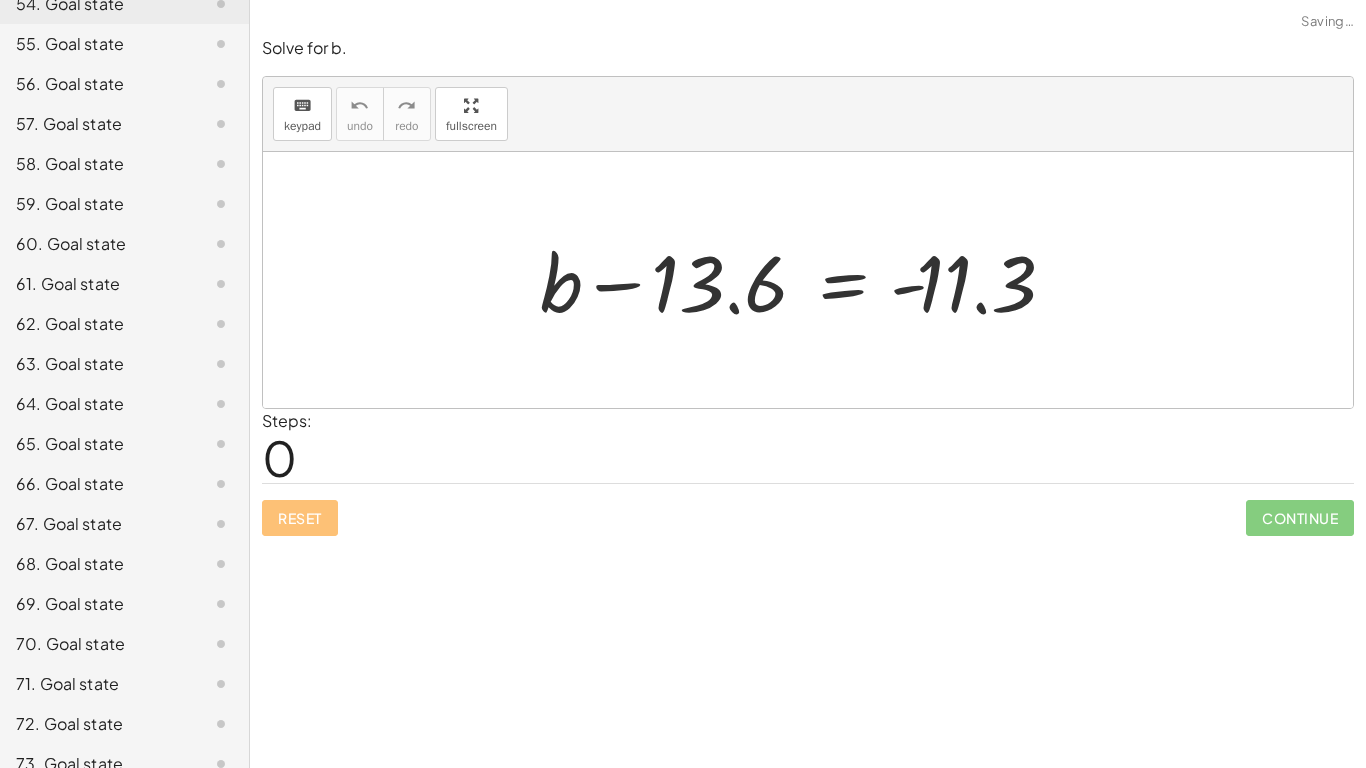 scroll, scrollTop: 3458, scrollLeft: 0, axis: vertical 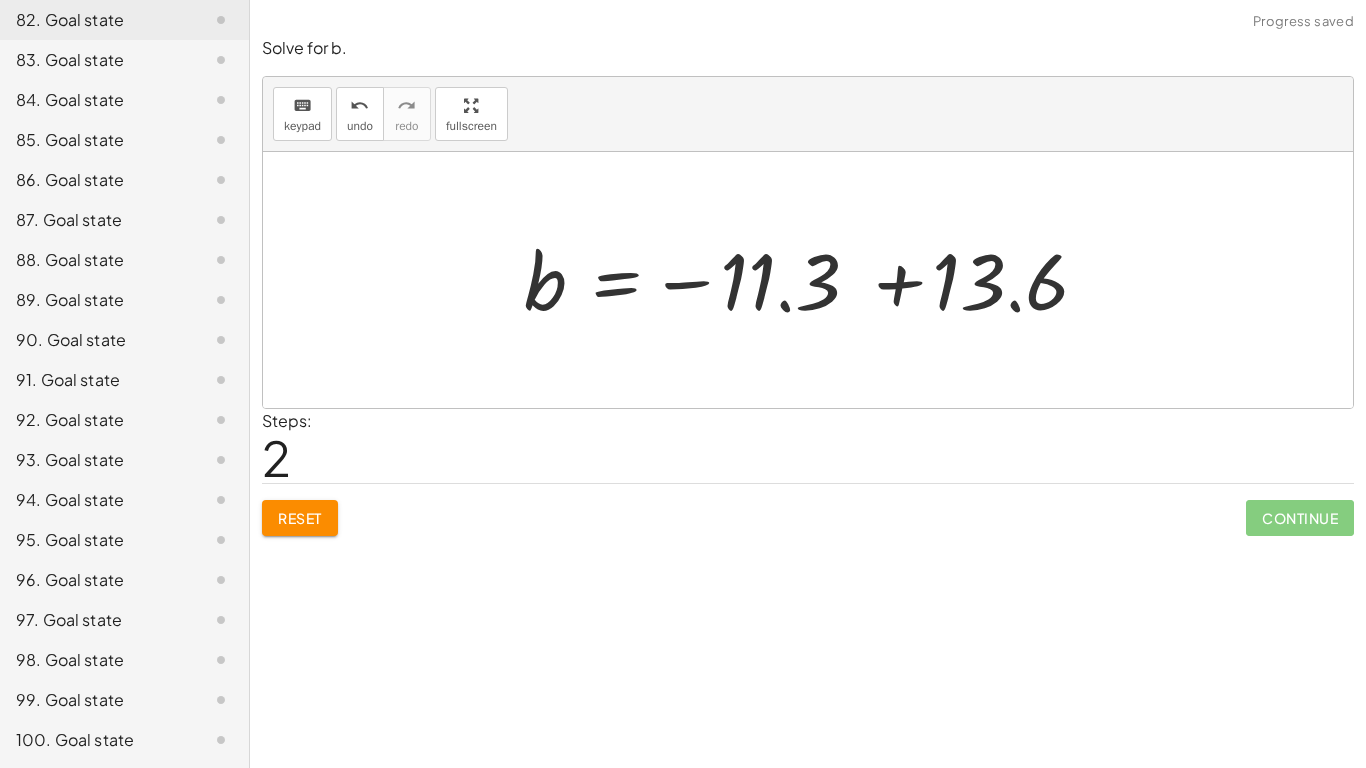 click on "Solve for b. keyboard keypad undo undo redo redo fullscreen + b − 13.6 = - 11.3 + b − 13.6 + 13.6 = − 11.3 + 13.6 + b + 0 = − 11.3 + 13.6 + 13.6 b = − 11.3 + 13.6 × Steps:  2 Reset   Continue" 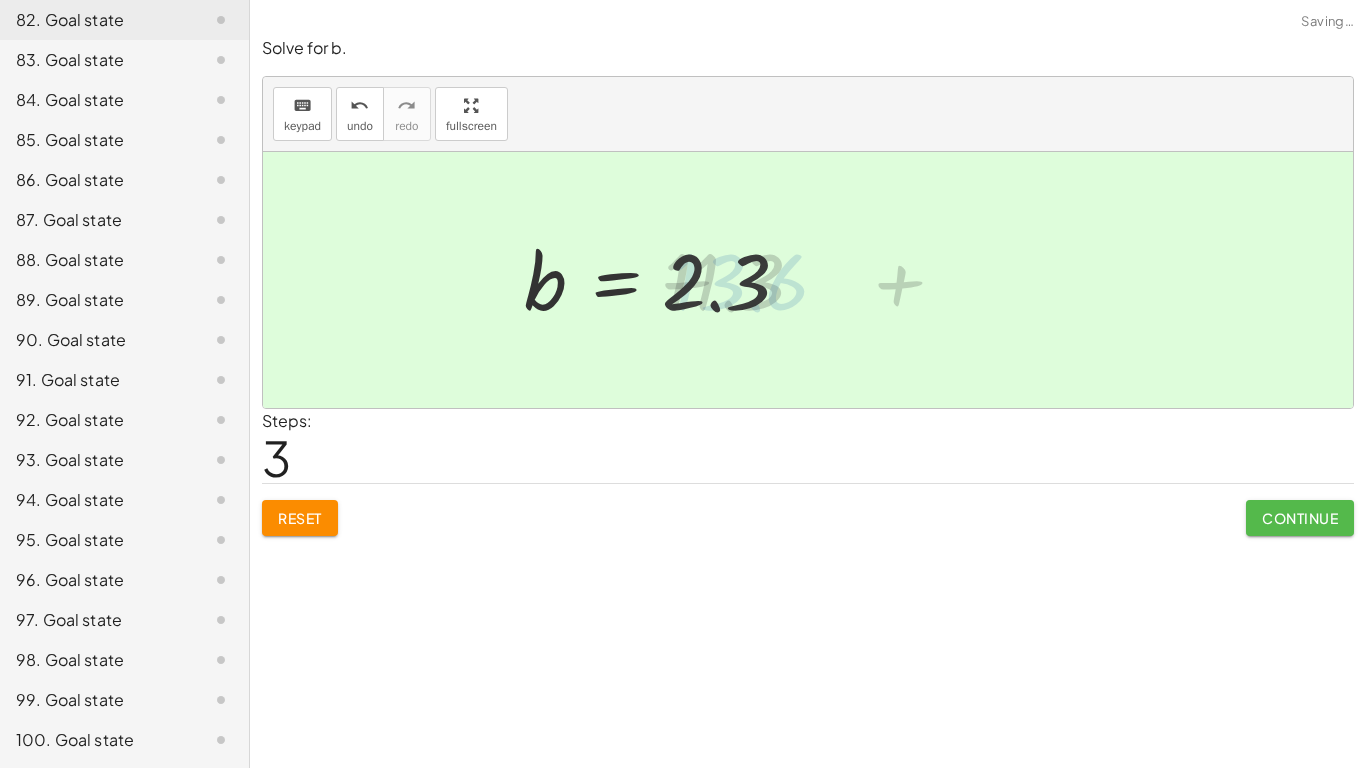 click on "Continue" 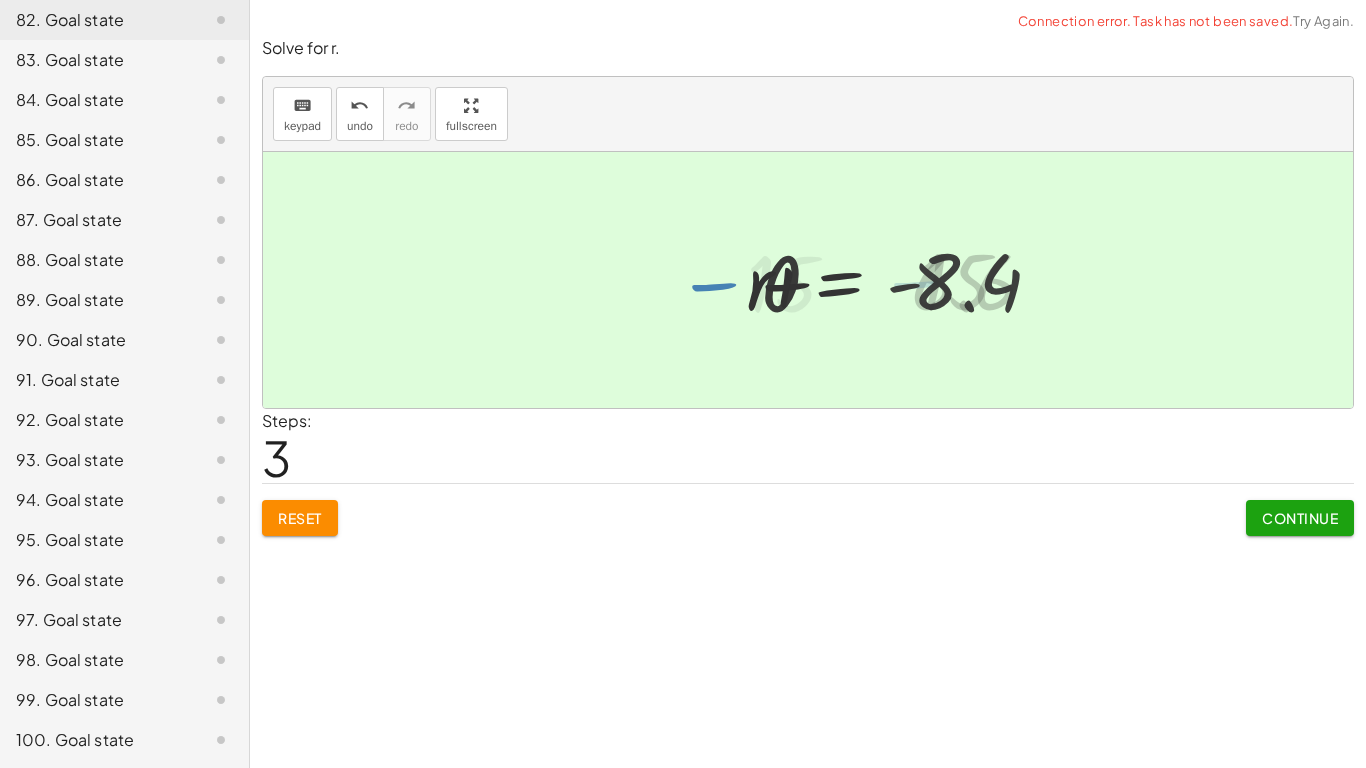 click on "Continue" 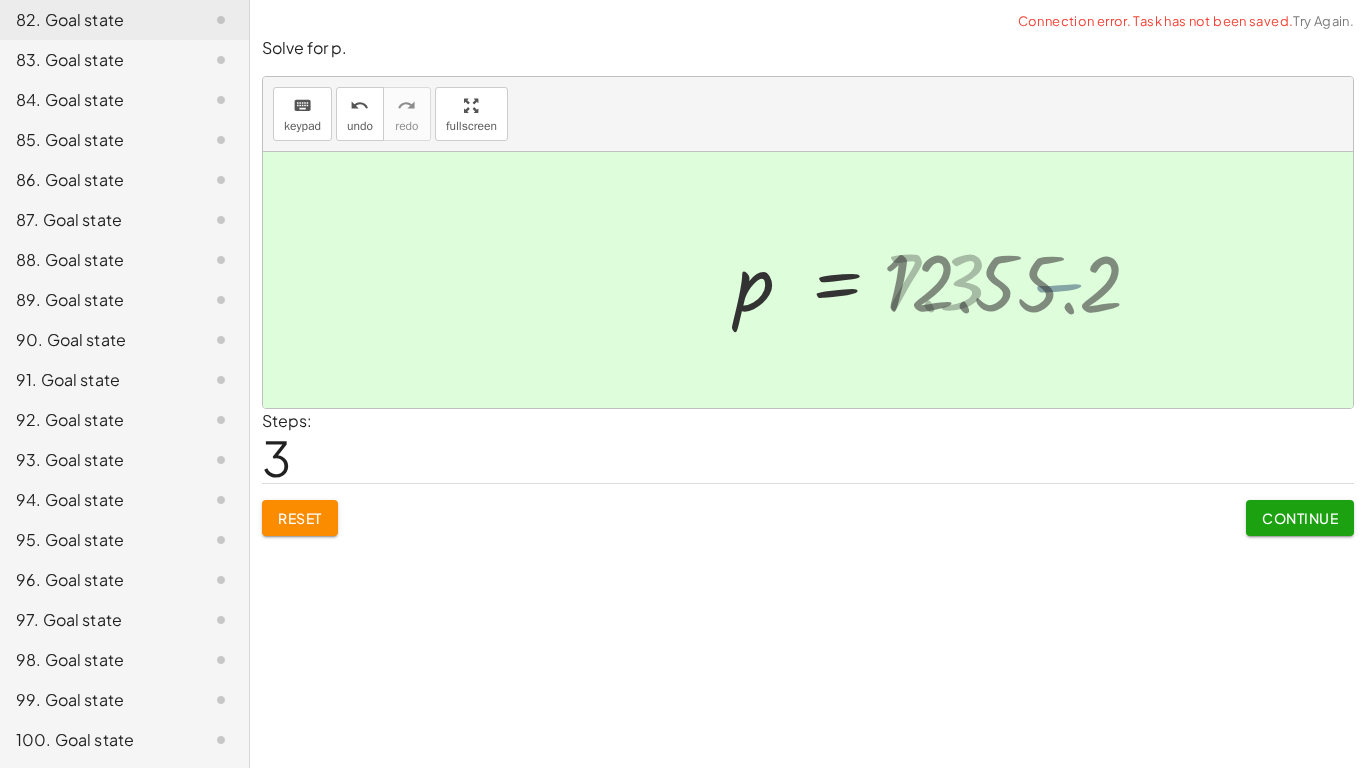 click on "Continue" 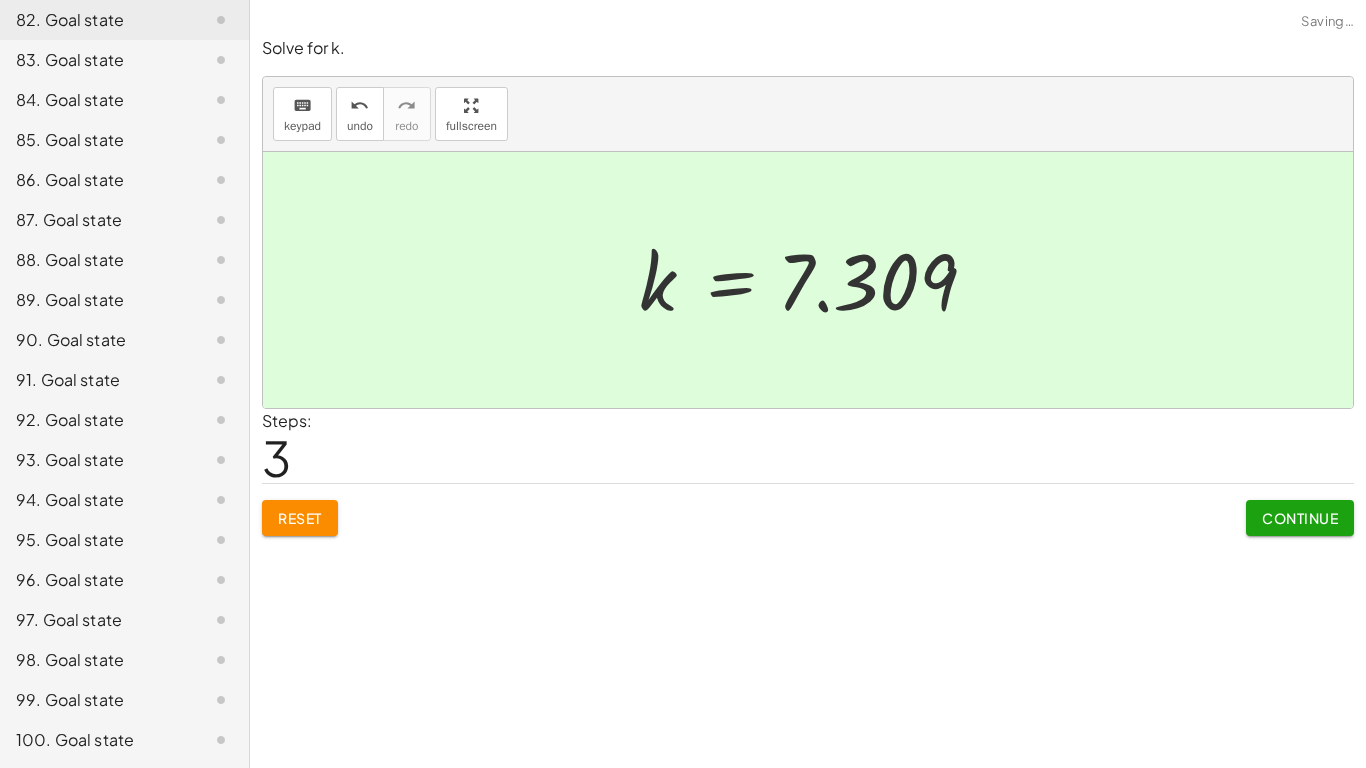 click on "Continue" at bounding box center [1300, 518] 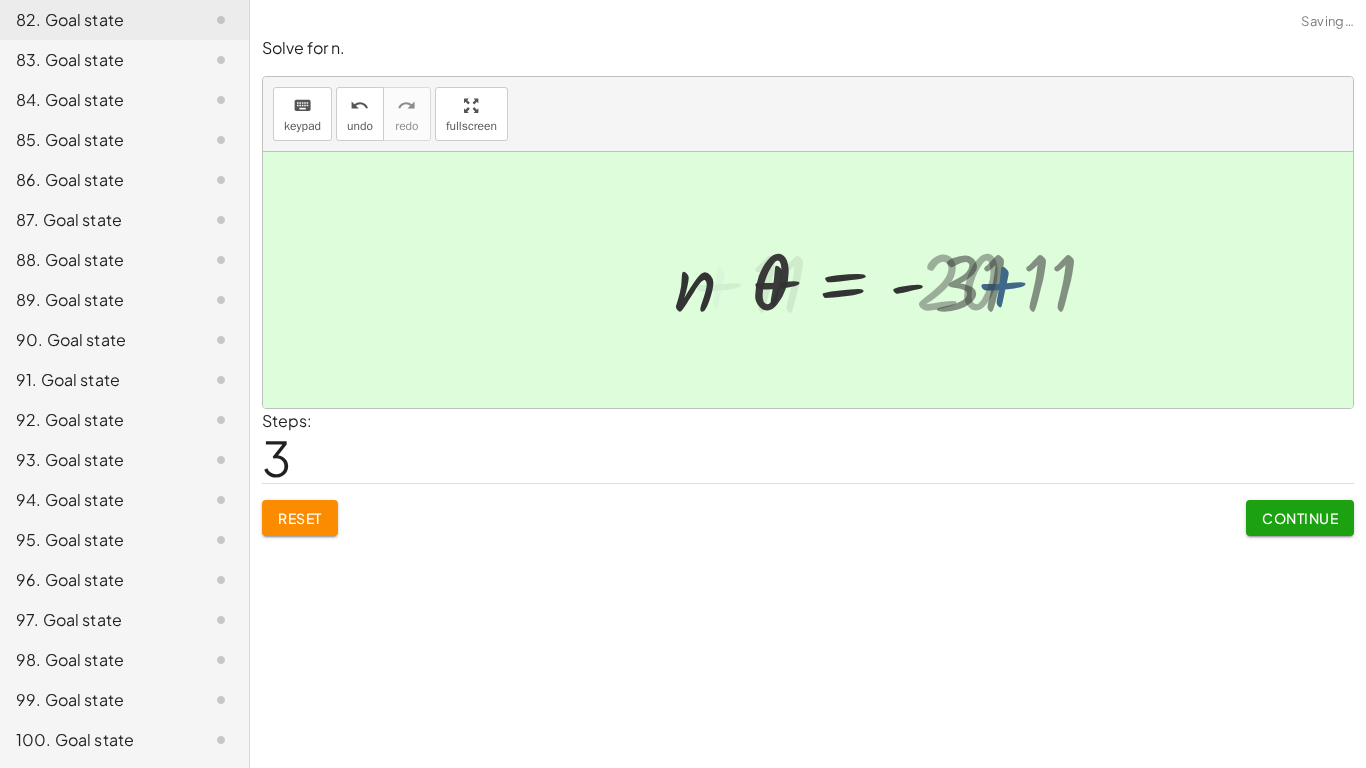 click on "Continue" 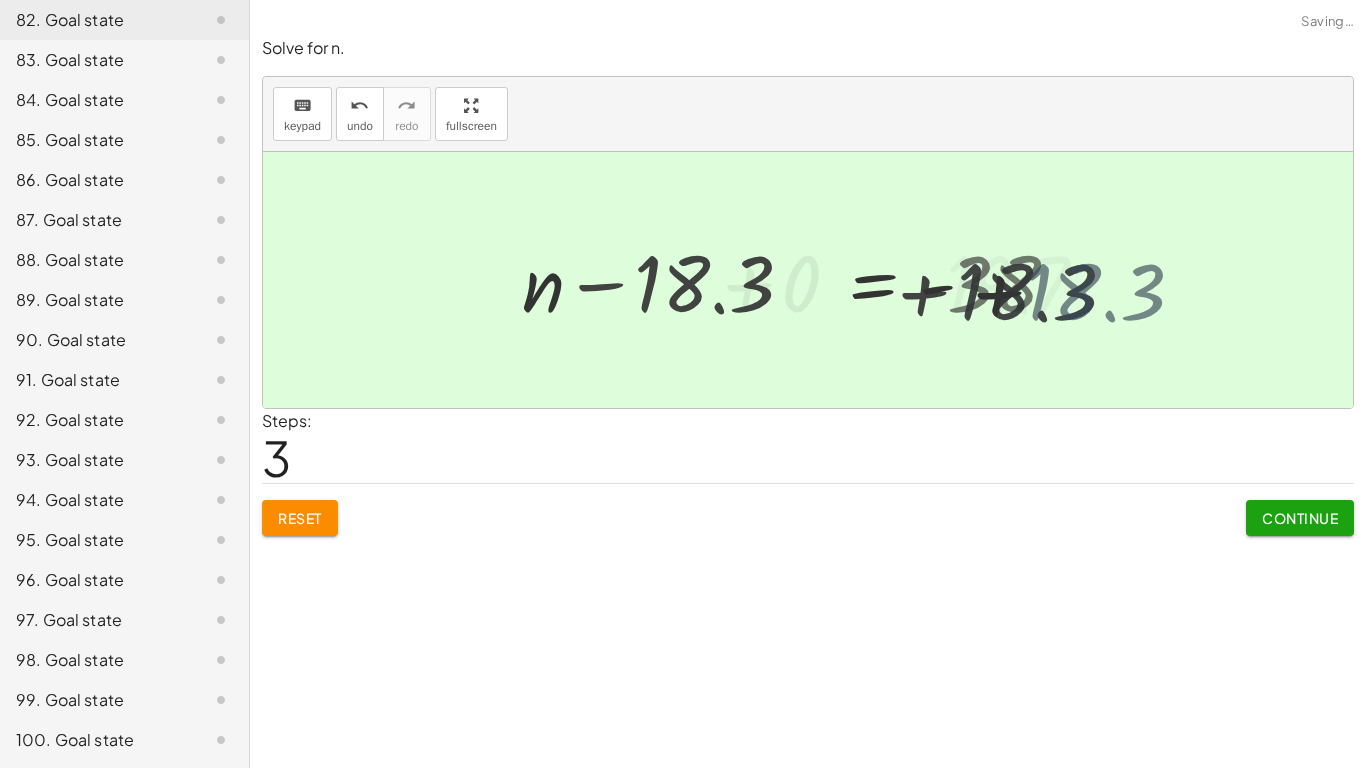 click on "− 18.3 + n − 18.3 = - 38 − 18.3 + 18.3 + 18.3 19.7 + 0 + n − 18.3 = - 38 + n − 18.3 + 18.3 = − 38 + 18.3 + n − 18.3 + 18.3 = - 19.7 + n + 0 = - 19.7" at bounding box center [943, 280] 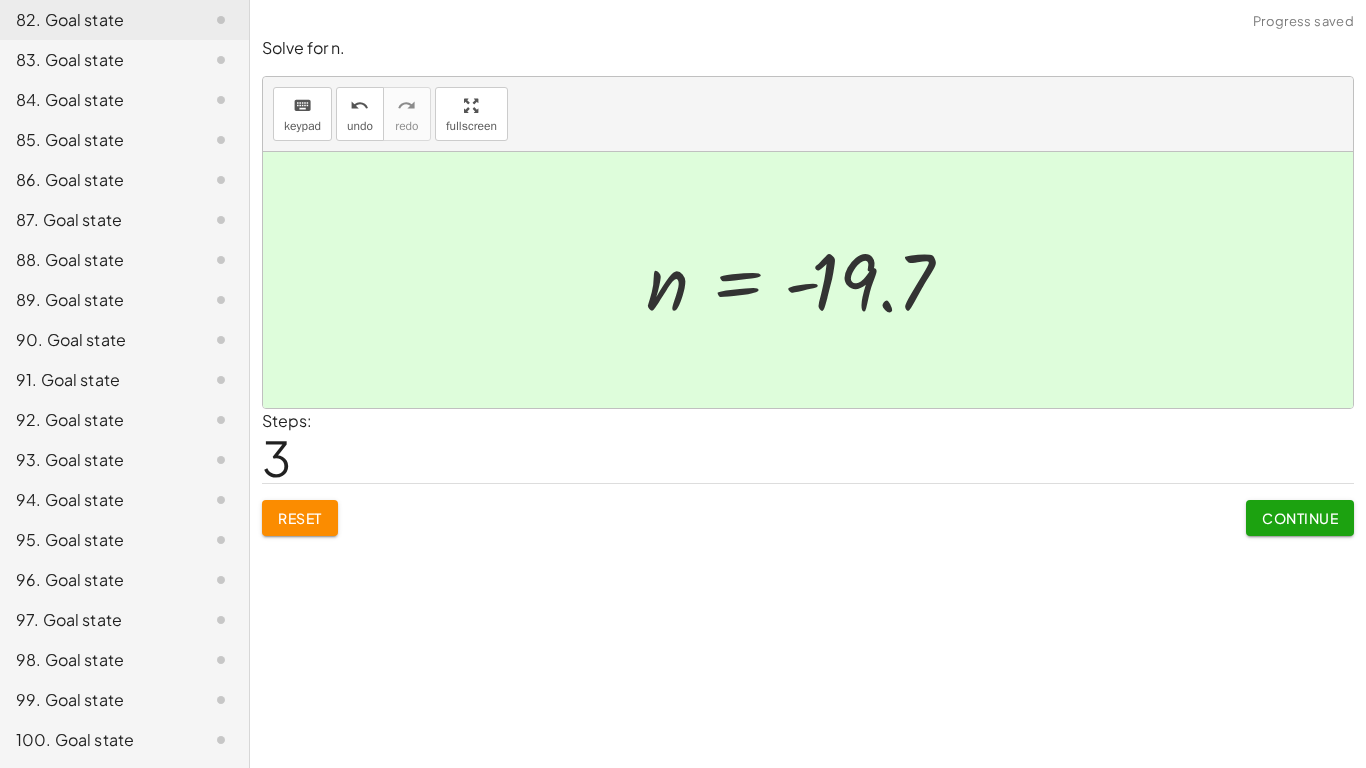 click on "Solve for a. keyboard keypad undo undo redo redo fullscreen + a + 10.8 = 12.54 + a + 10.8 − 10.8 = + 12.54 − 10.8 + a + 0 = + 12.54 − 10.8 a = + 12.54 − 10.8 a = 1.74 × Steps:  3 Reset   Continue  Solve for p. keyboard keypad undo undo redo redo fullscreen + p − 11.3 = - 3.2 + p − 11.3 + 11.3 = − 3.2 + 11.3 + p + 0 = − 3.2 + 11.3 p = − 3.2 + 11.3 p = 8.1 × Steps:  3 Reset   Continue  Solve for x. keyboard keypad undo undo redo redo fullscreen + x − 3.6 = - 4 + x − 3.6 + 3.6 = − 4 + 3.6 + x + 0 = − 4 + 3.6 x = − 4 + 3.6 x = - 0.4 × Steps:  3 Reset   Continue  Solve for m. keyboard keypad undo undo redo redo fullscreen + m − 11.27 = - 4.67 + m − 11.27 + 11.27 = − 4.67 + 11.27 + m + 0 = − 4.67 + 11.27 m = − 4.67 + 11.27 m = 6.6 × Steps:  3 Reset   Continue  Solve for x. keyboard keypad undo undo redo redo fullscreen + x + 8.7 = 26.2 + x + 8.7 − 8.7 = + 26.2 − 8.7 + x + 0 = + 26.2 − 8.7 x = + 26.2 − 8.7 x = 17.5 × Steps:  3 Reset   Continue  Solve for x. + x" 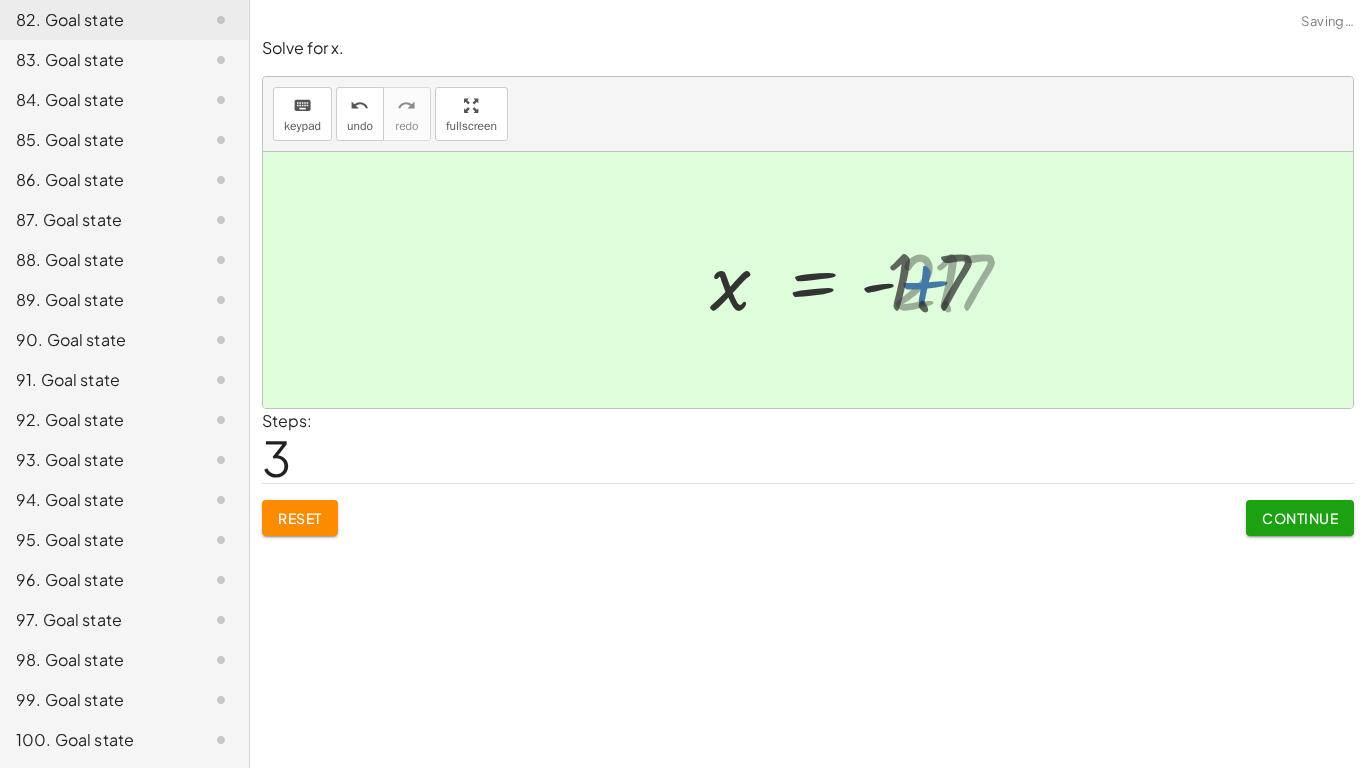 click on "Continue" 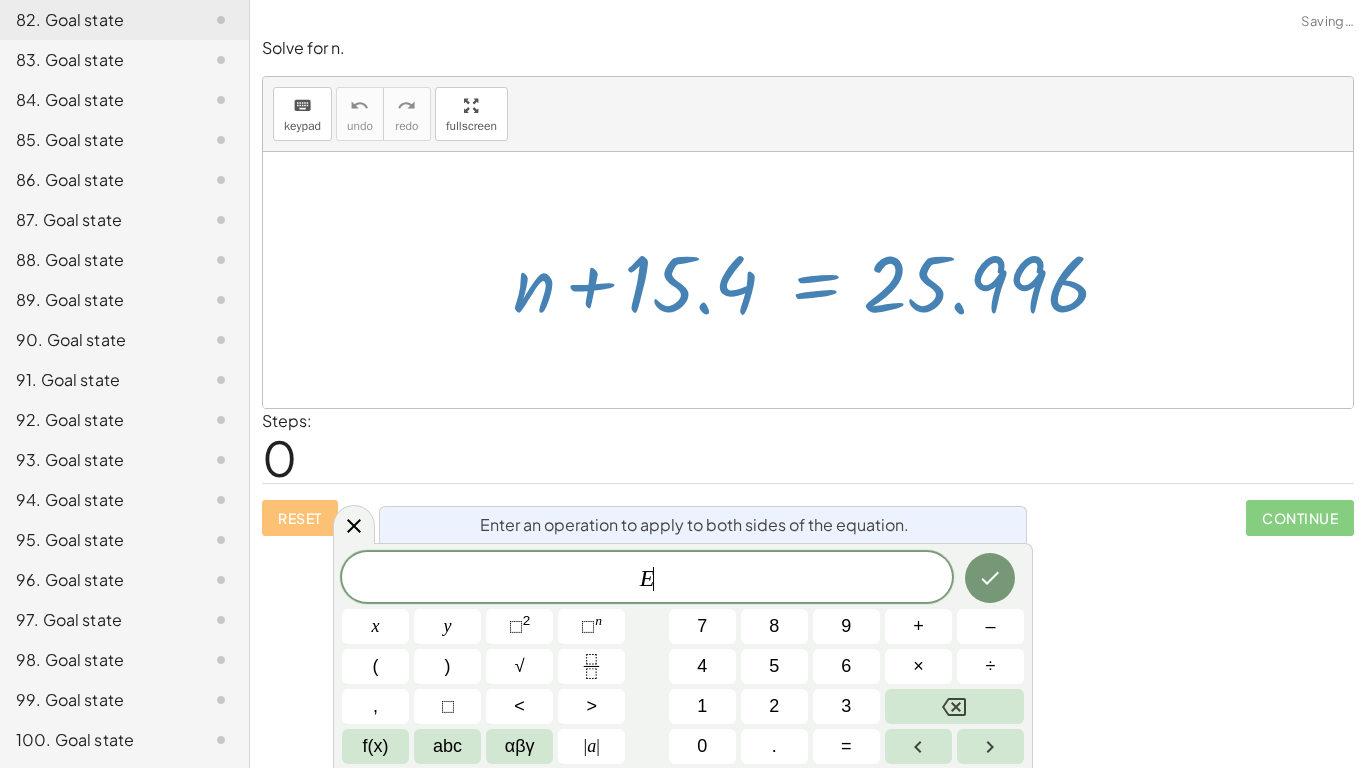 scroll, scrollTop: 1, scrollLeft: 0, axis: vertical 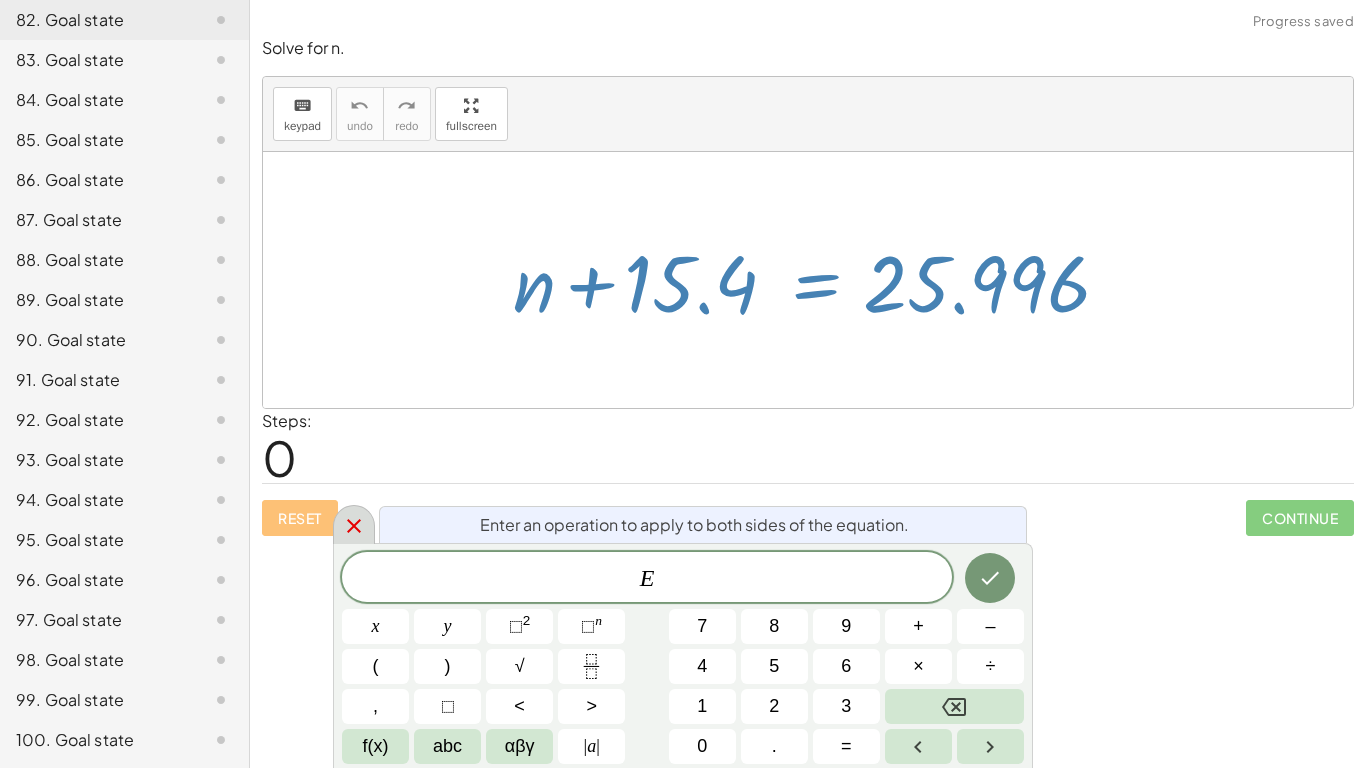 click 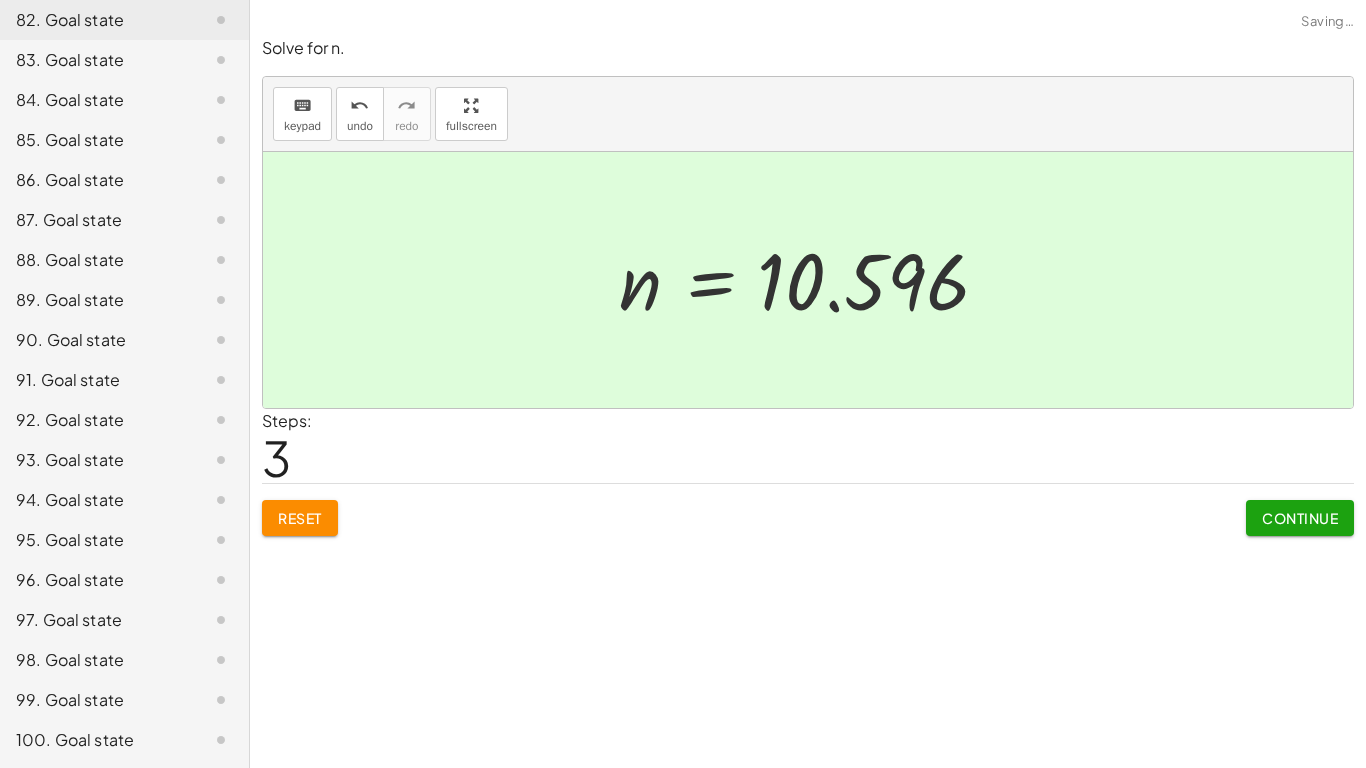 click on "Continue" 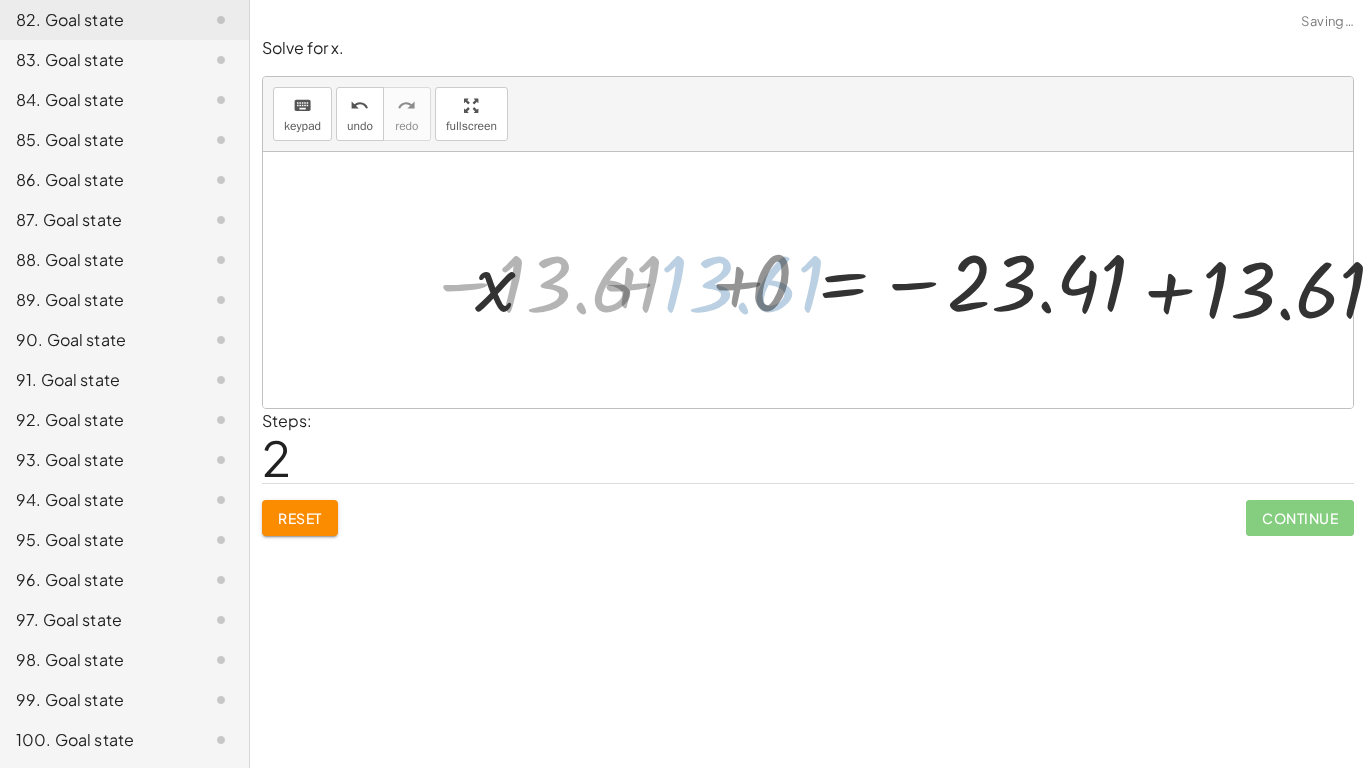 click on "Continue" 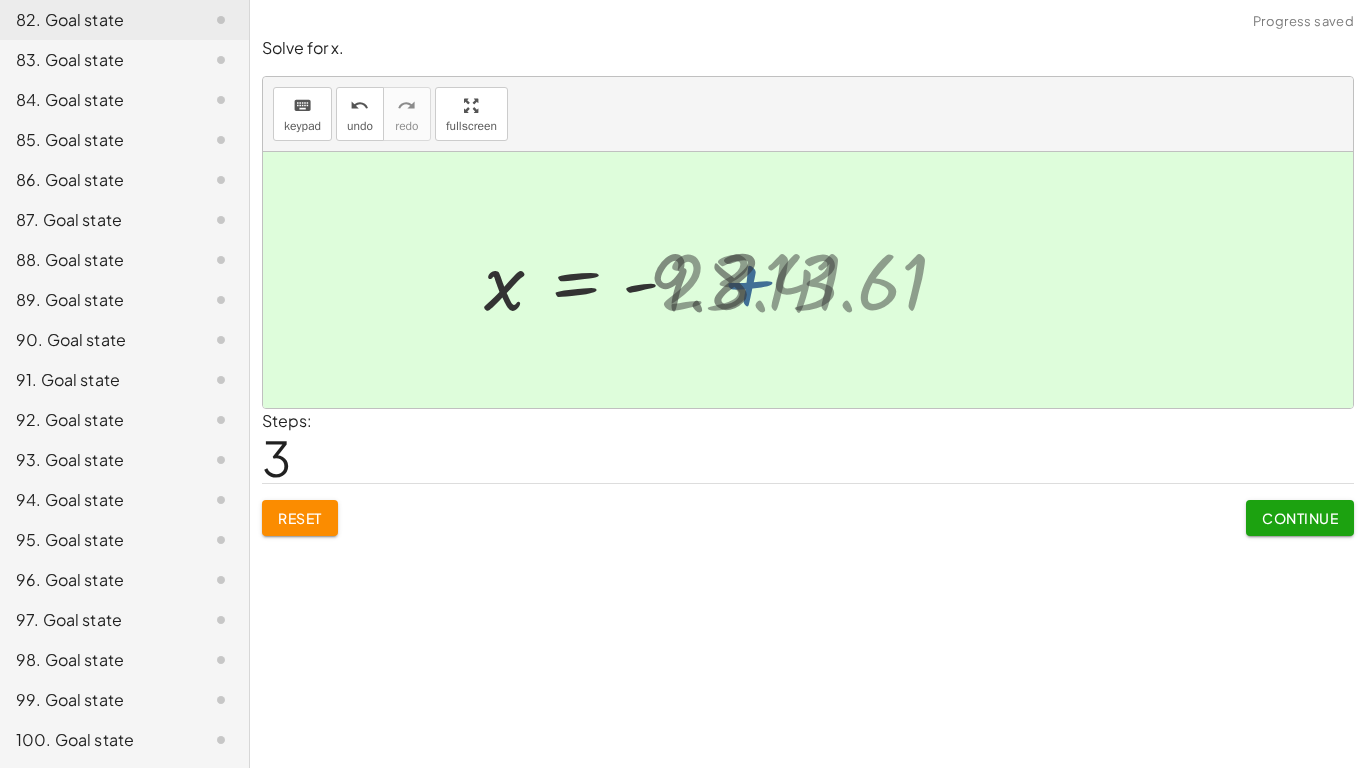 click on "Continue" at bounding box center [1300, 518] 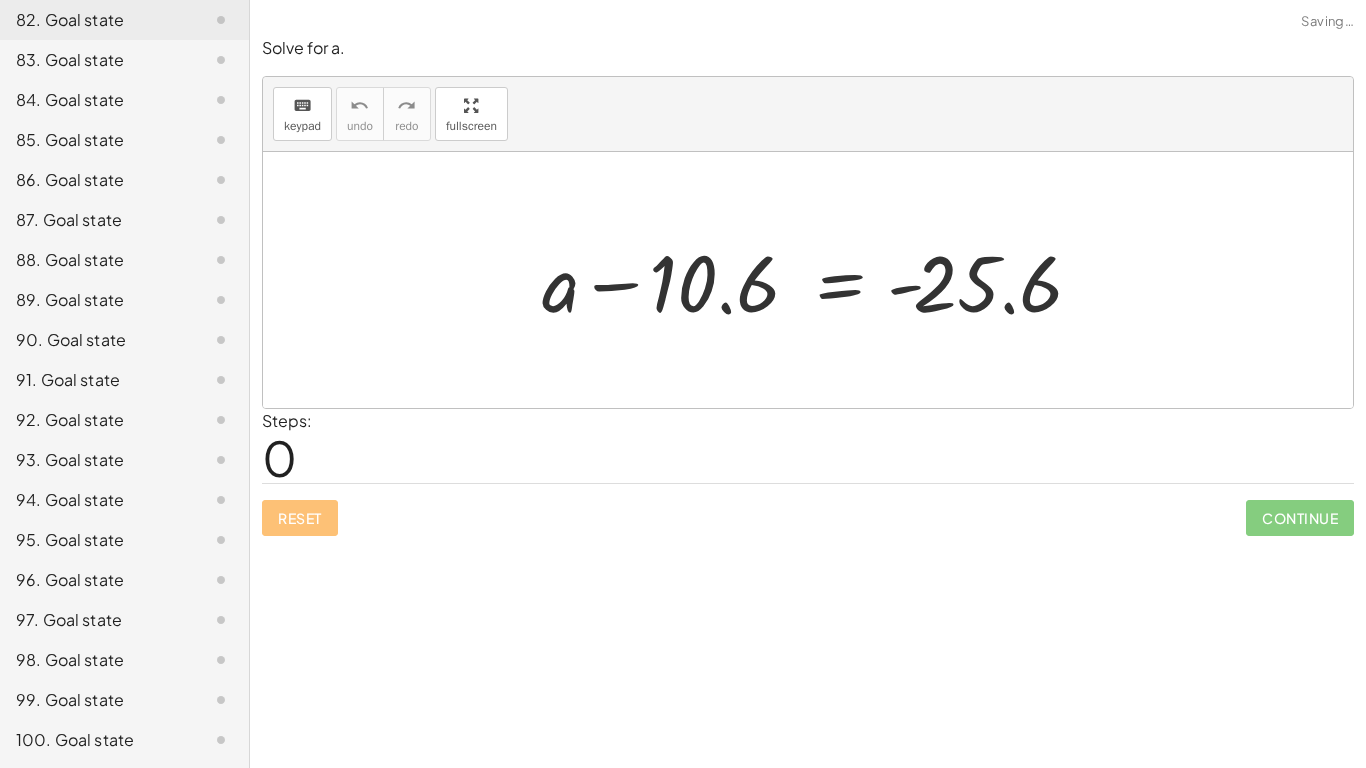 click on "Continue" 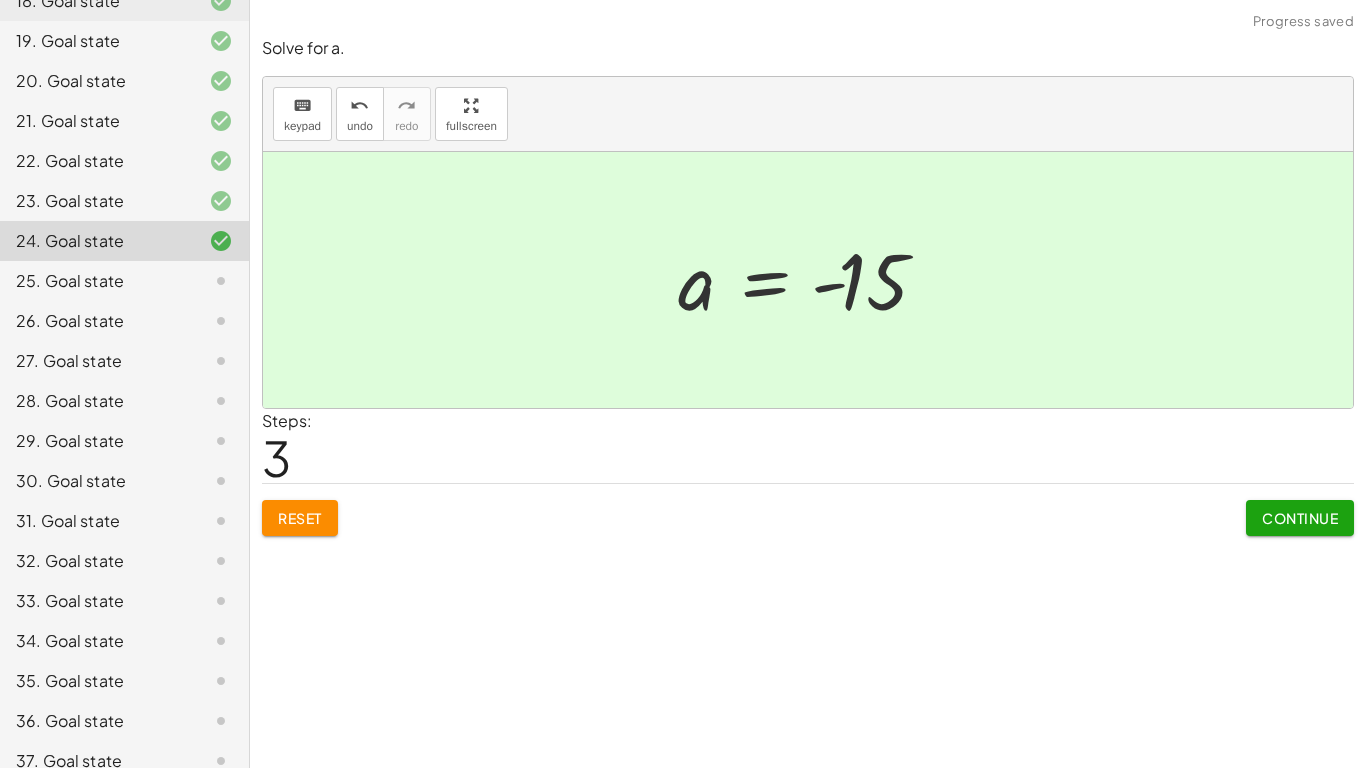 scroll, scrollTop: 935, scrollLeft: 0, axis: vertical 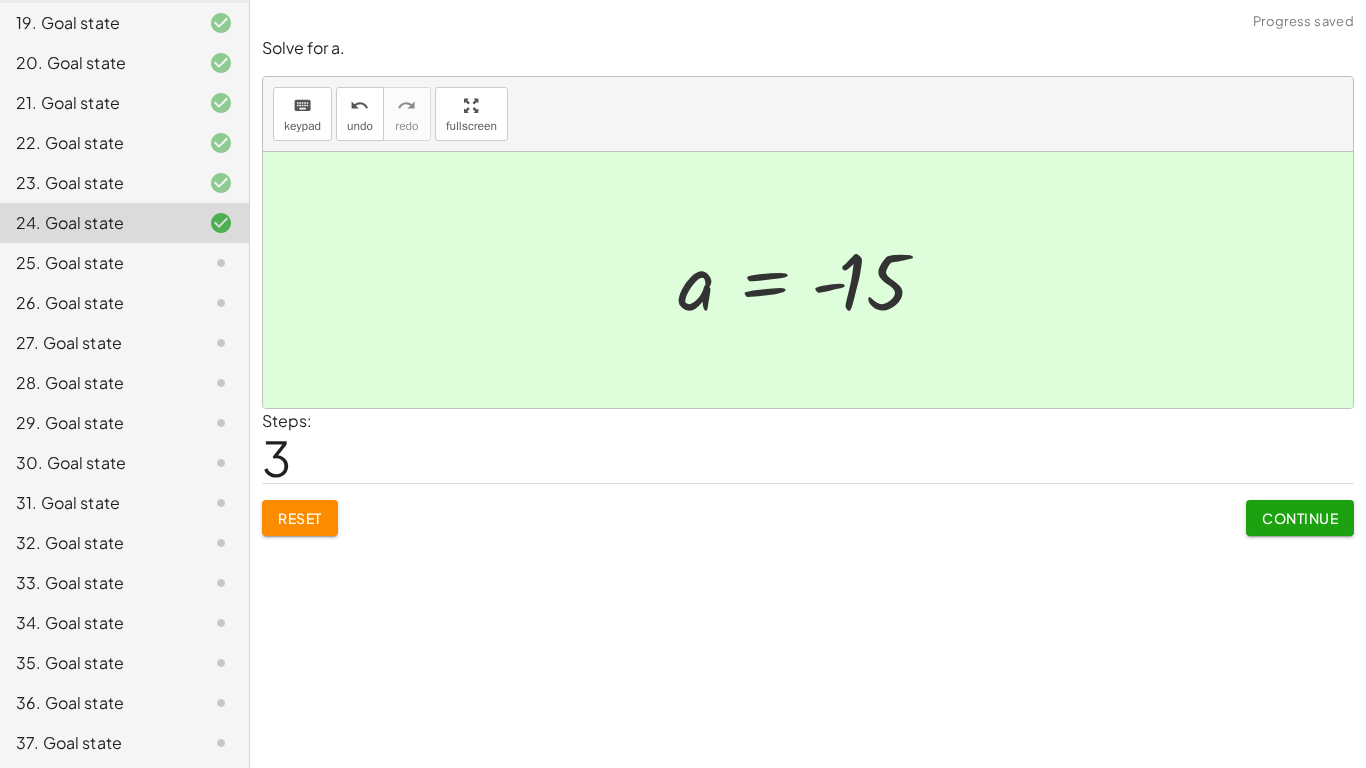 click on "Continue" at bounding box center (1300, 518) 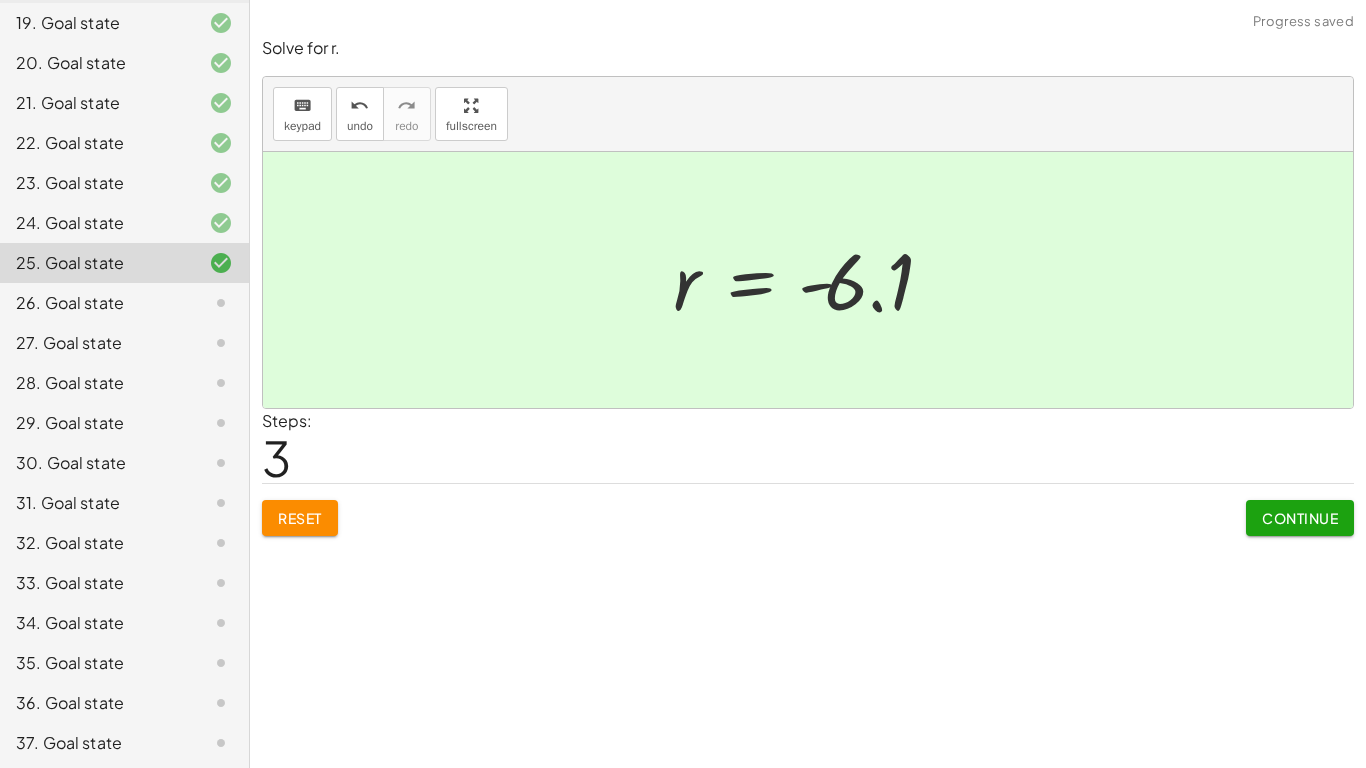 scroll, scrollTop: 2, scrollLeft: 0, axis: vertical 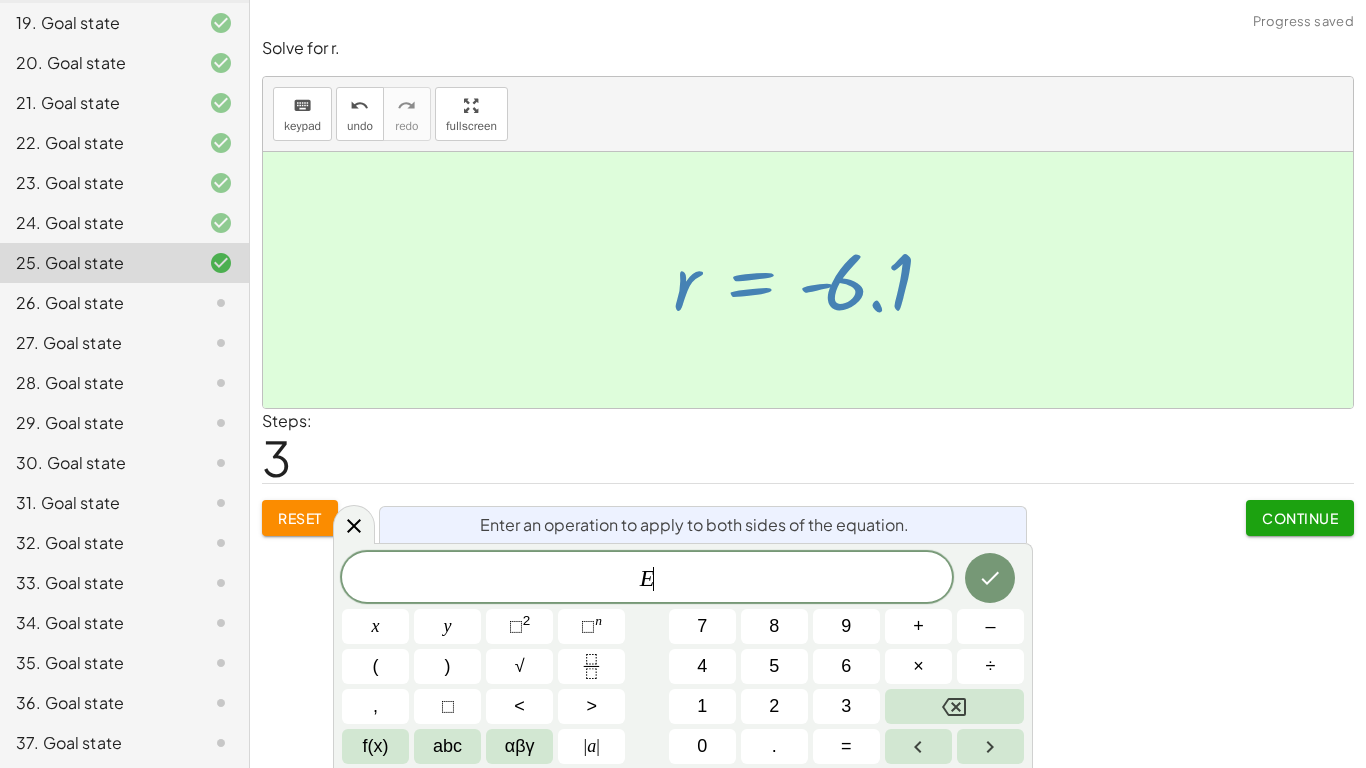 click on "Continue" at bounding box center (1300, 518) 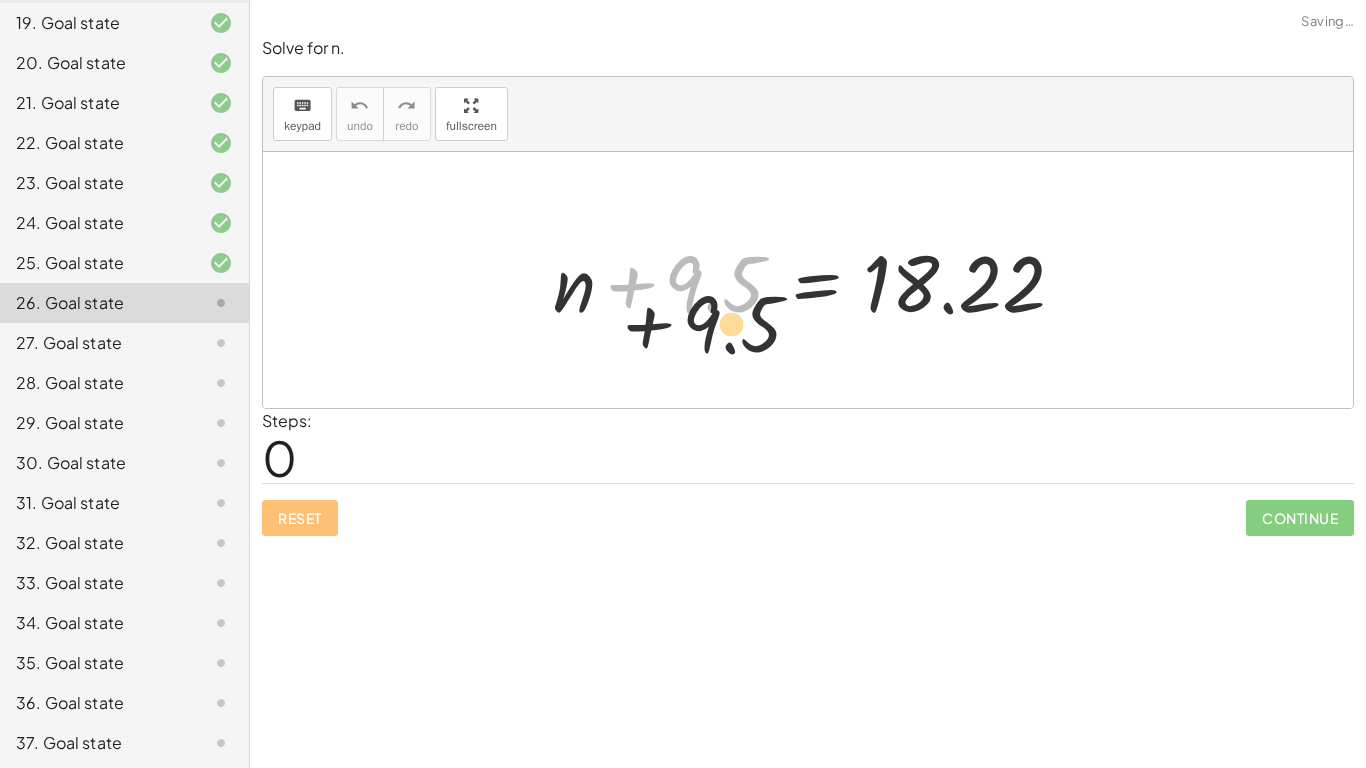 click at bounding box center (808, 280) 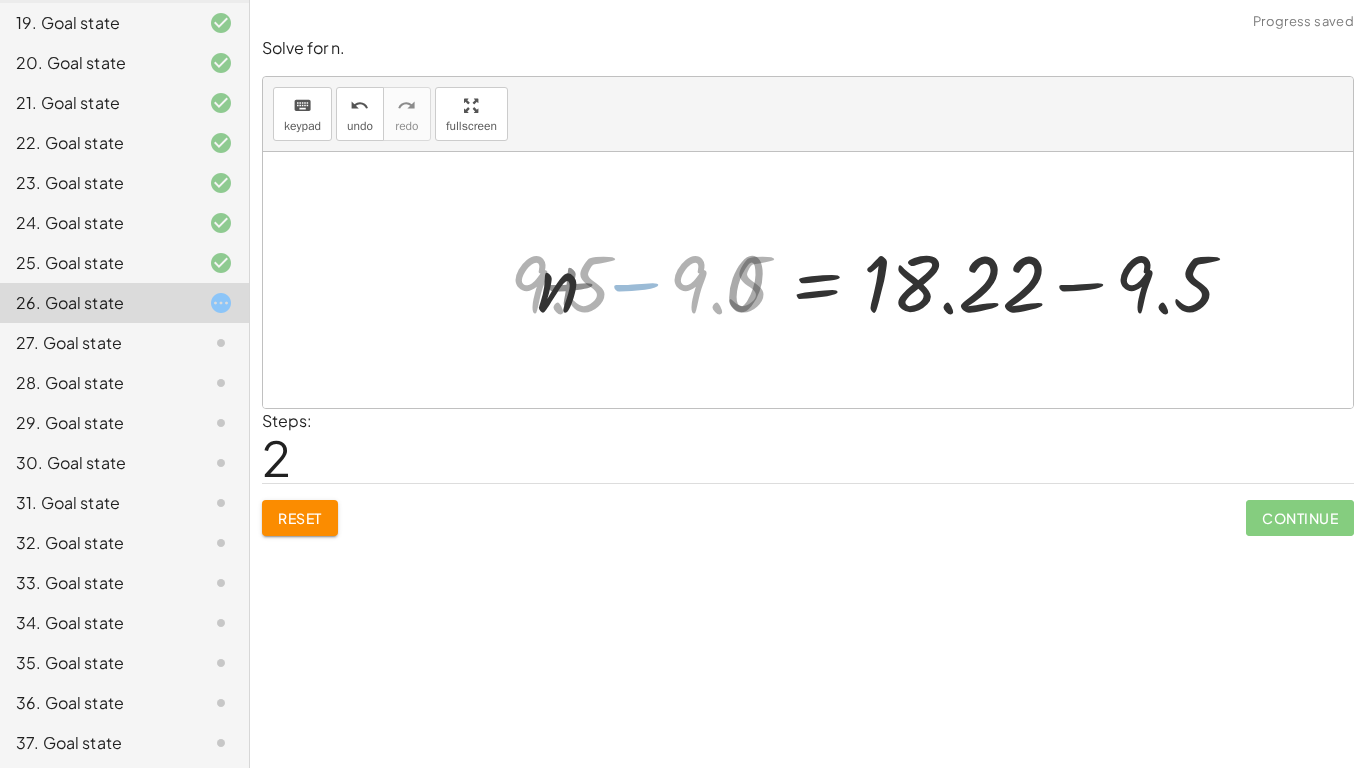 click on "Continue" 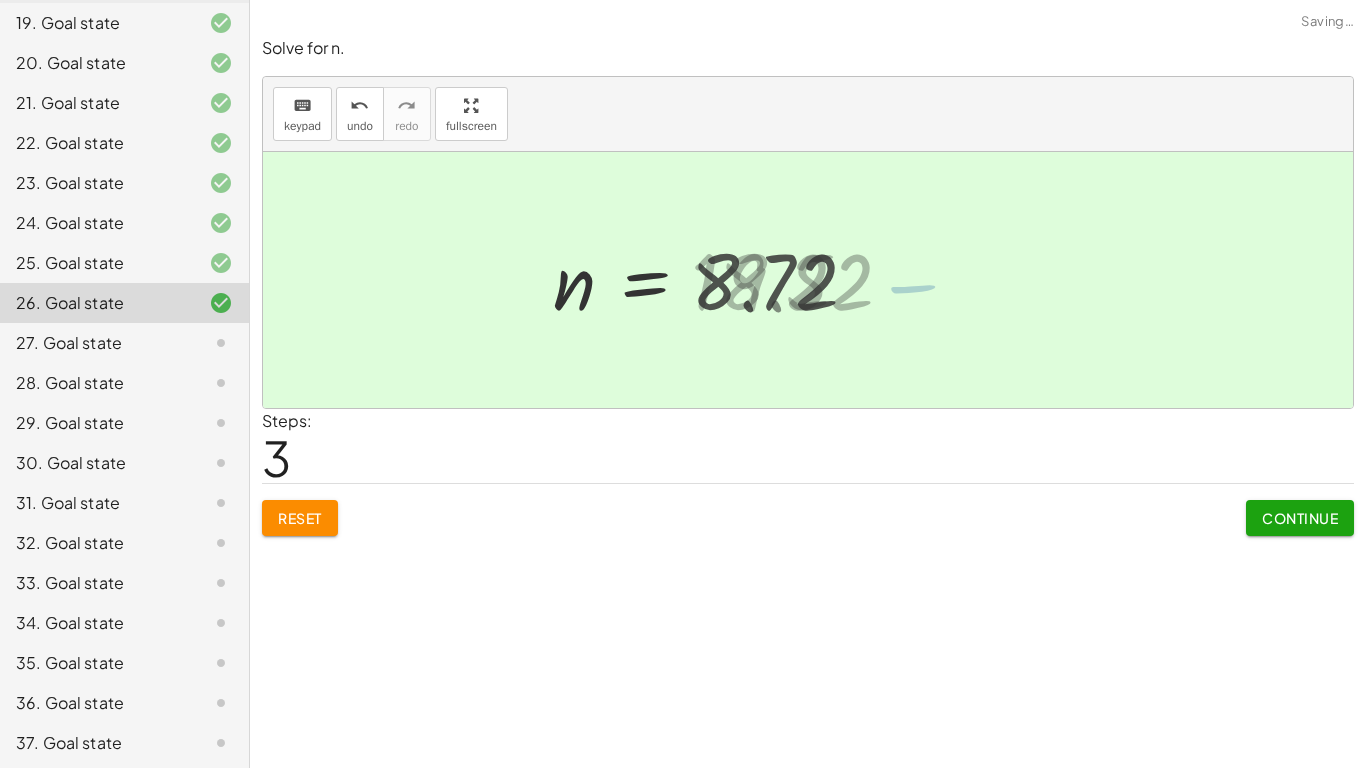 click on "Continue" at bounding box center (1300, 518) 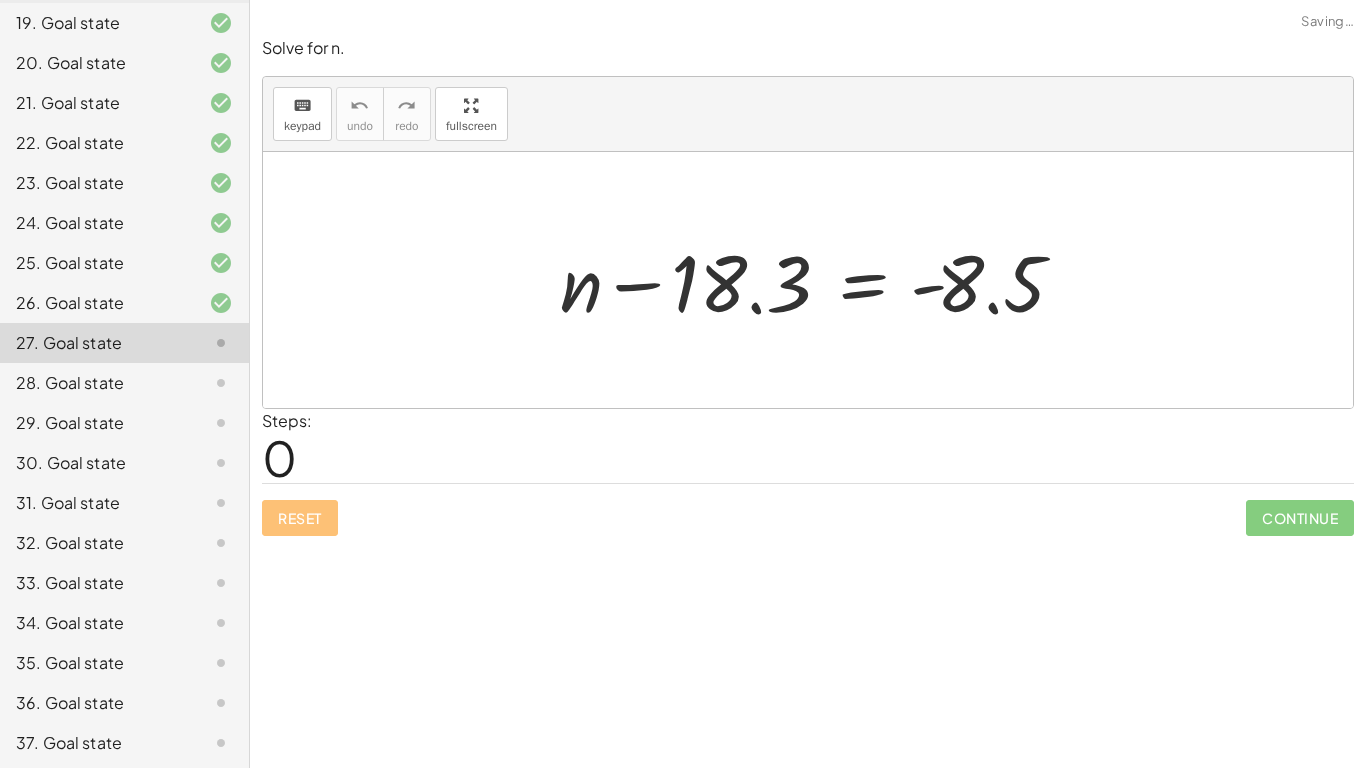 click on "Continue" 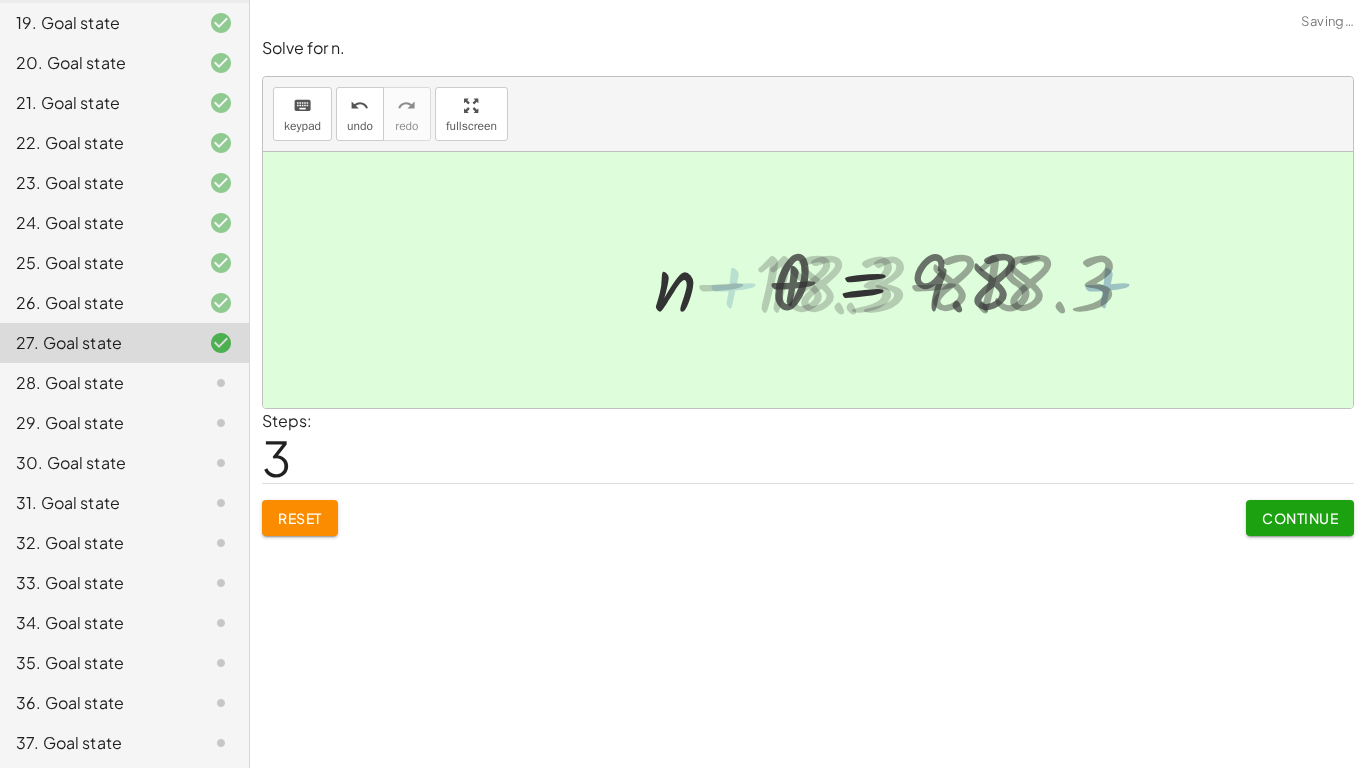 click on "Continue" 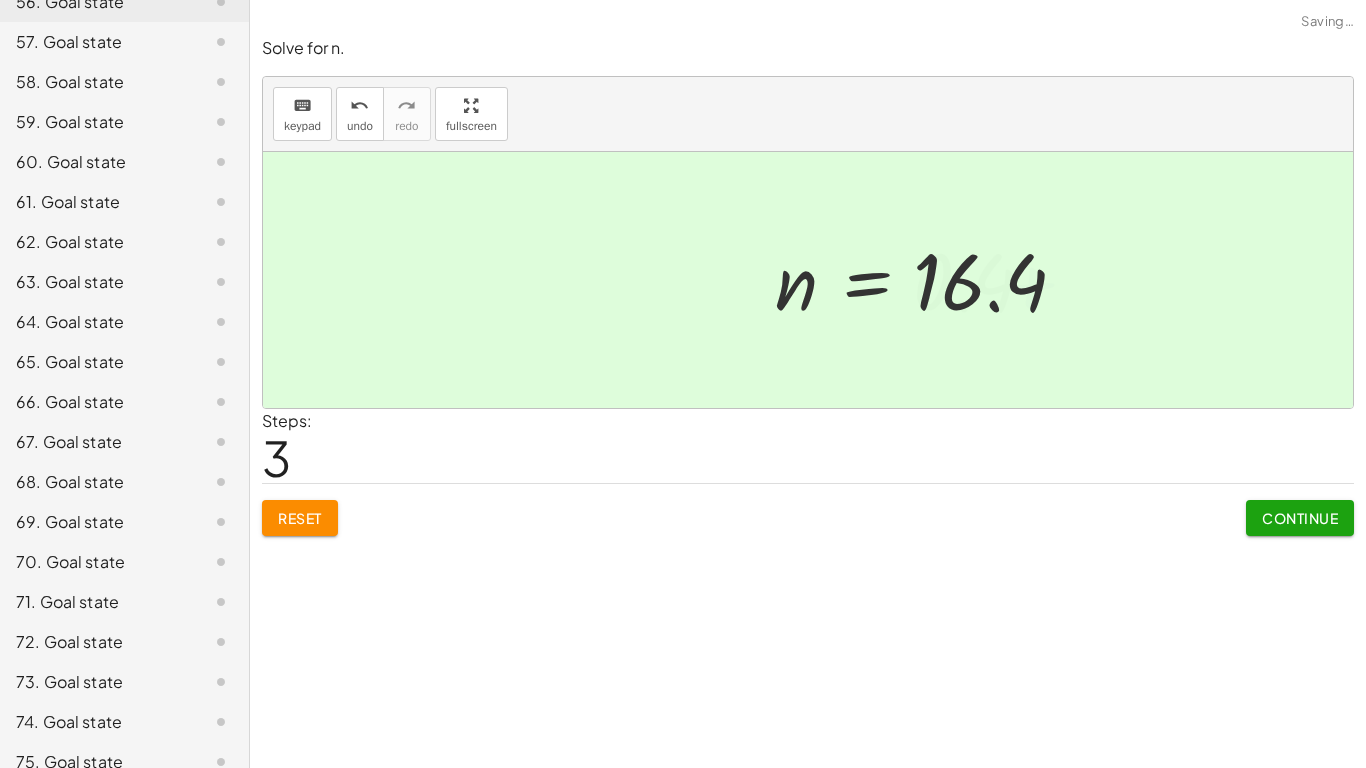 scroll, scrollTop: 2516, scrollLeft: 0, axis: vertical 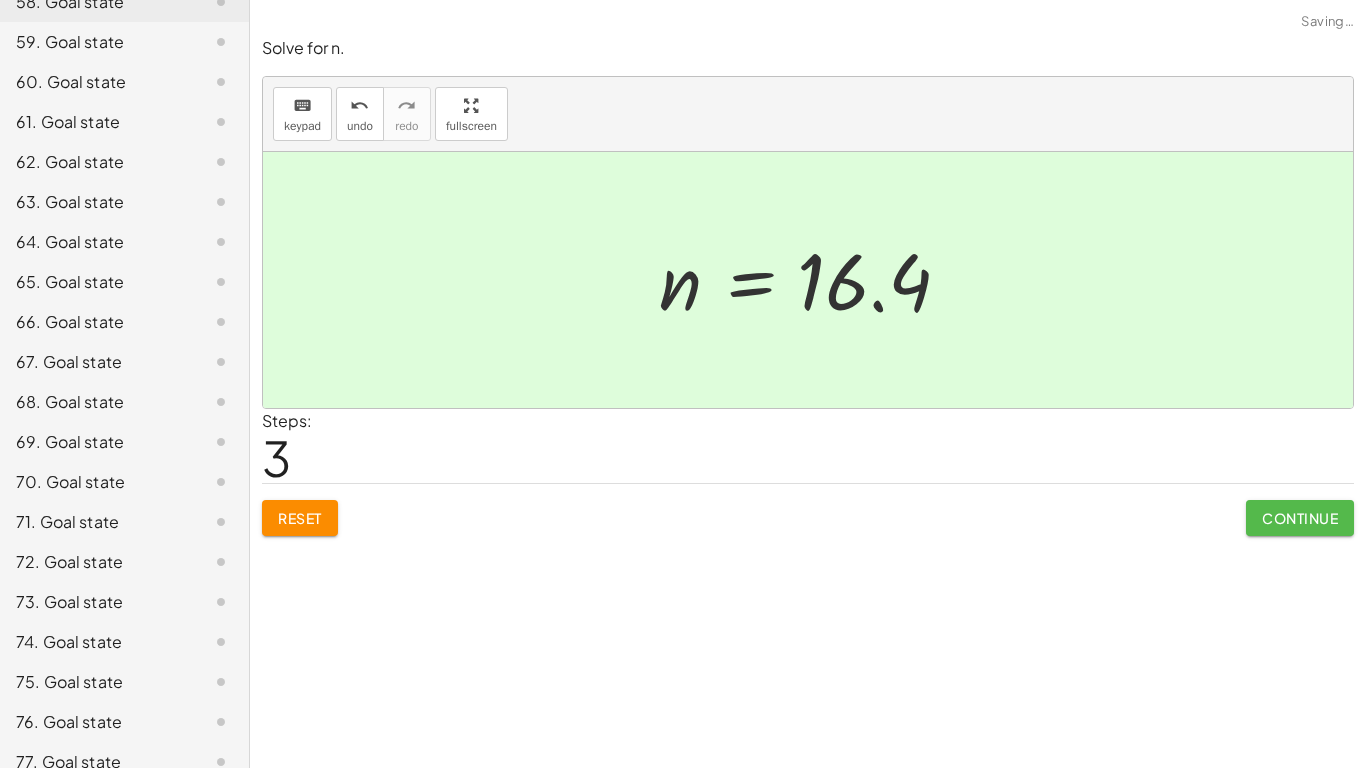 click on "Continue" at bounding box center [1300, 518] 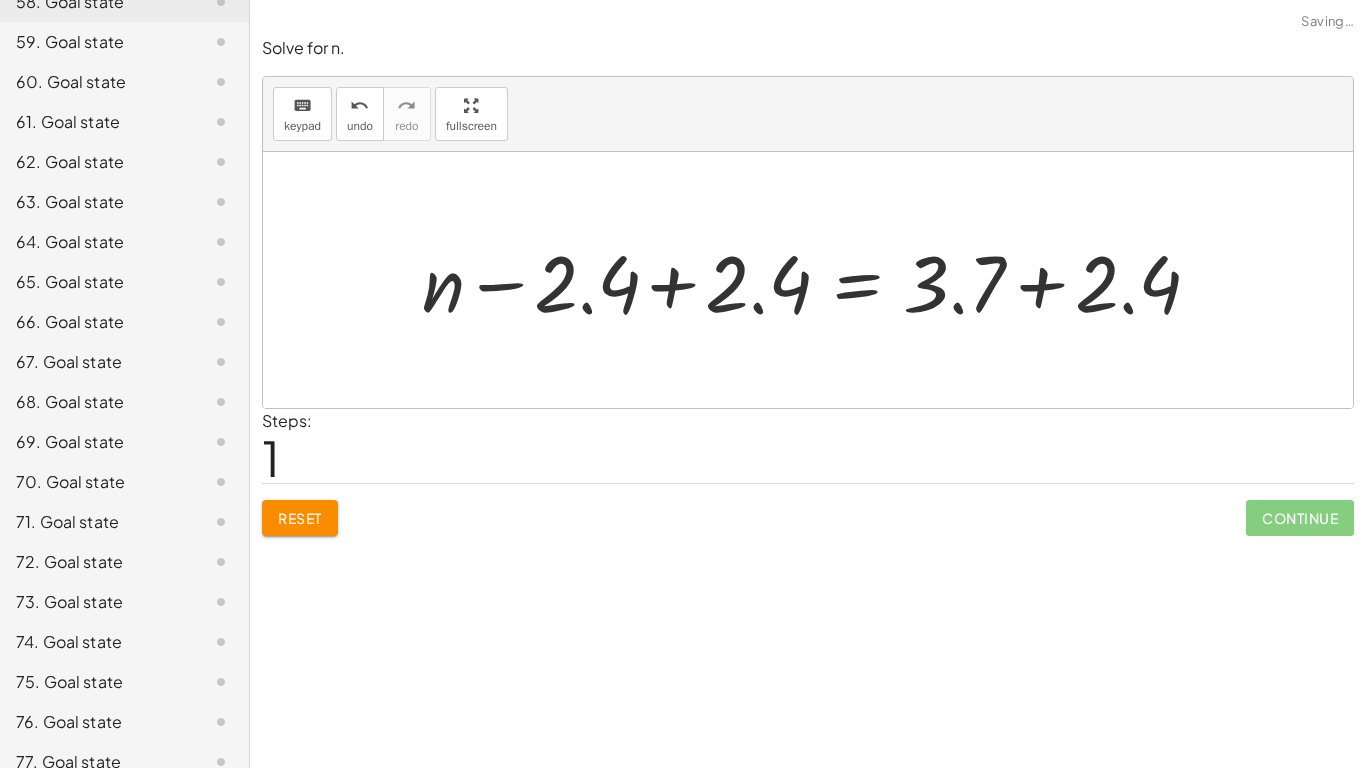 click at bounding box center [808, 280] 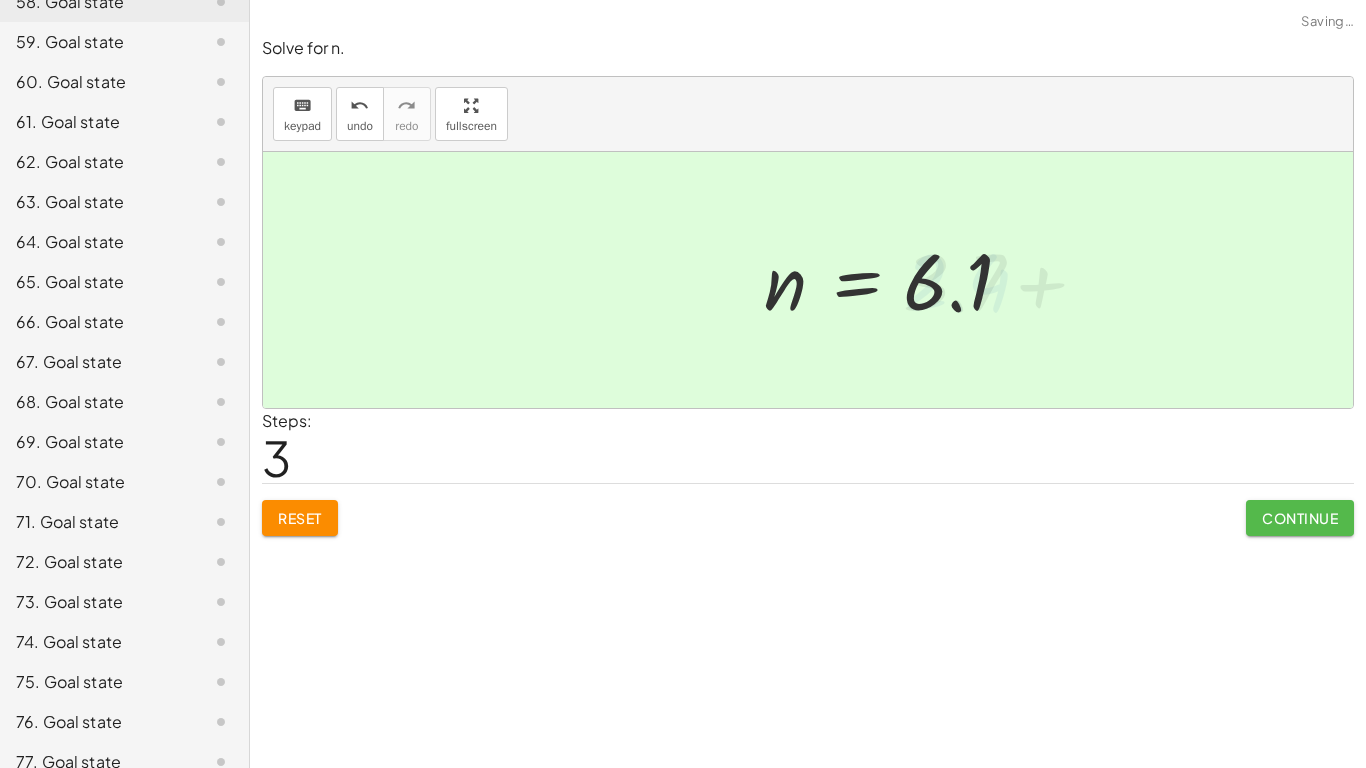 click on "Continue" at bounding box center (1300, 518) 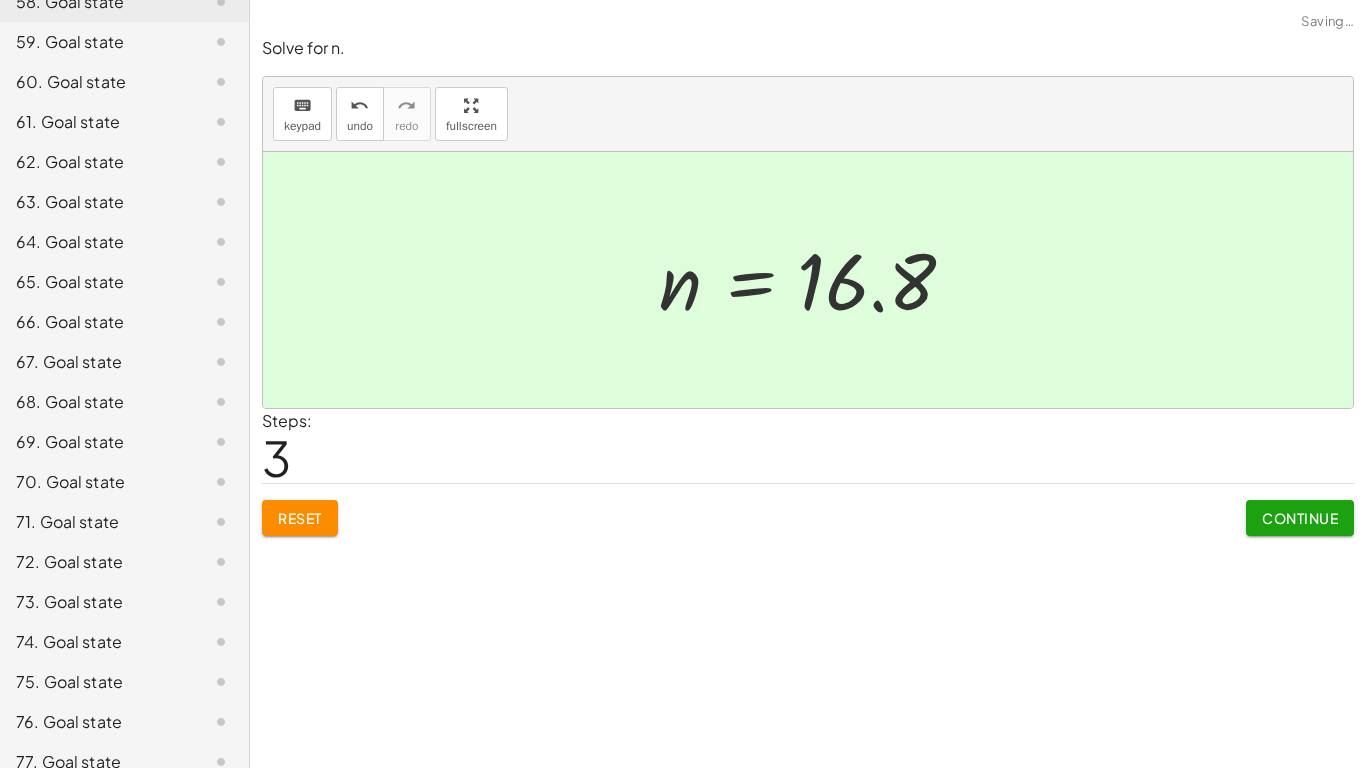 click on "Continue" at bounding box center (1300, 518) 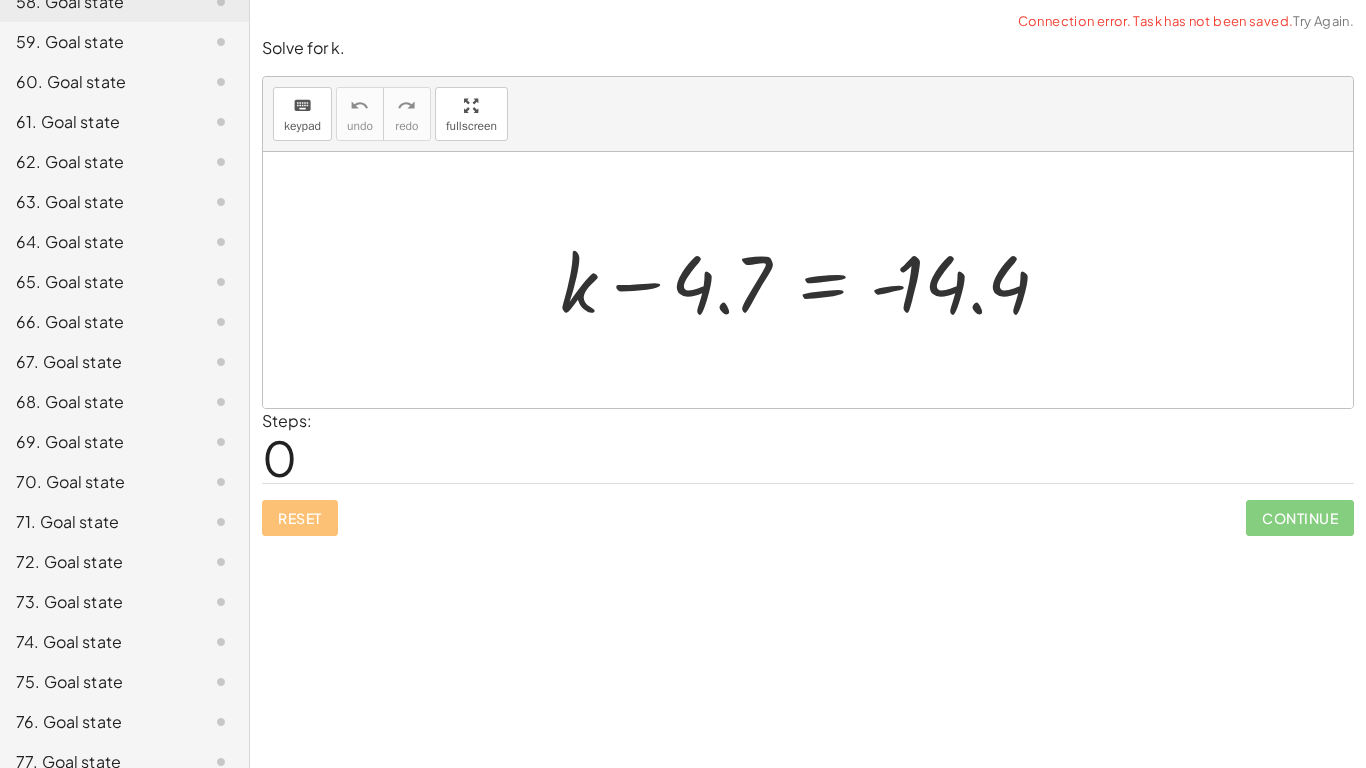 click on "Continue" 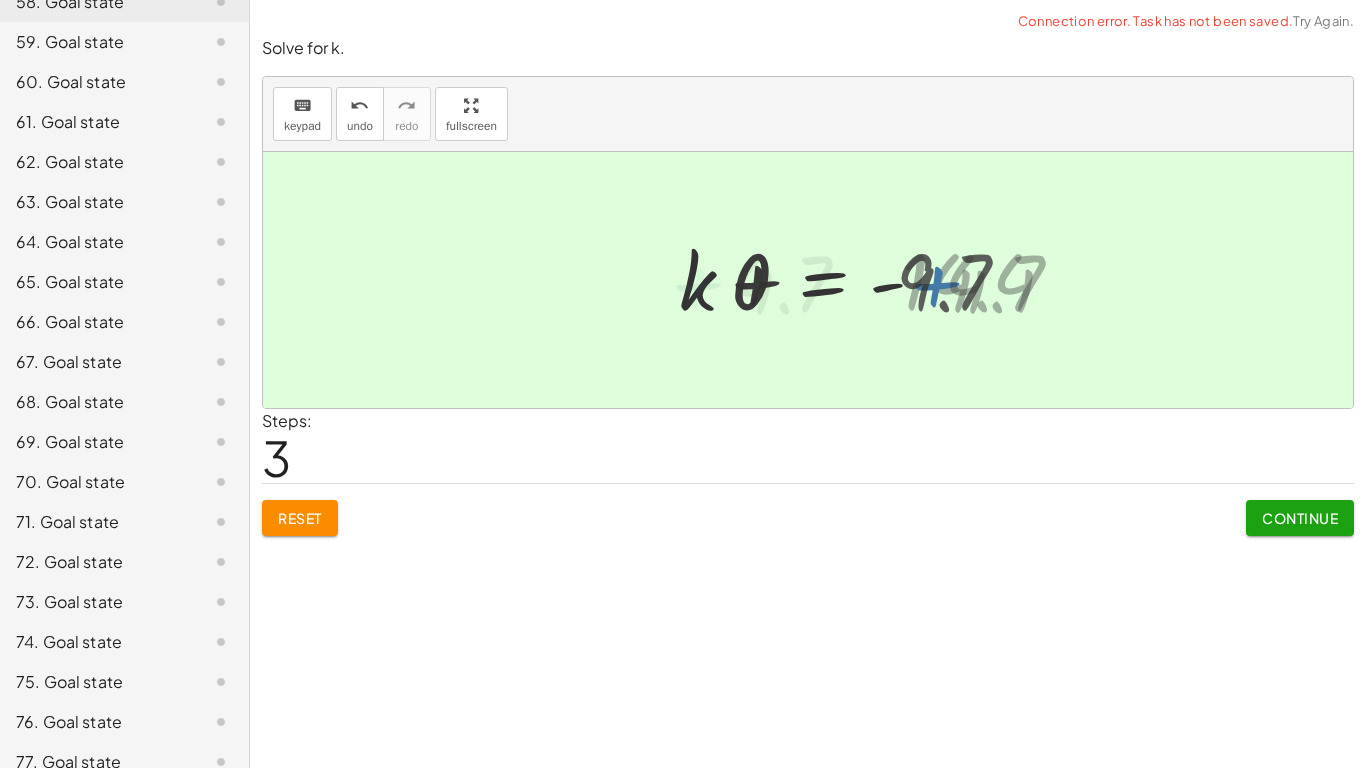 click on "Continue" 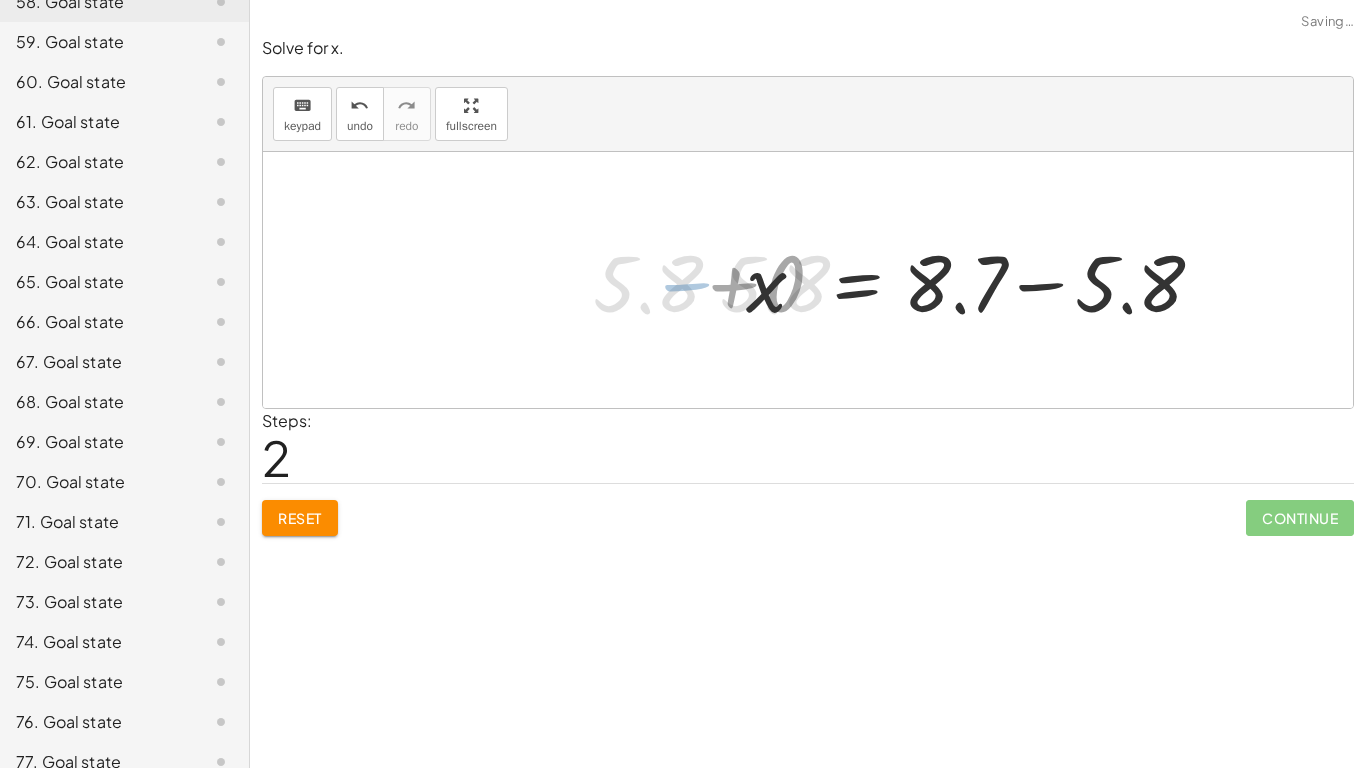 click on "Steps:  2" at bounding box center (808, 446) 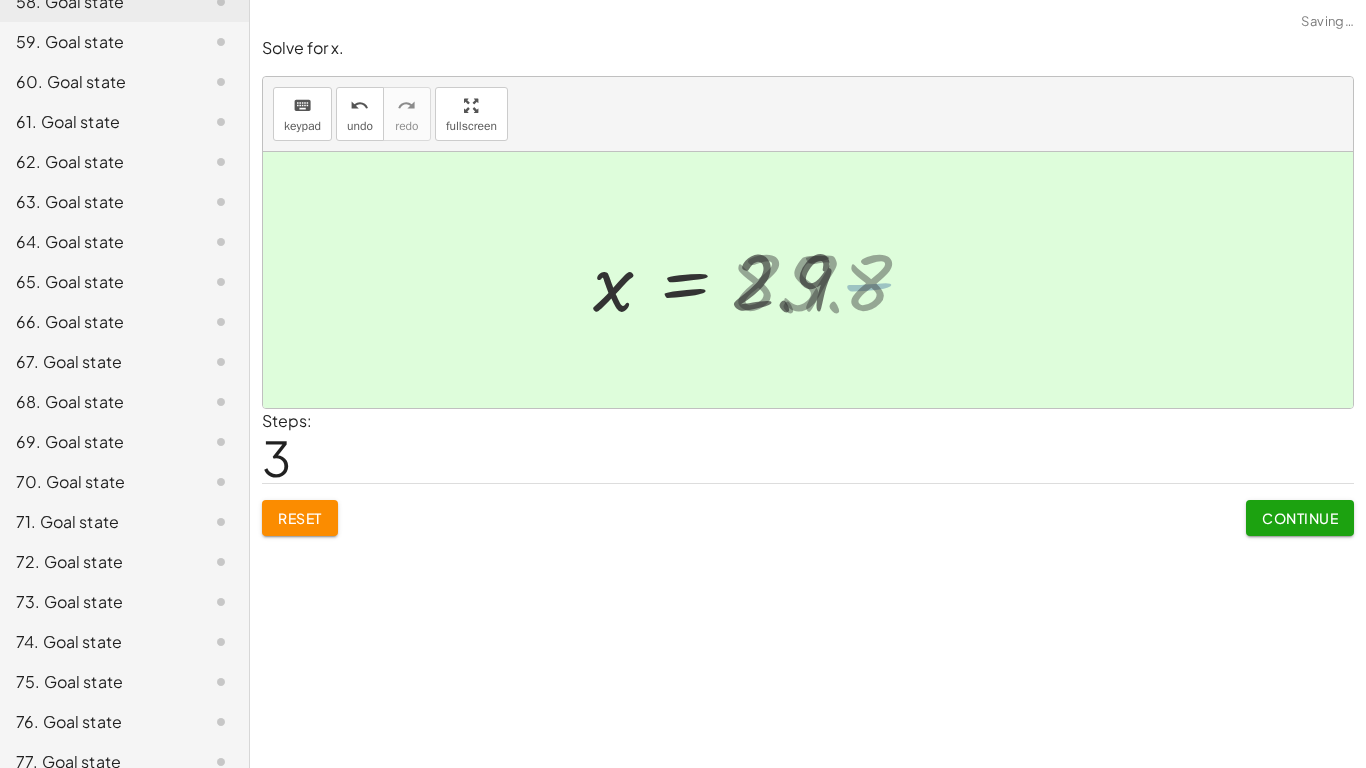 click on "Continue" at bounding box center [1300, 518] 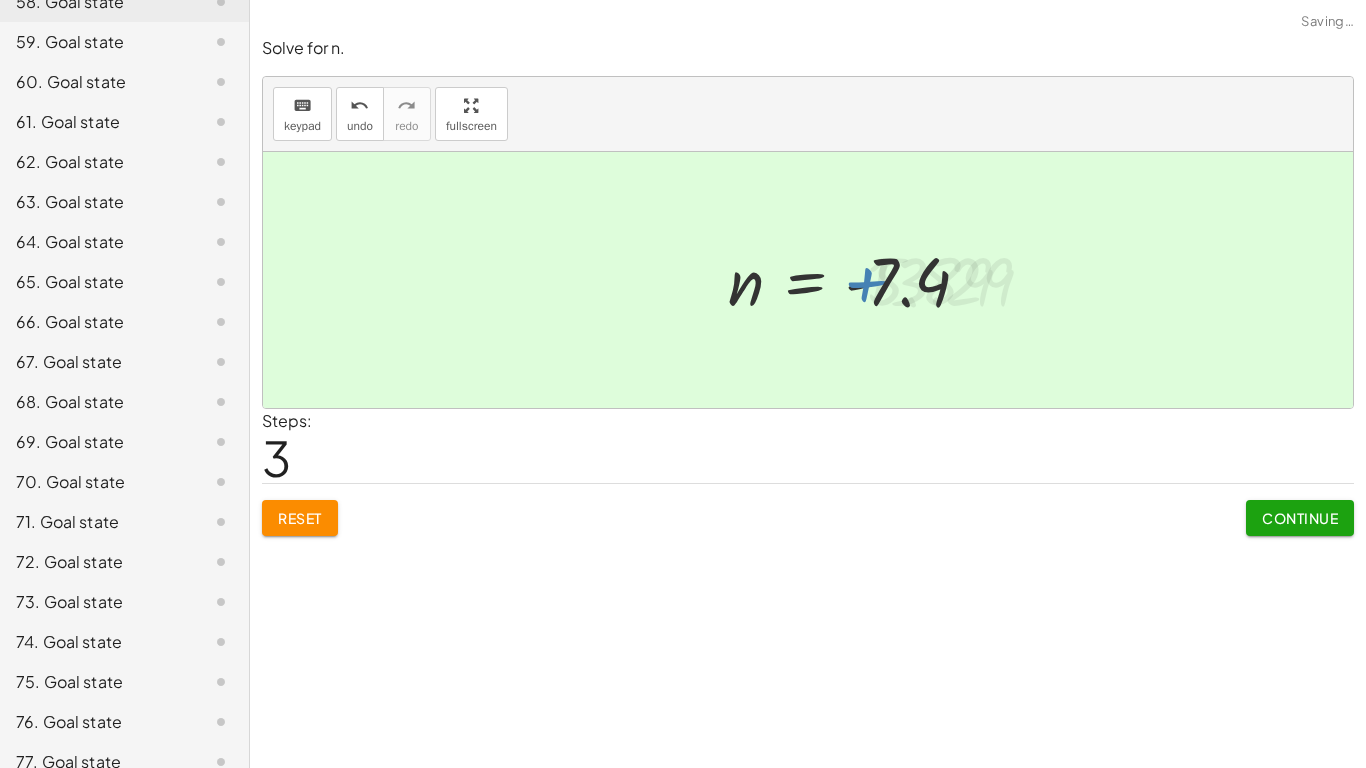 click on "Continue" 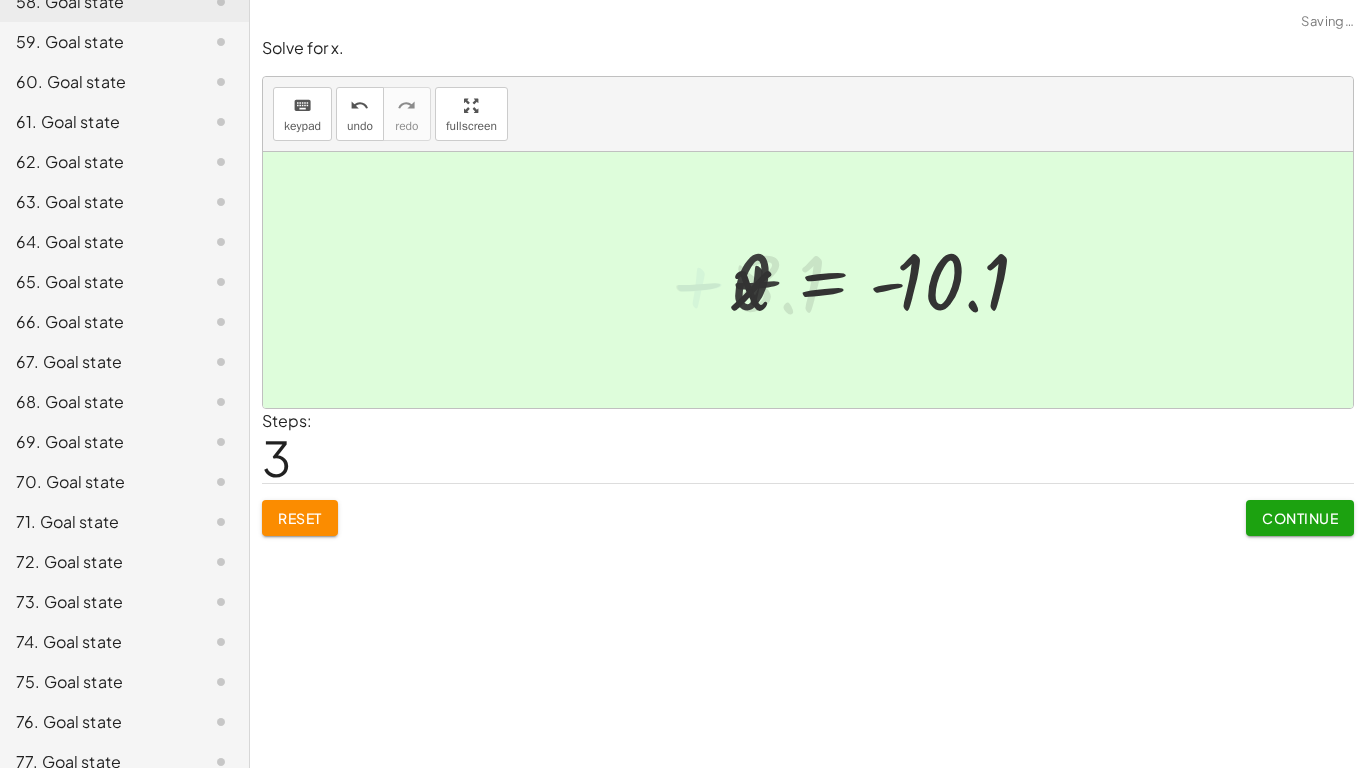 click on "Continue" at bounding box center [1300, 518] 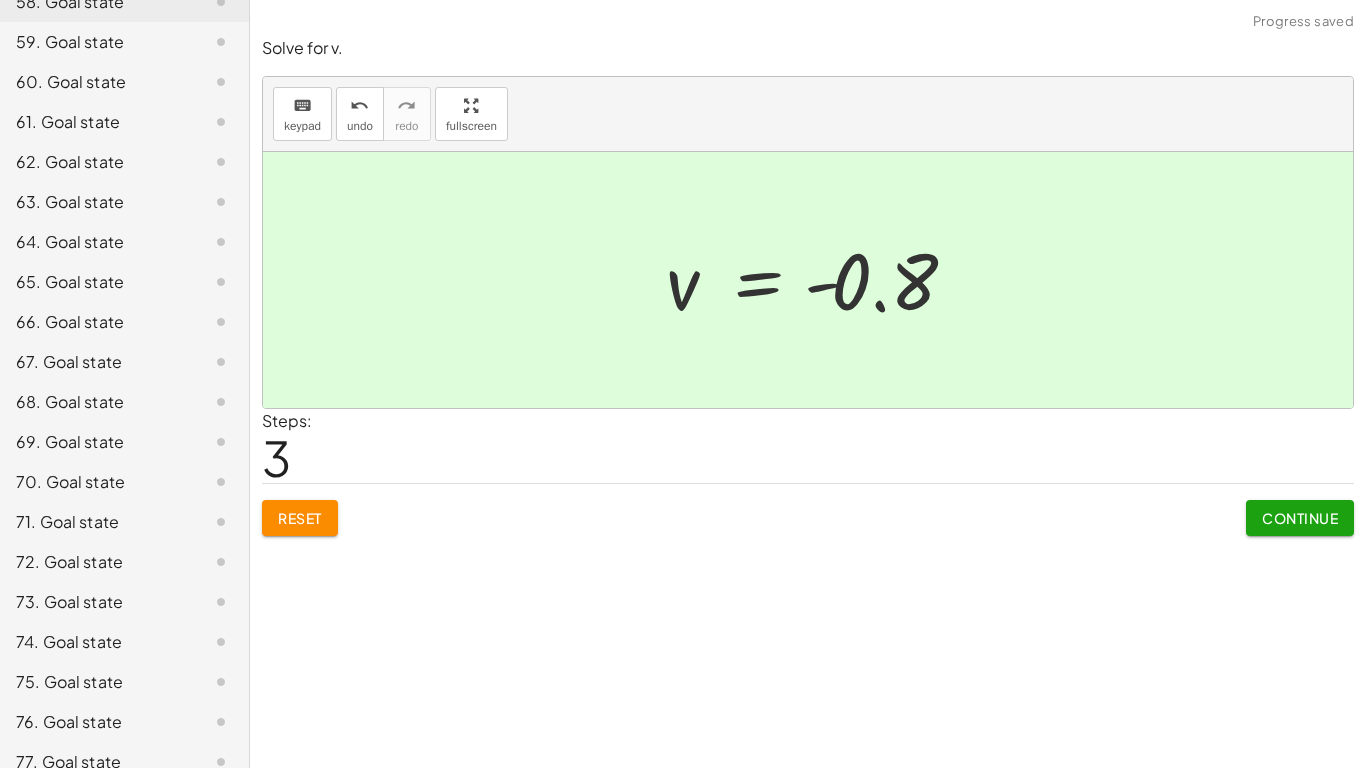 click on "Continue" at bounding box center [1300, 518] 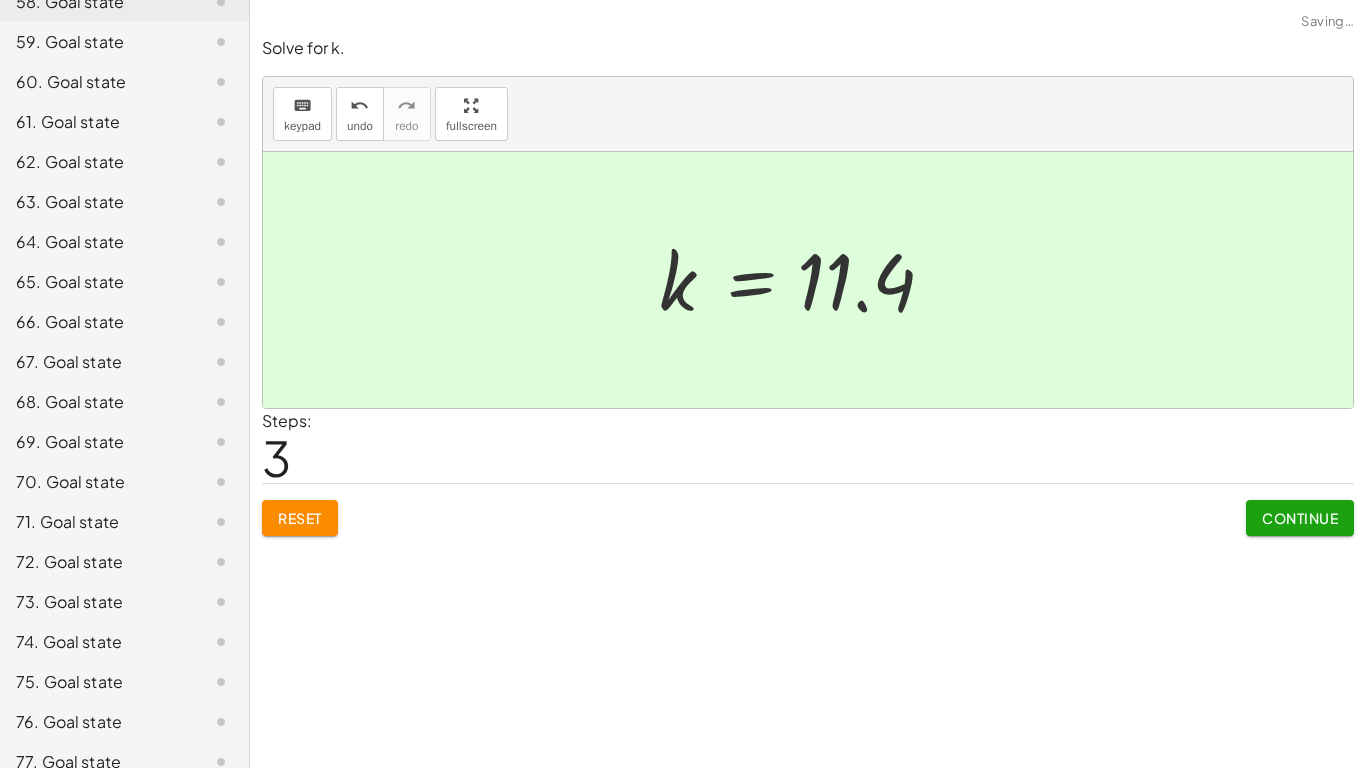 click on "Continue" 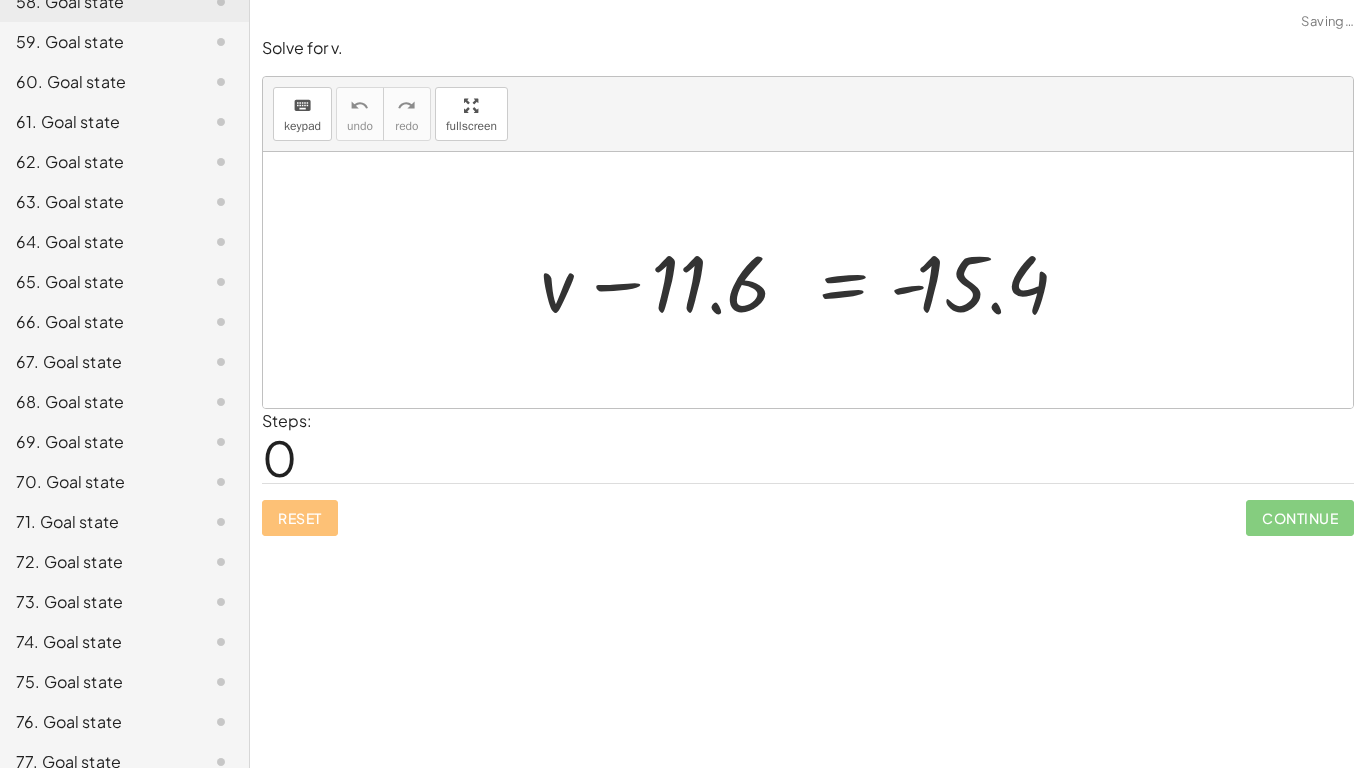 click on "Continue" 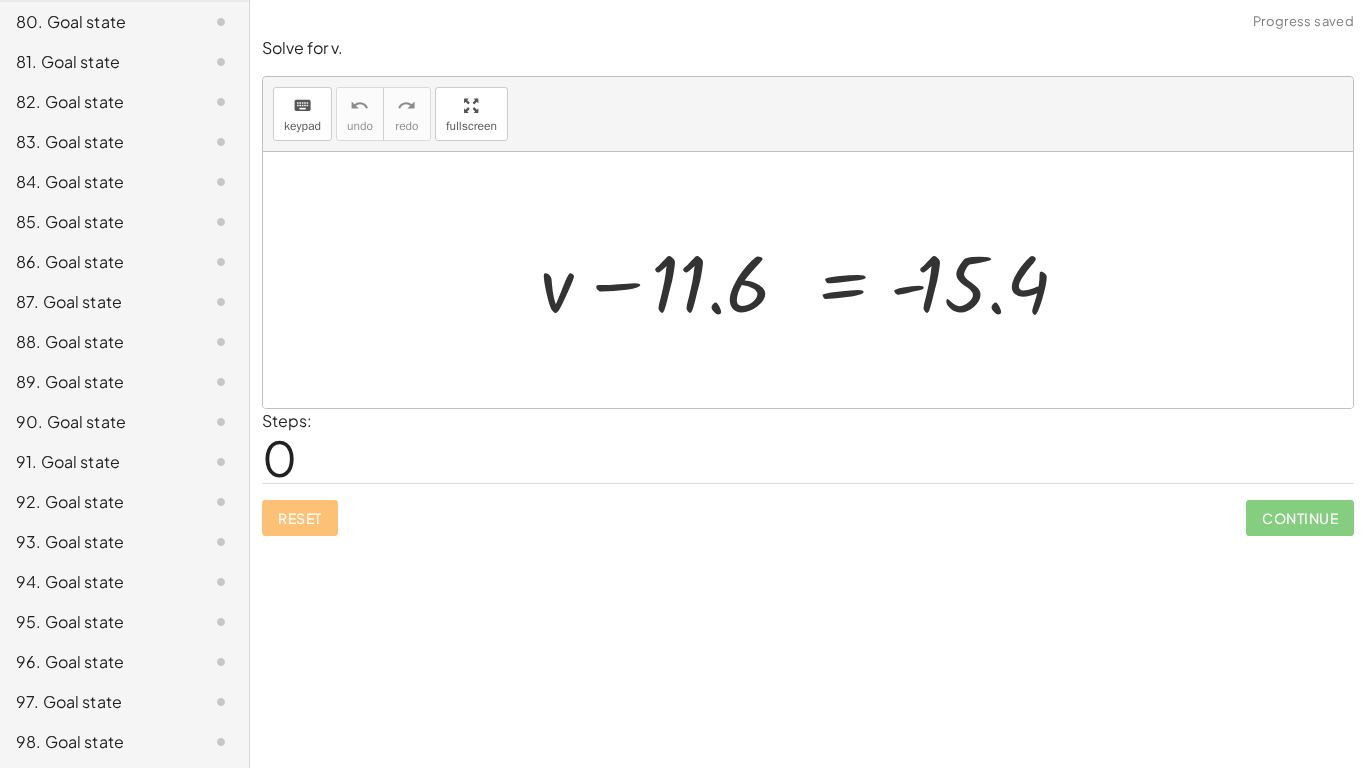 scroll, scrollTop: 3458, scrollLeft: 0, axis: vertical 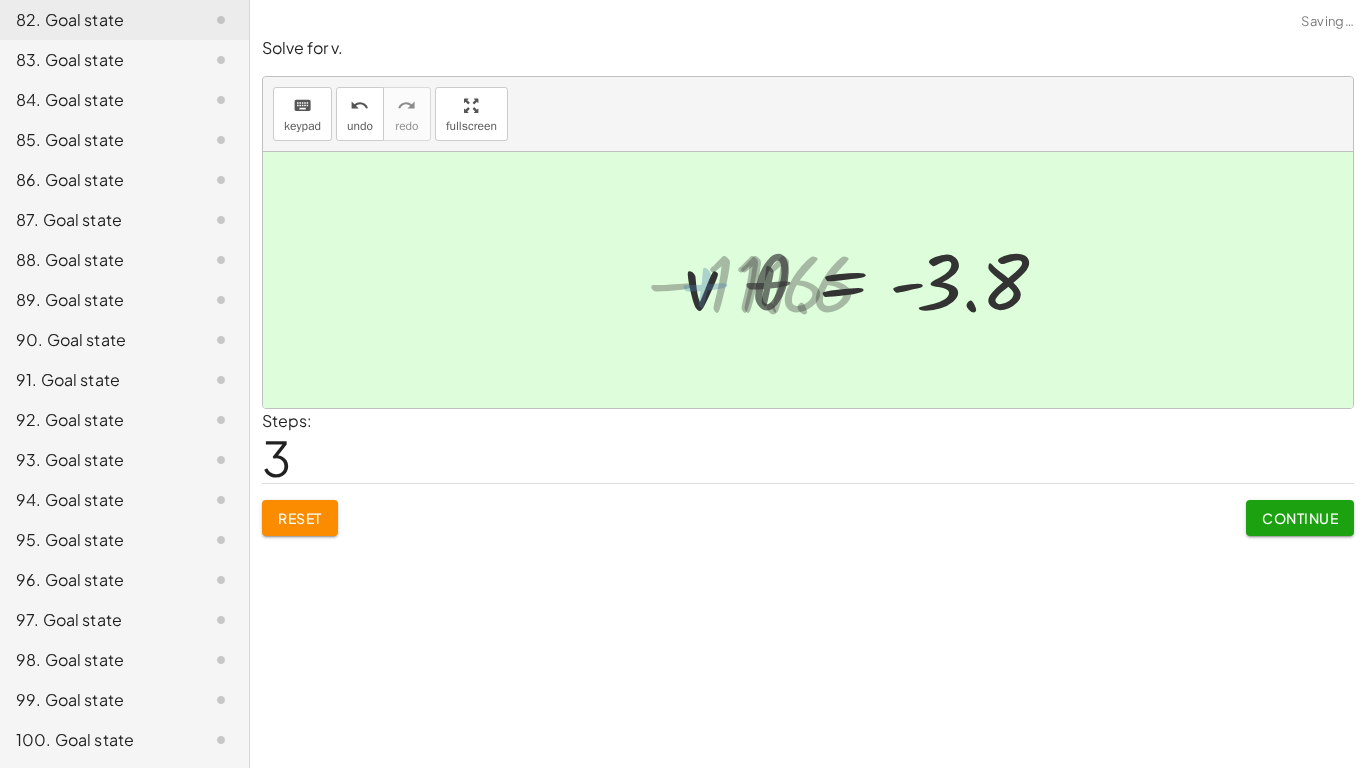 click on "Continue" 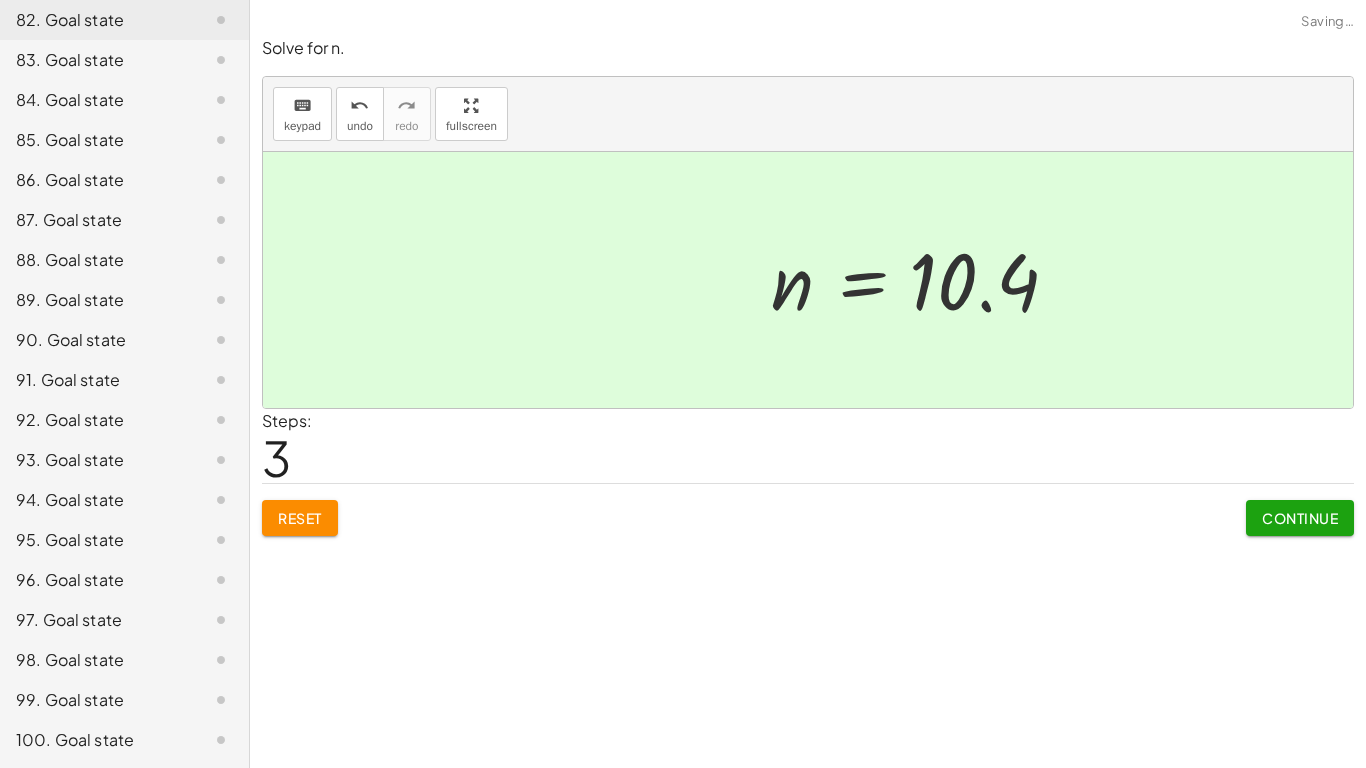 click on "Continue" 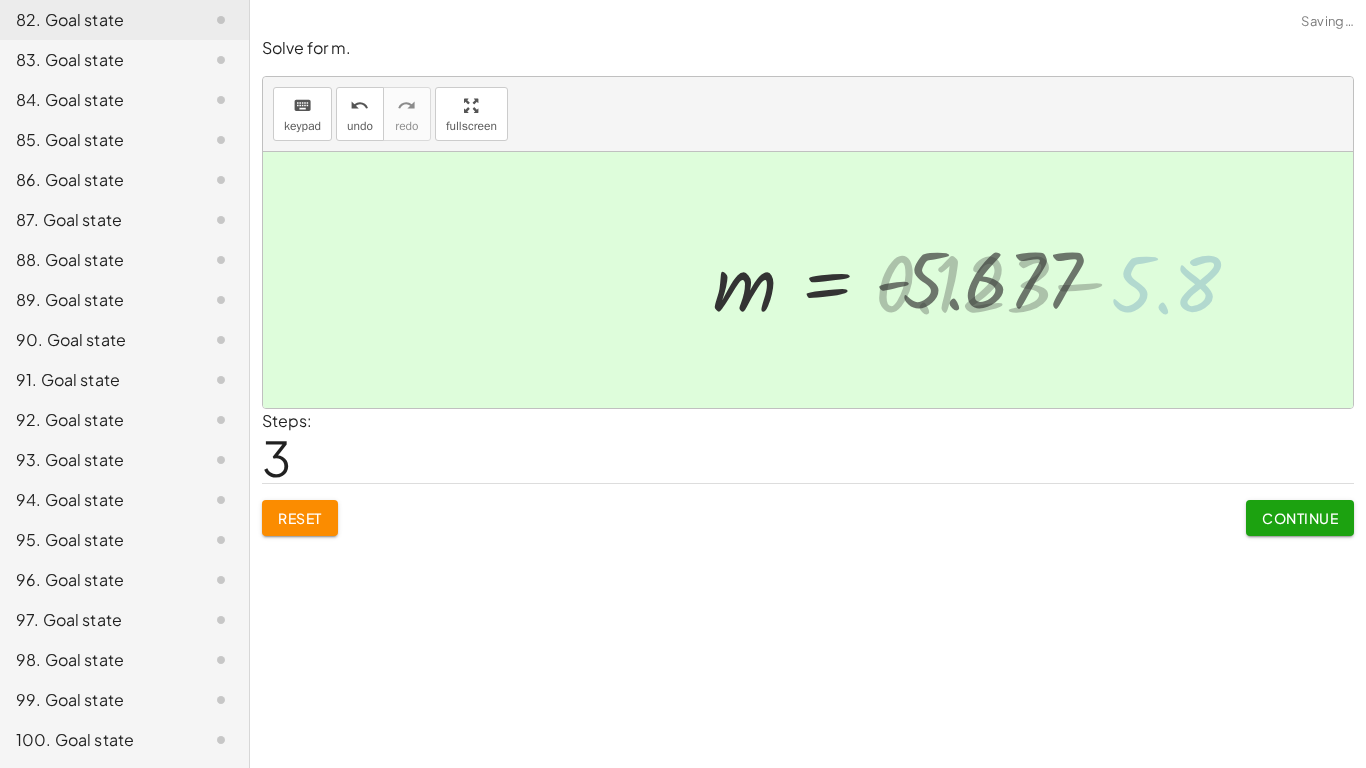 click on "Continue" 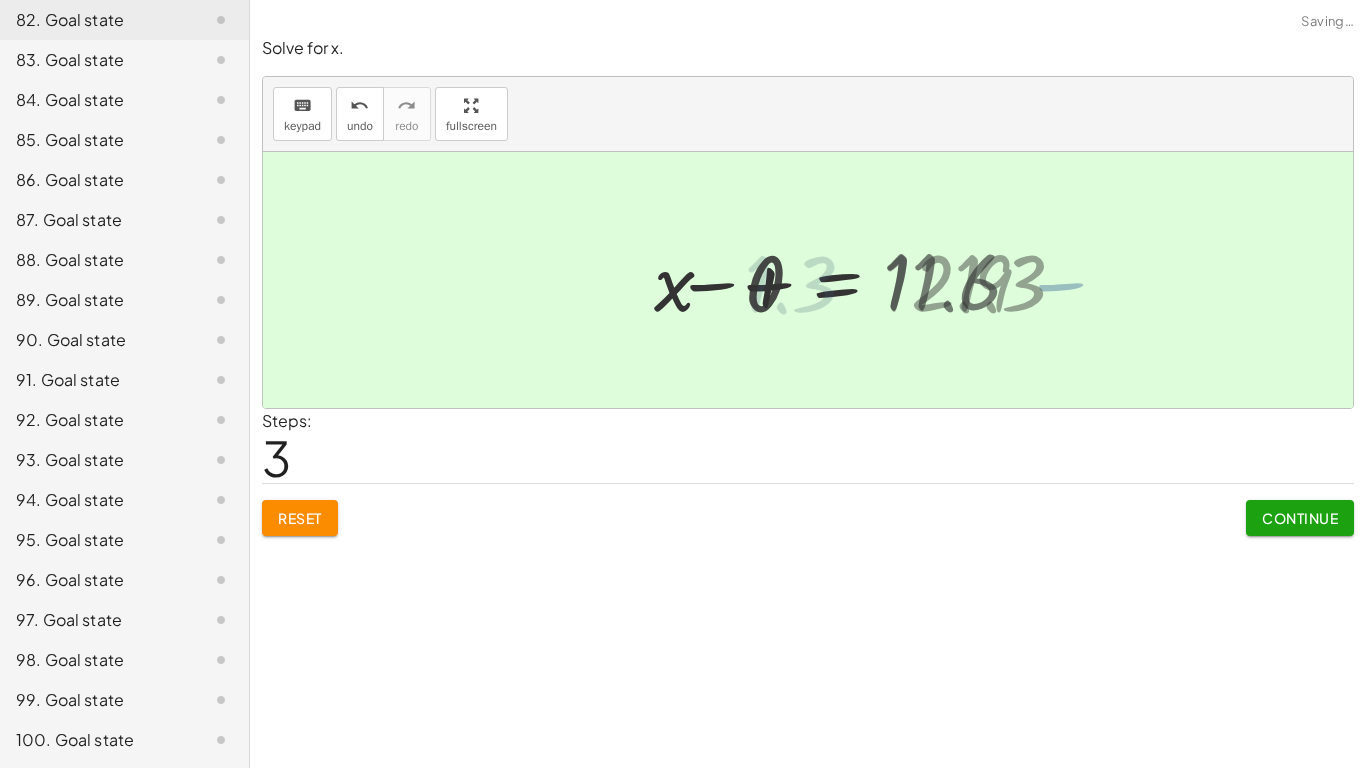 click on "Continue" 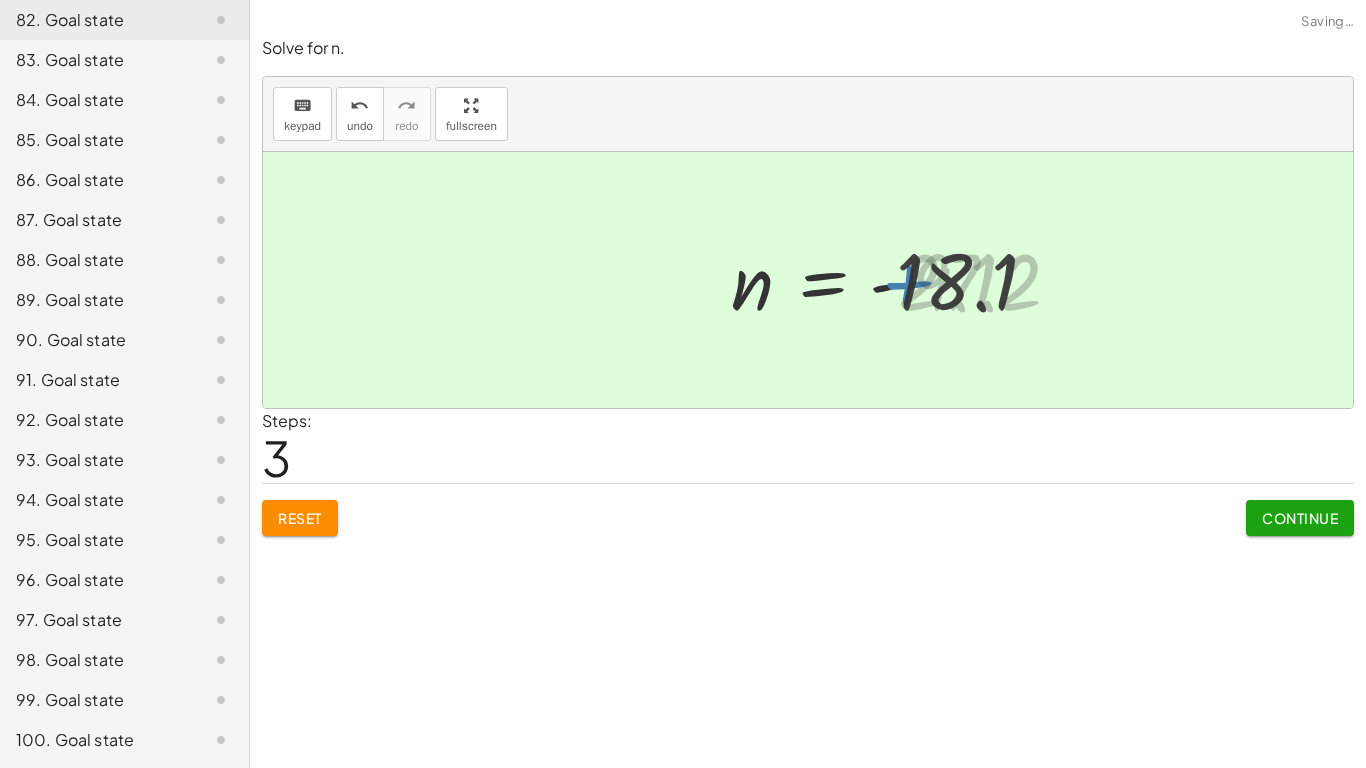 click on "Continue" 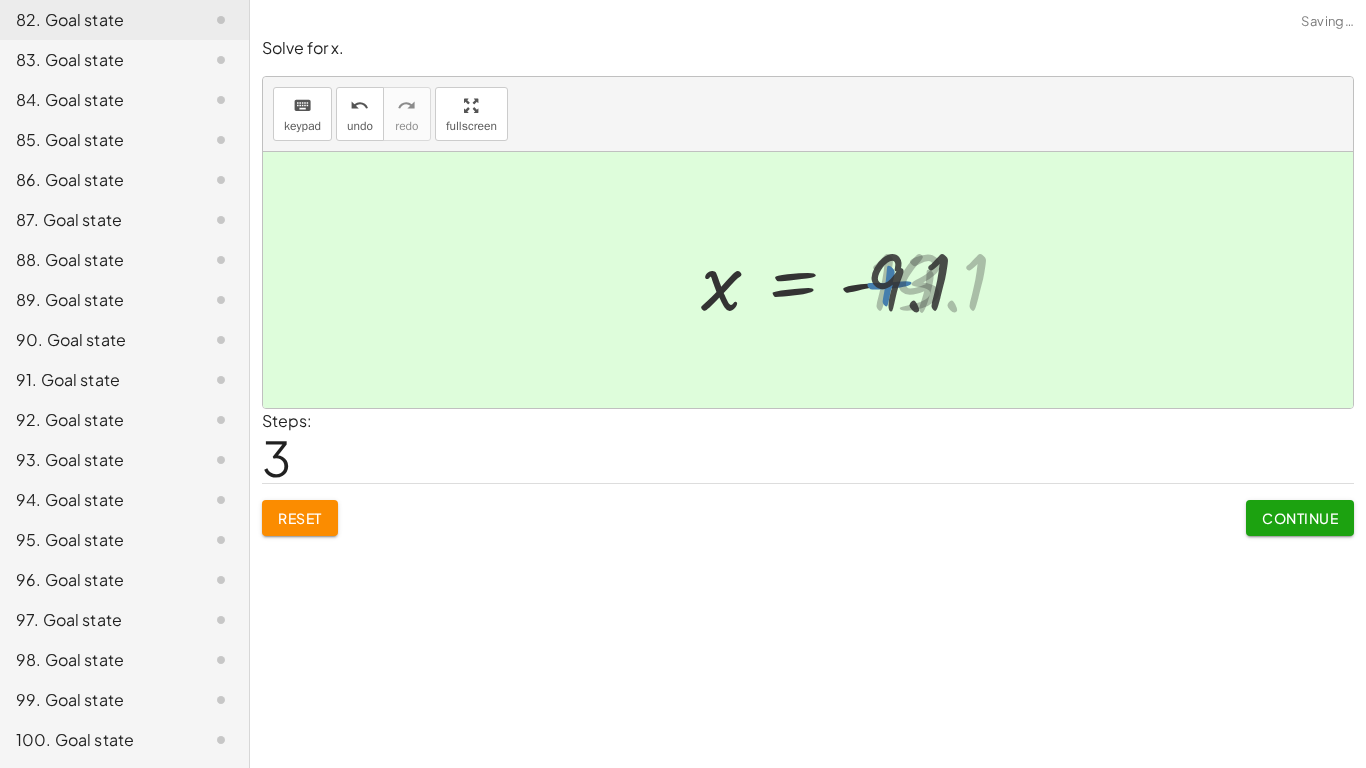click on "Continue" 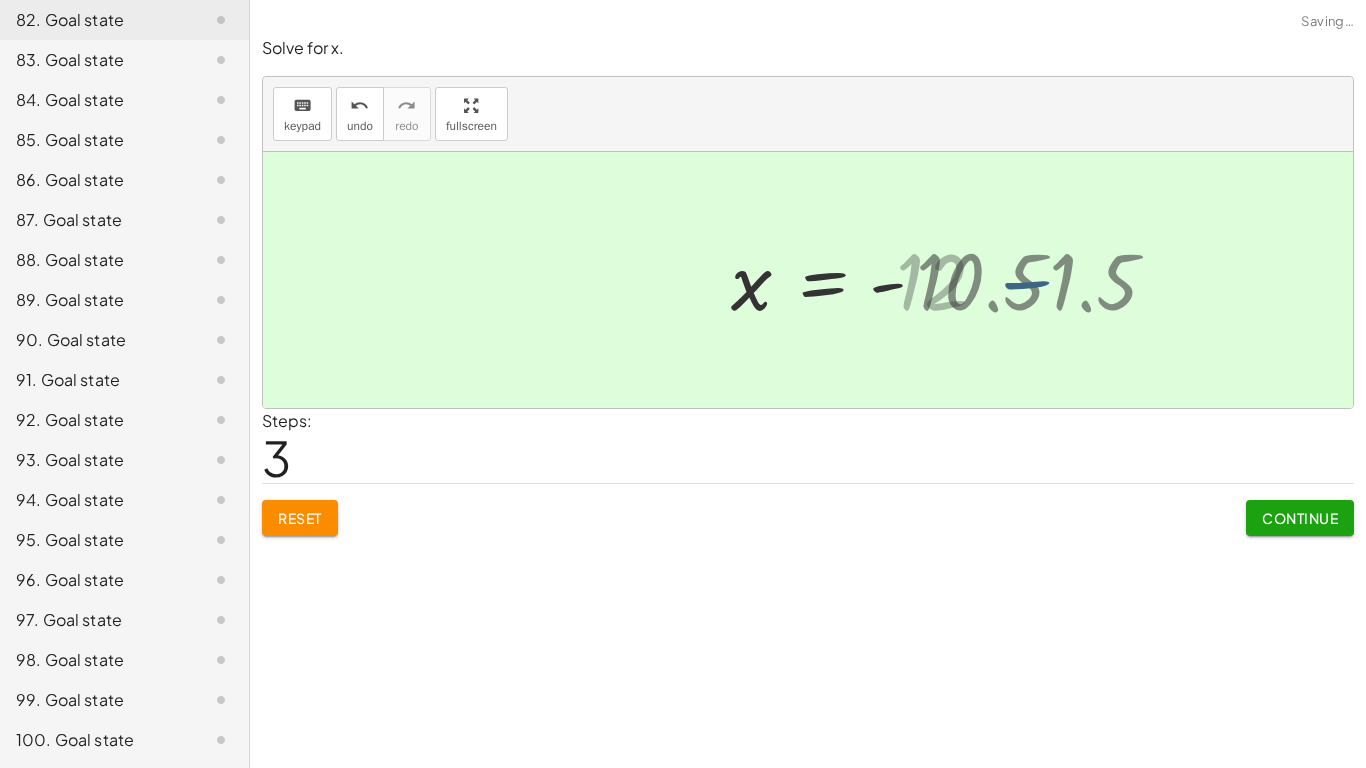 click on "Continue" 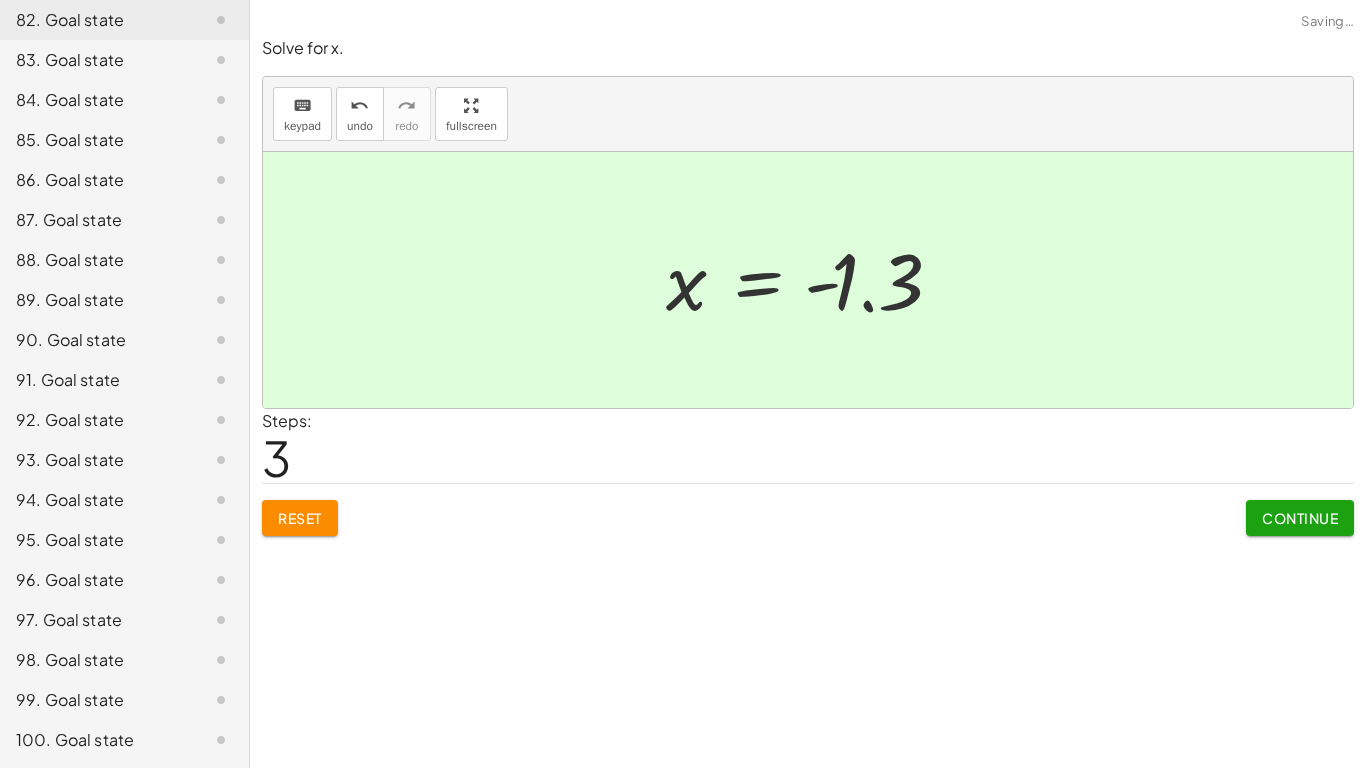 click on "Continue" 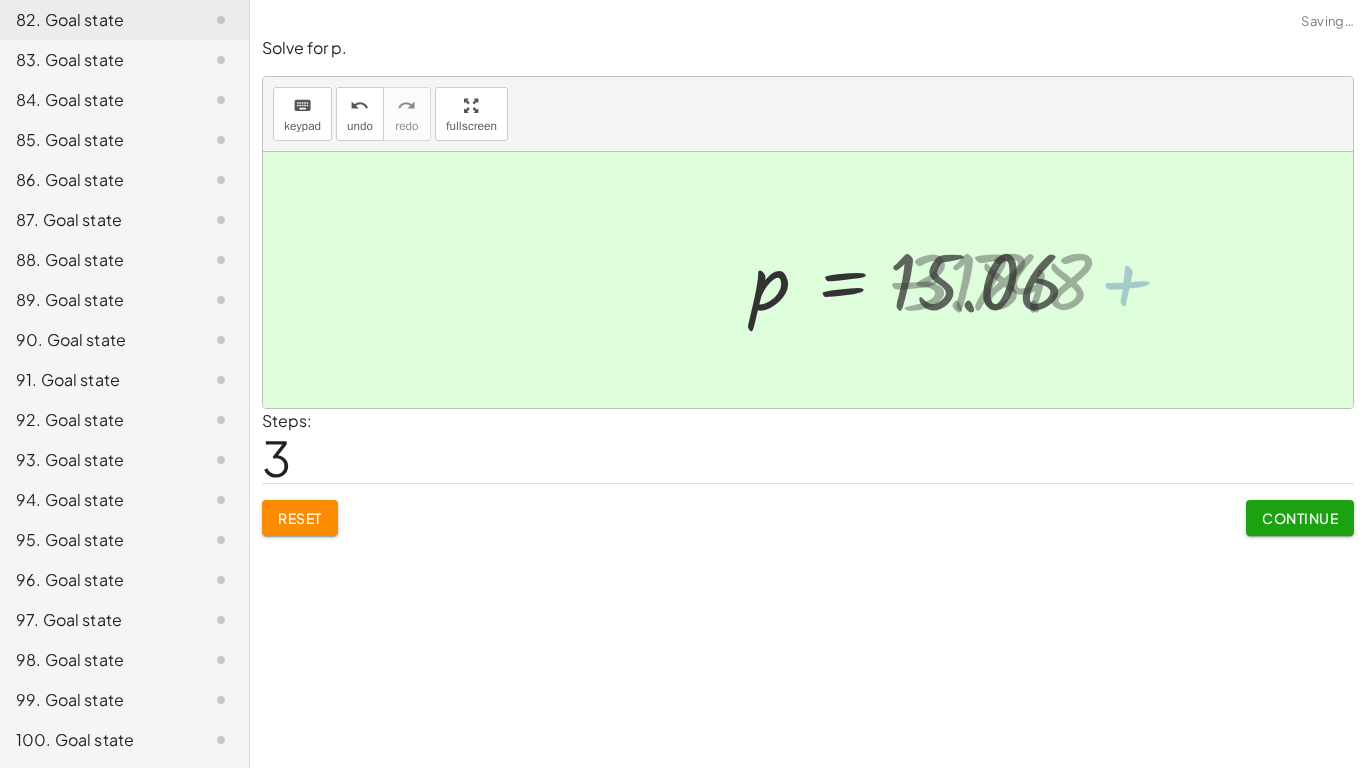 click on "Continue" 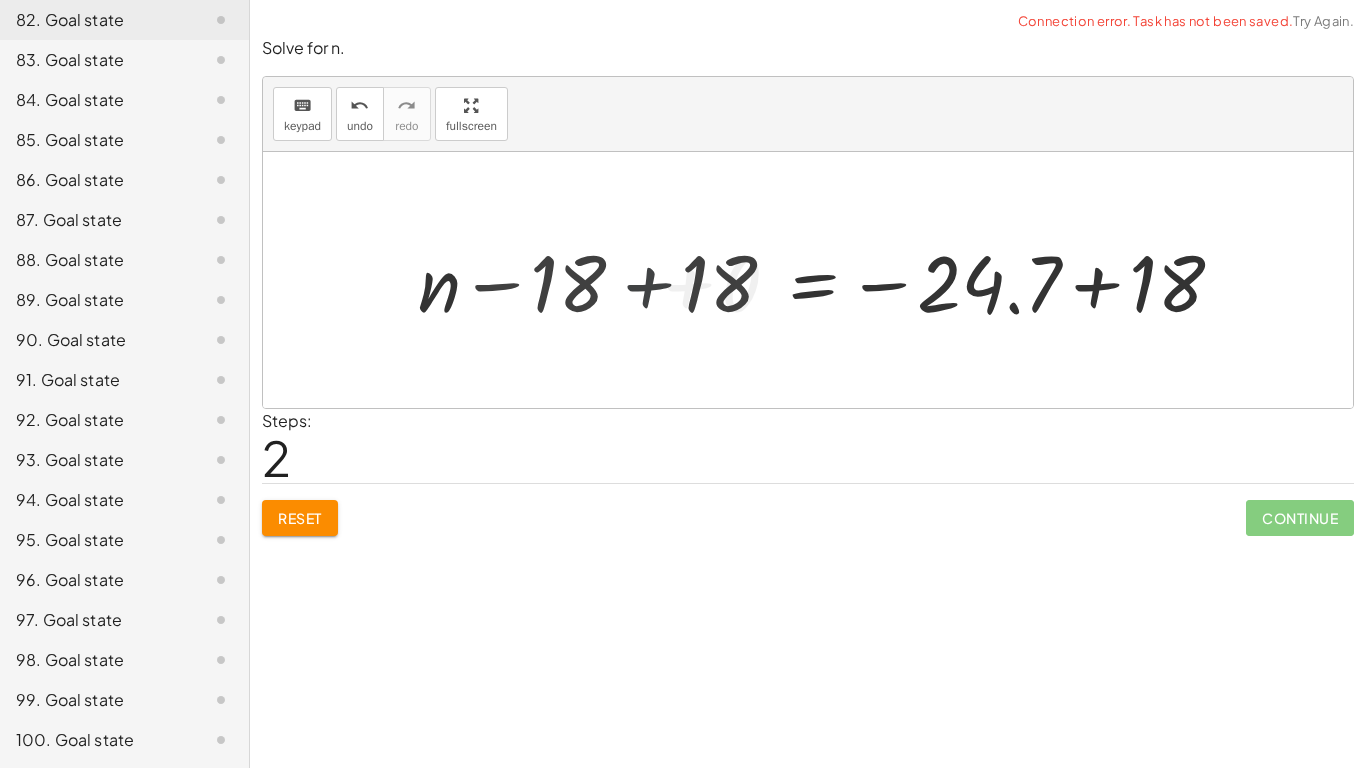 click on "+ n − 18 = - 24.7 + n = − 24.7 − 18 + 18 + 18 + 0 + n − 18 + 18 = − 24.7 + 18 + n + 0 = − 24.7 + 18" at bounding box center [975, 280] 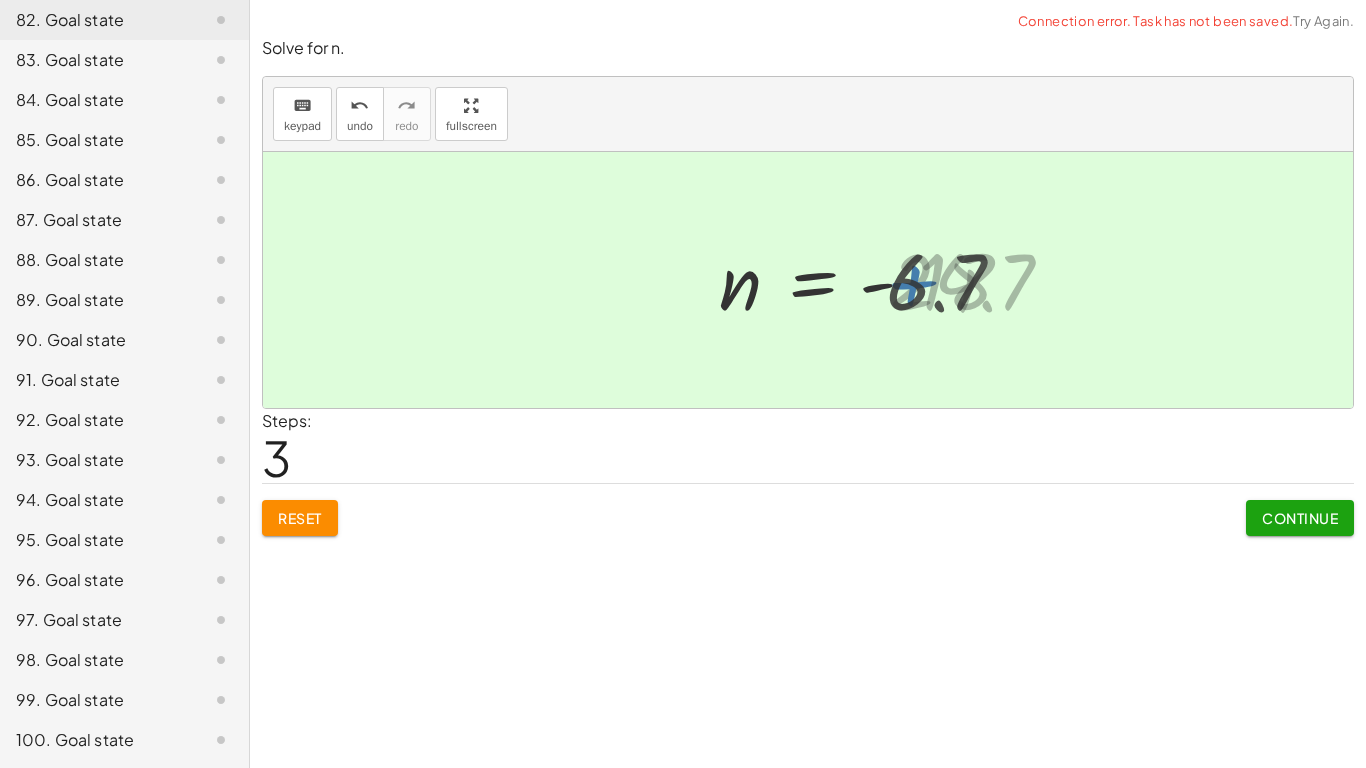 click on "Continue" at bounding box center [1300, 518] 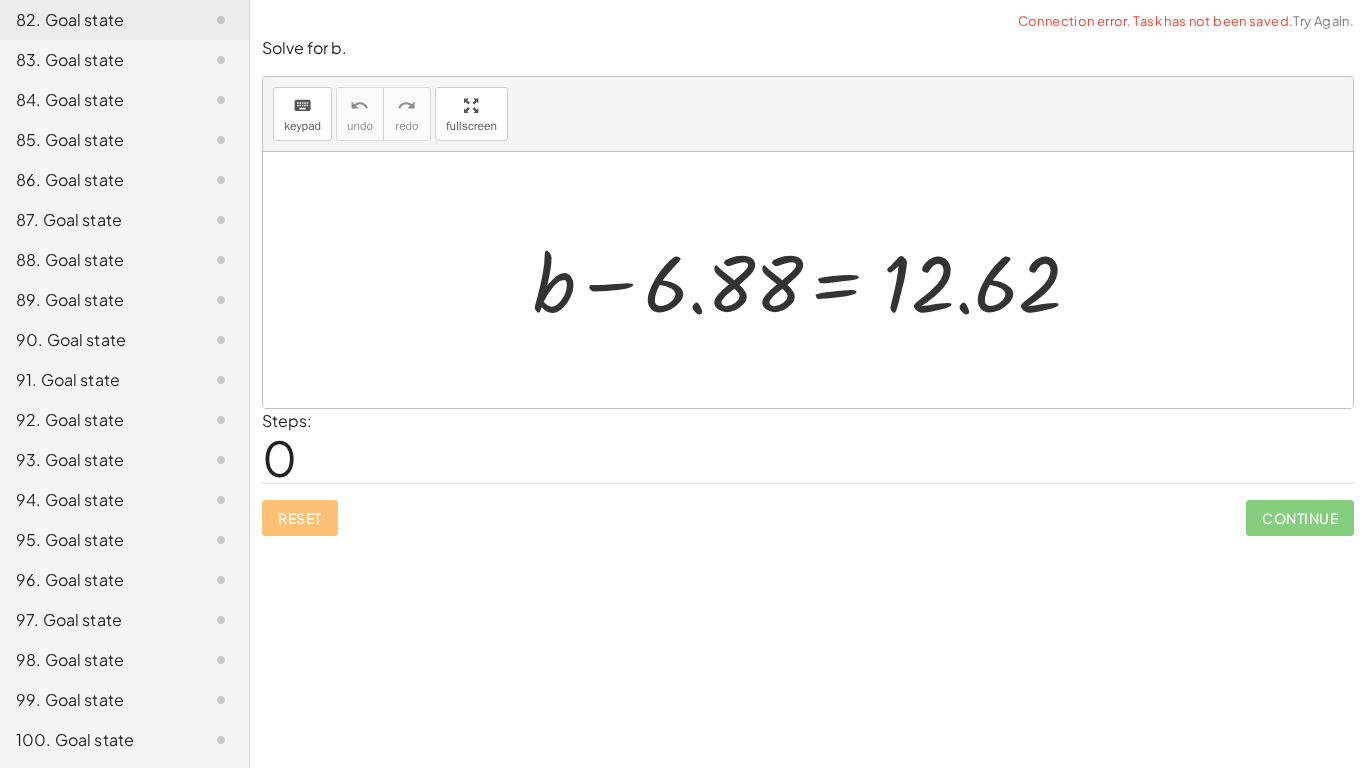 click on "Continue" 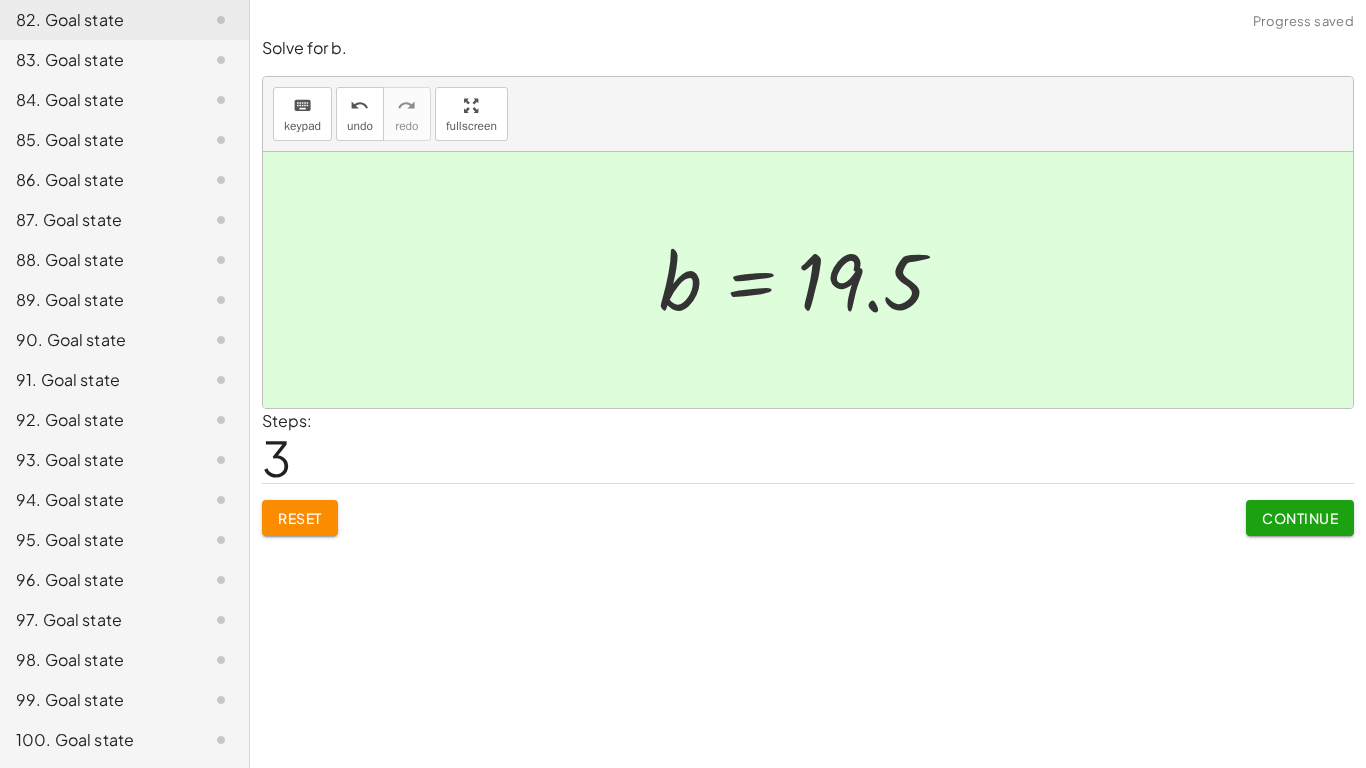 click on "Continue" 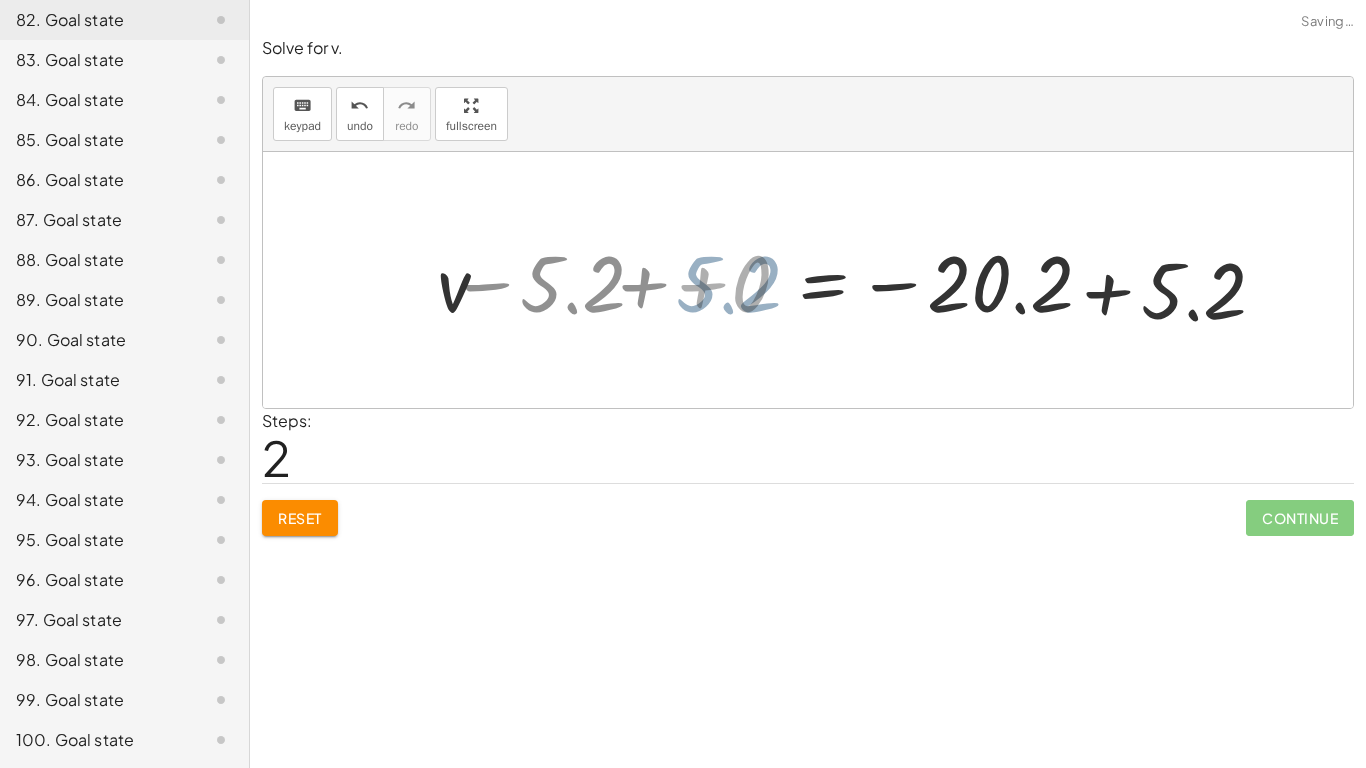 click on "Solve for v. keyboard keypad undo undo redo redo fullscreen − 5.2 + 5.2 + v − 5.2 = − 20.2 − 5.2 + 5.2 + 5.2 + 0 + v − 5.2 = - 20.2 + v − 5.2 + 5.2 = − 20.2 + 5.2 + v + 0 = − 20.2 + 5.2 × Steps:  2 Reset   Continue" 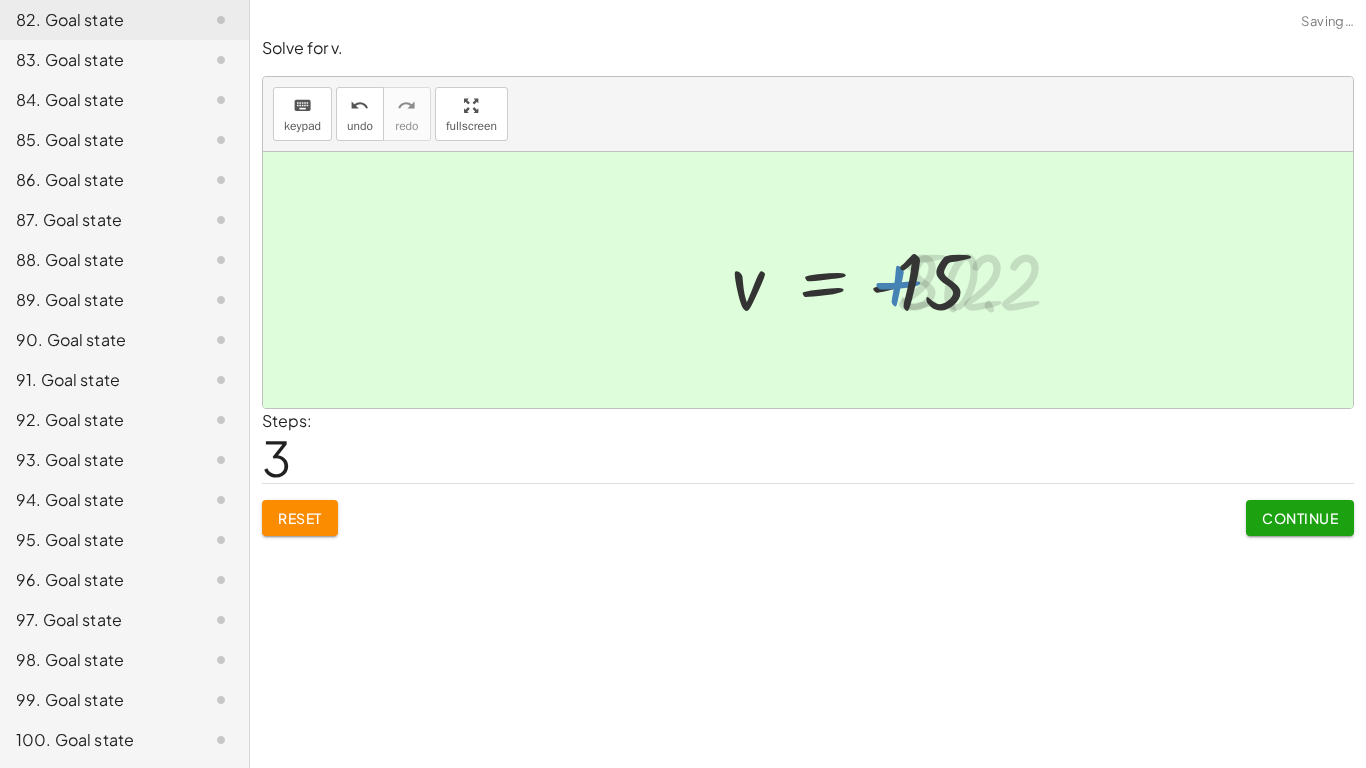 click on "Continue" 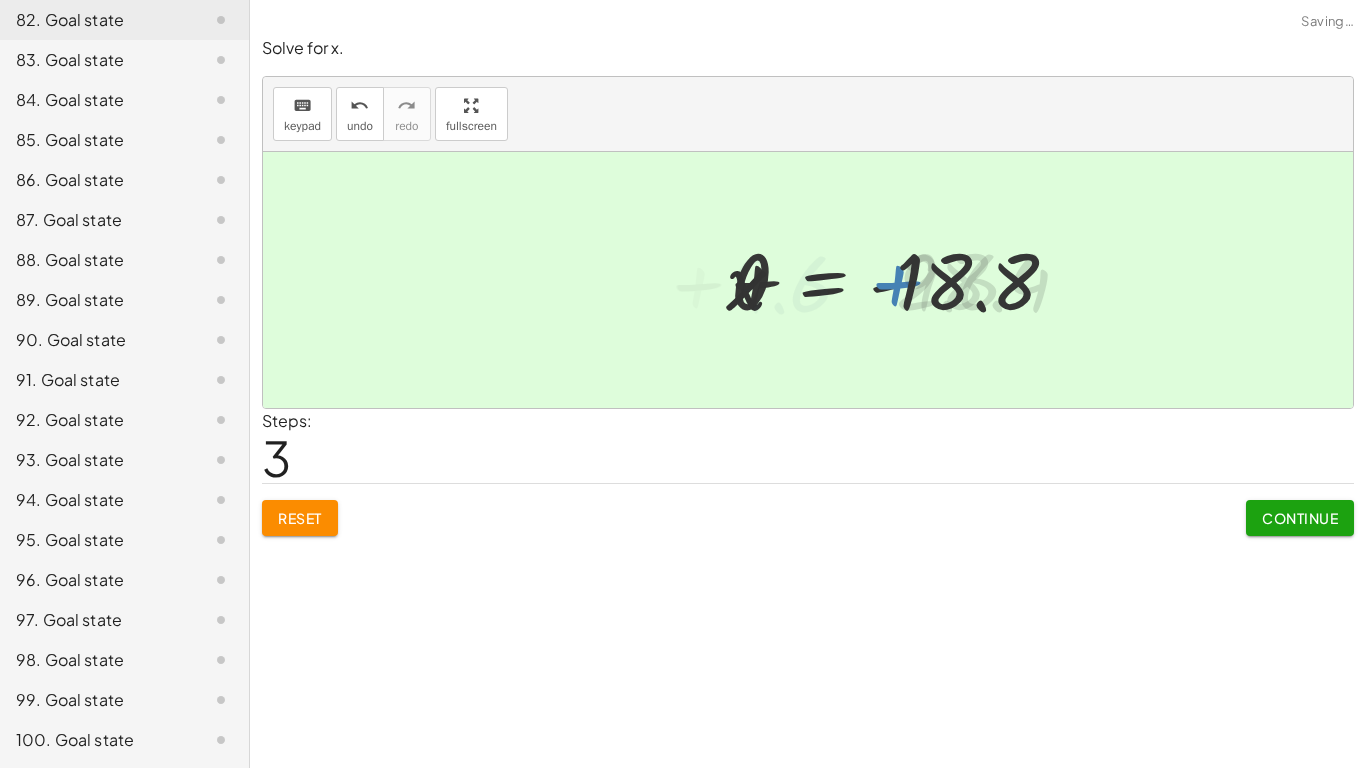 click on "Continue" 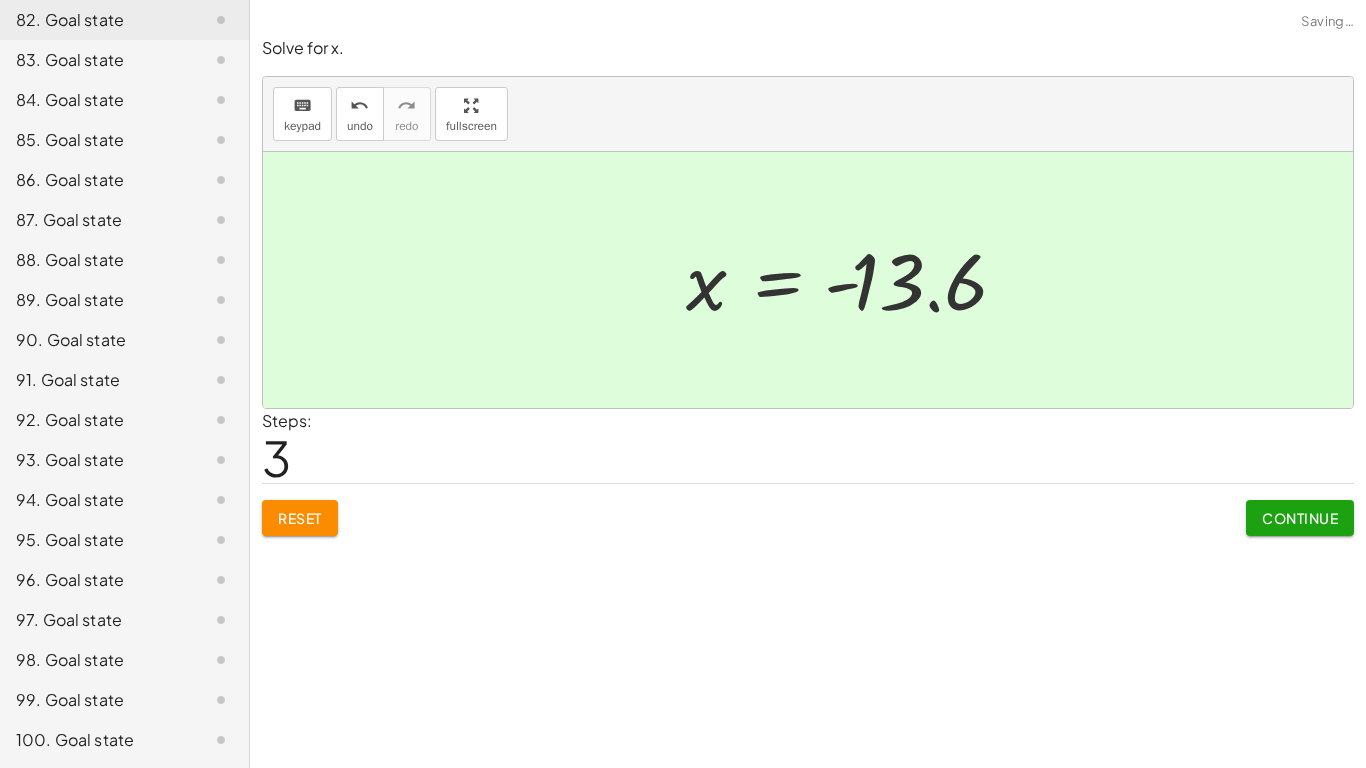 click on "Continue" 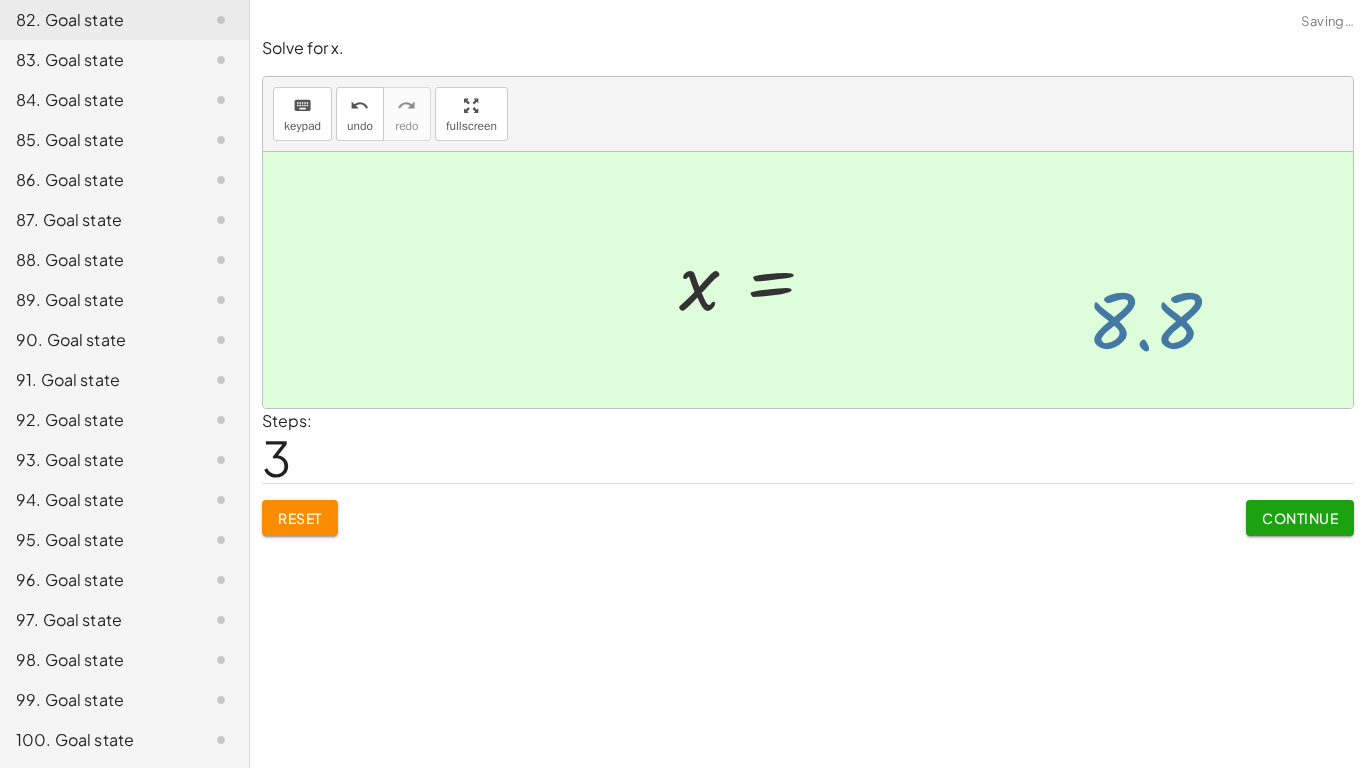 click on "Continue" at bounding box center [1300, 518] 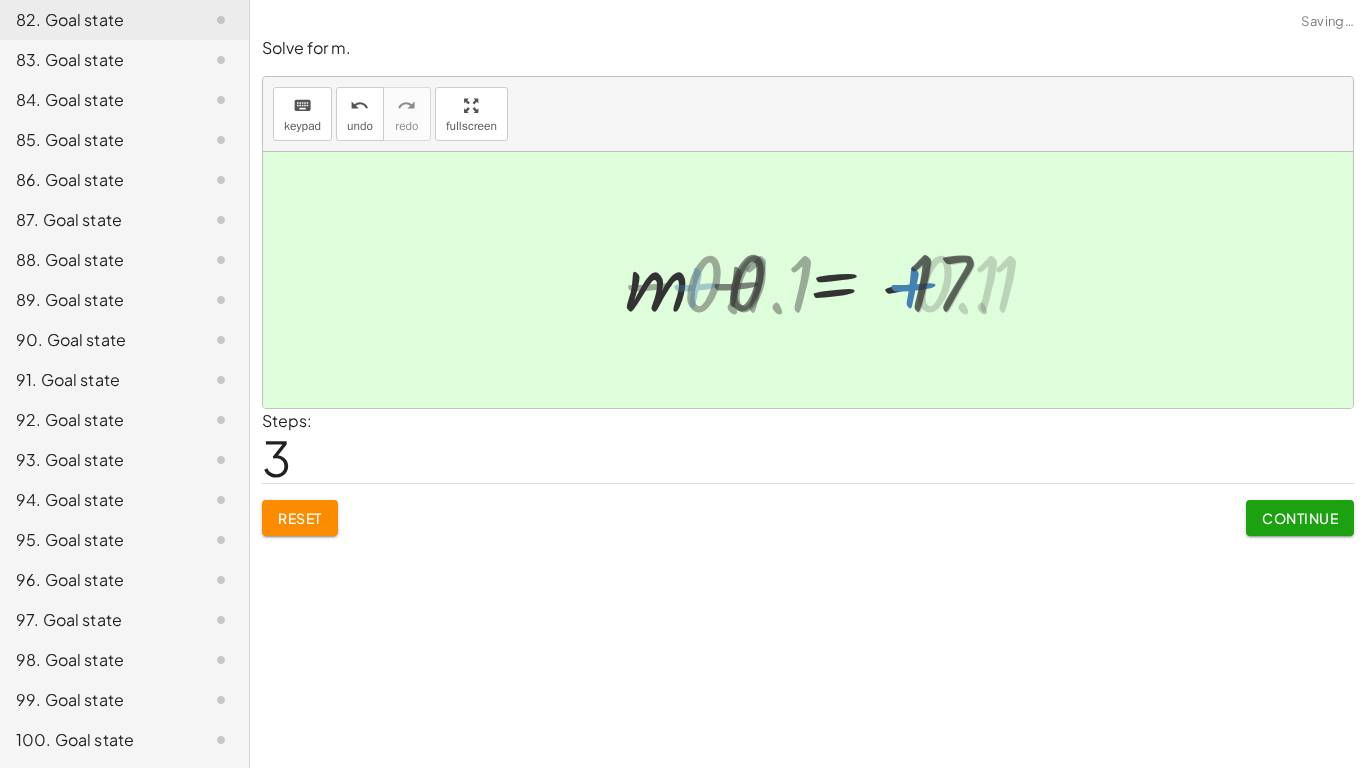 click on "Continue" 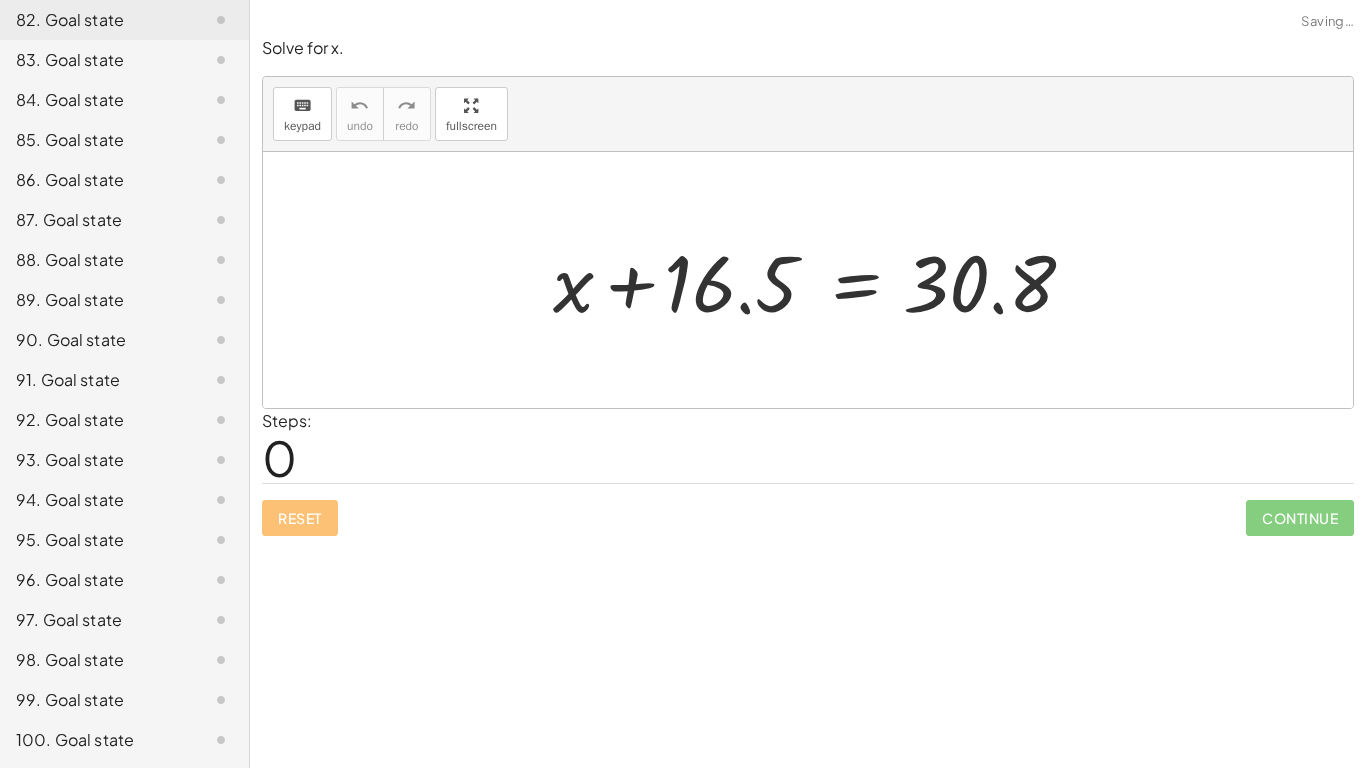 click on "Continue" 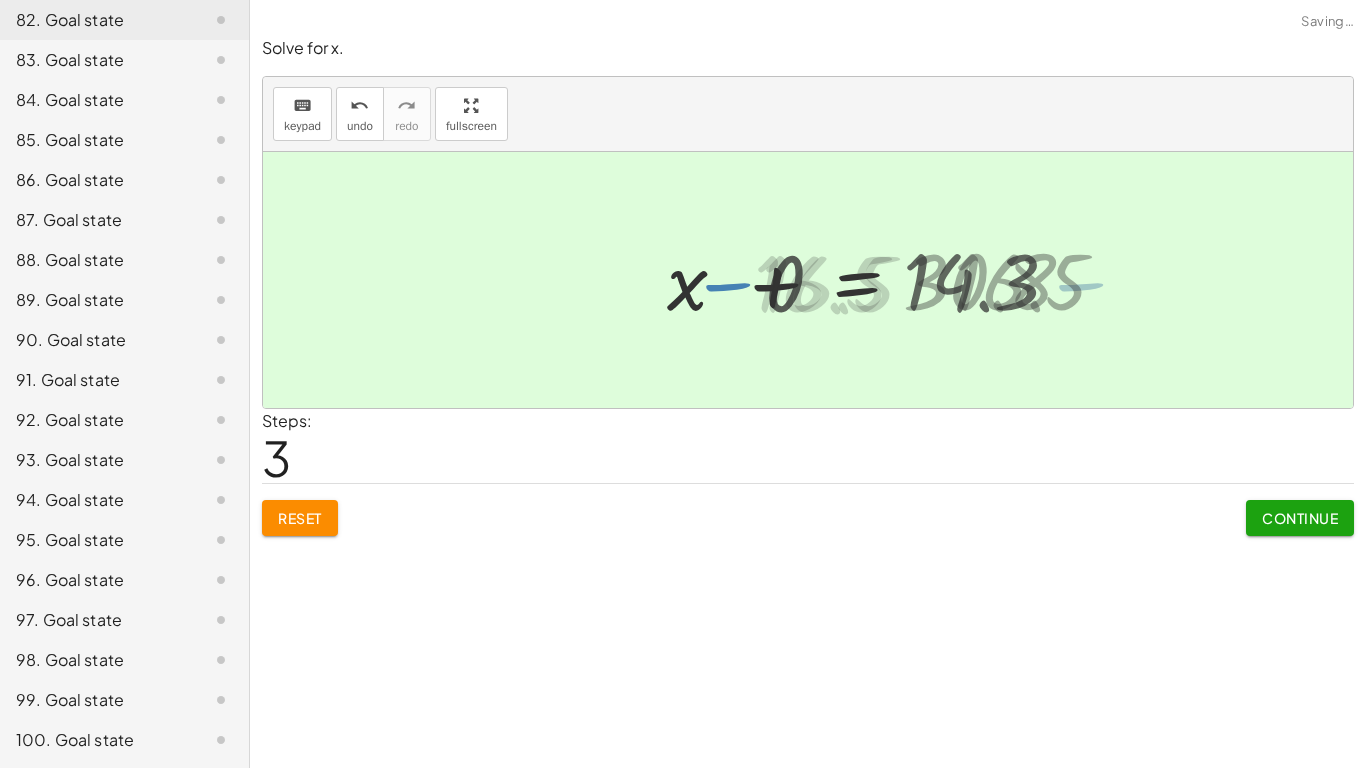 click on "Continue" at bounding box center (1300, 518) 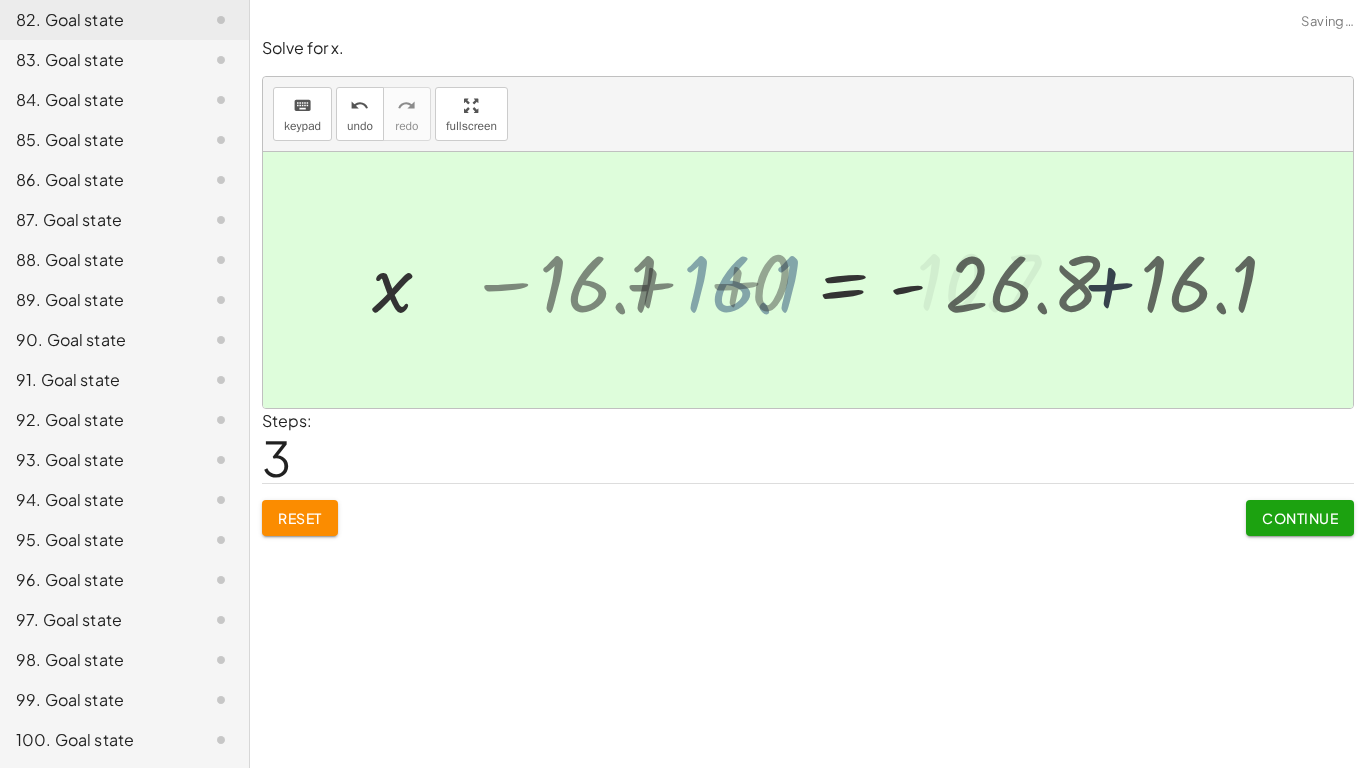 click on "Continue" at bounding box center (1300, 518) 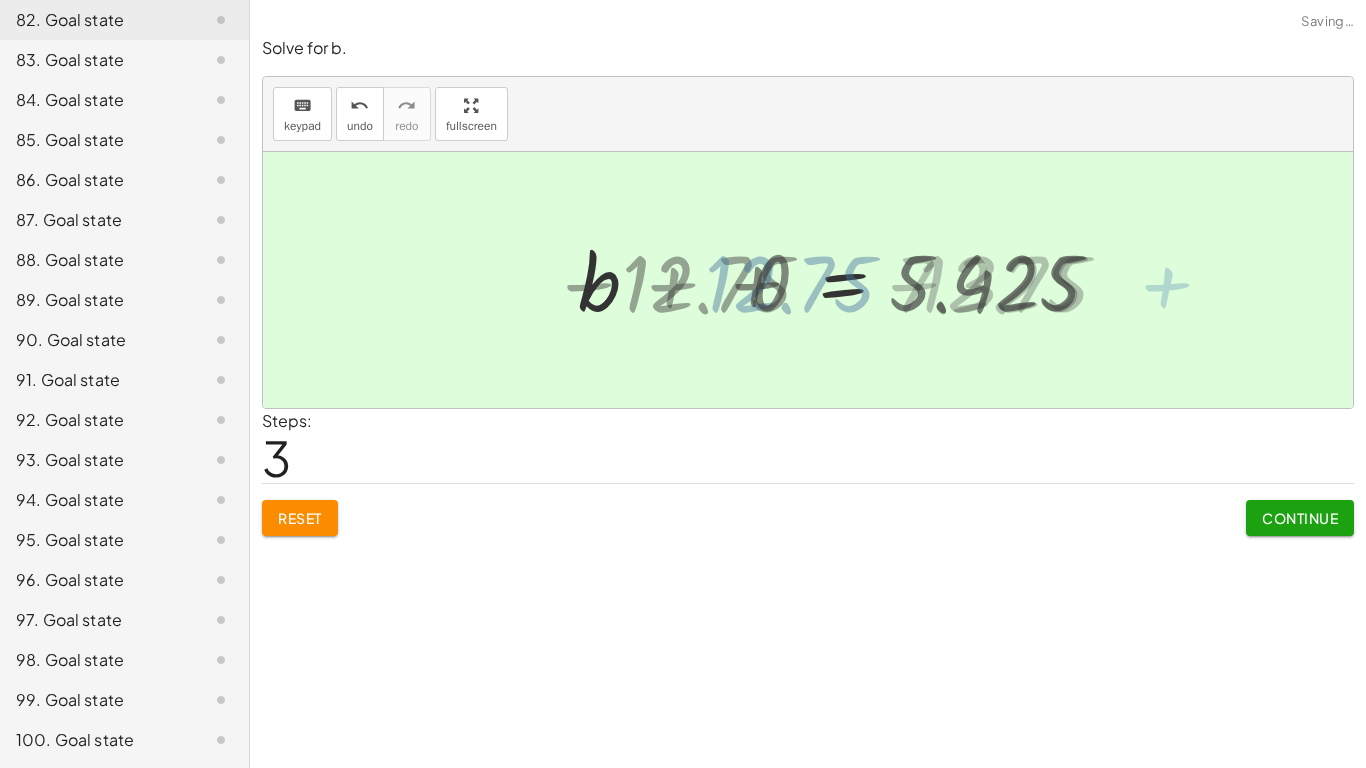 click on "Steps:  3" at bounding box center [808, 446] 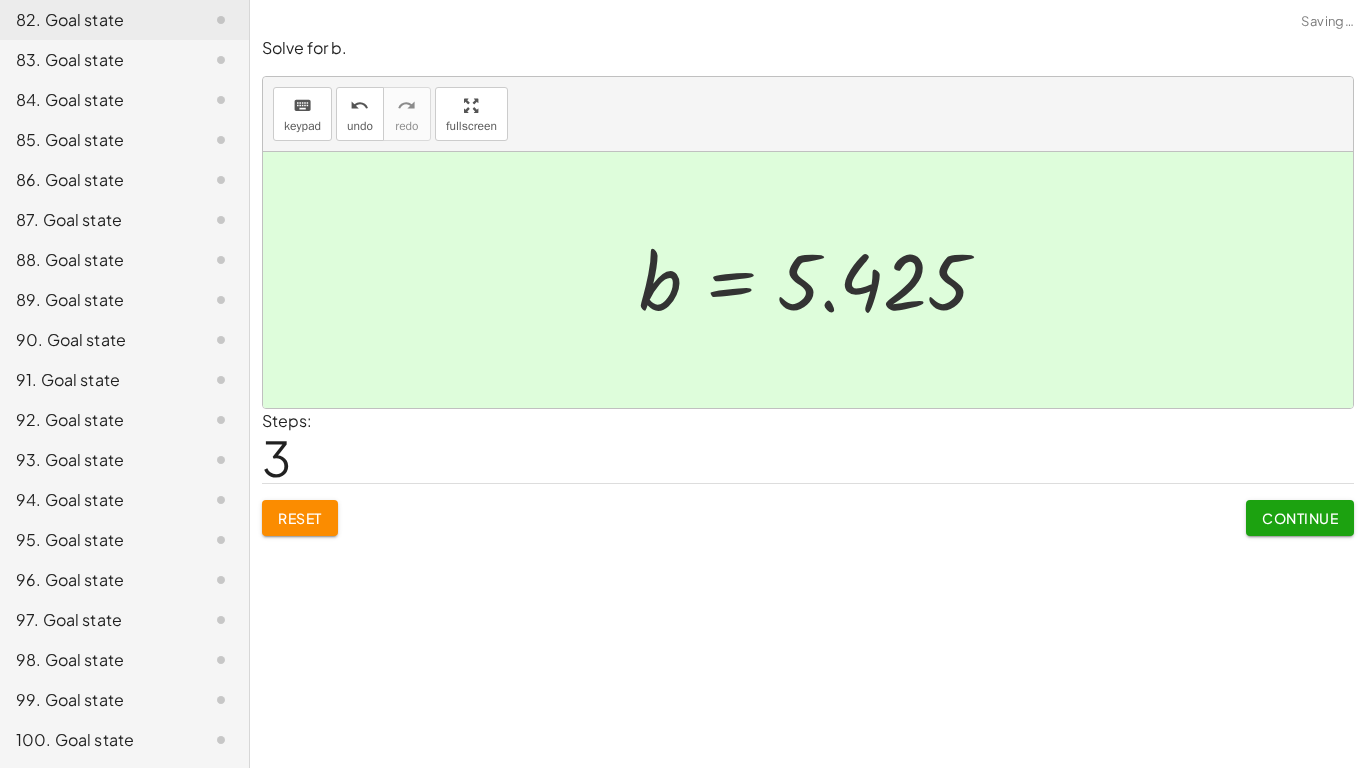 click on "Continue" 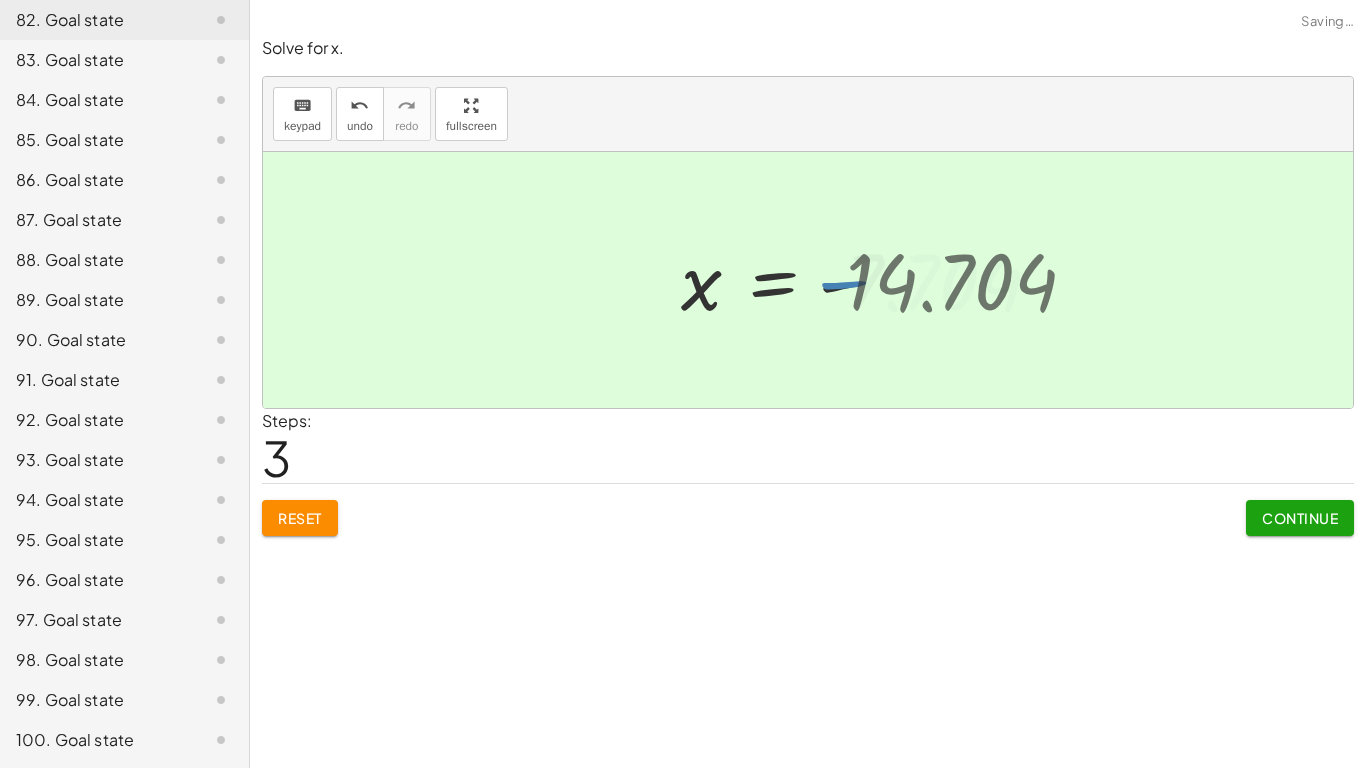 click on "Continue" 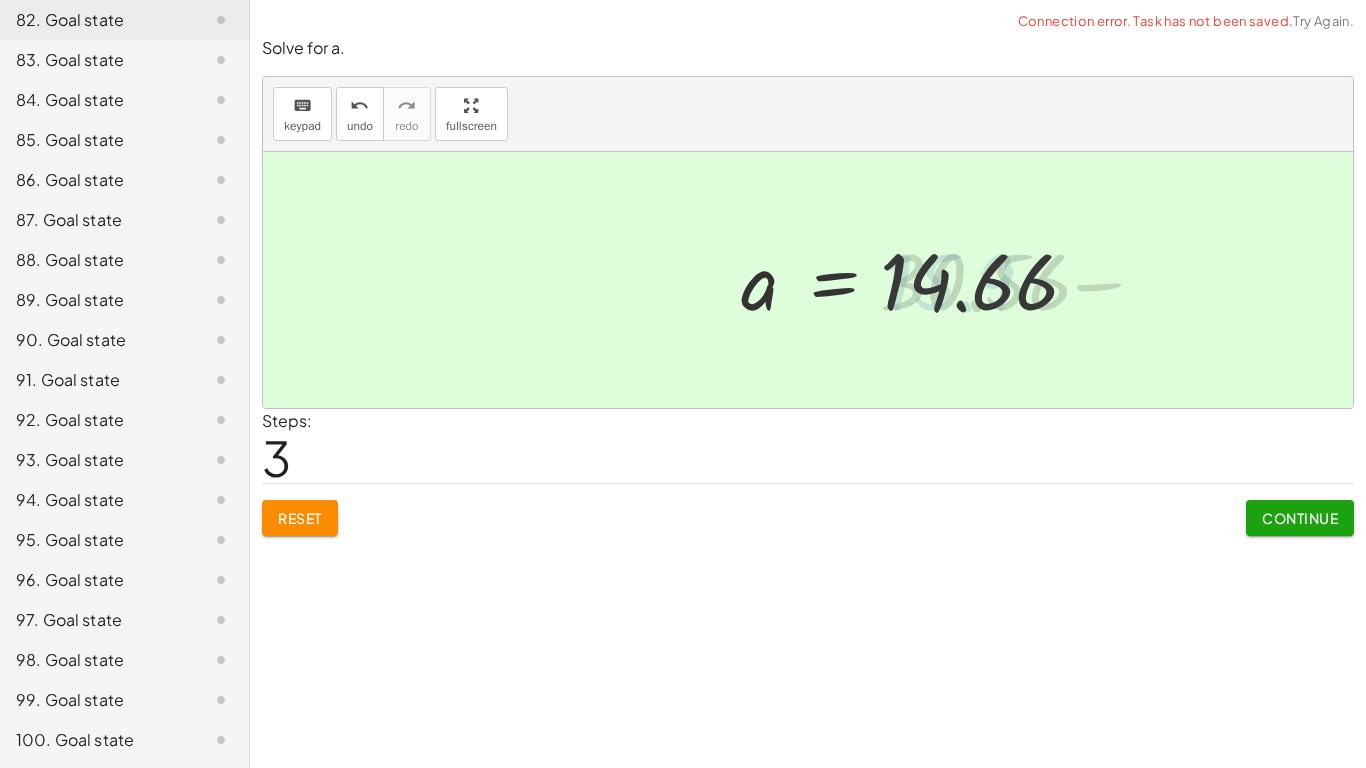 click on "Continue" at bounding box center [1300, 518] 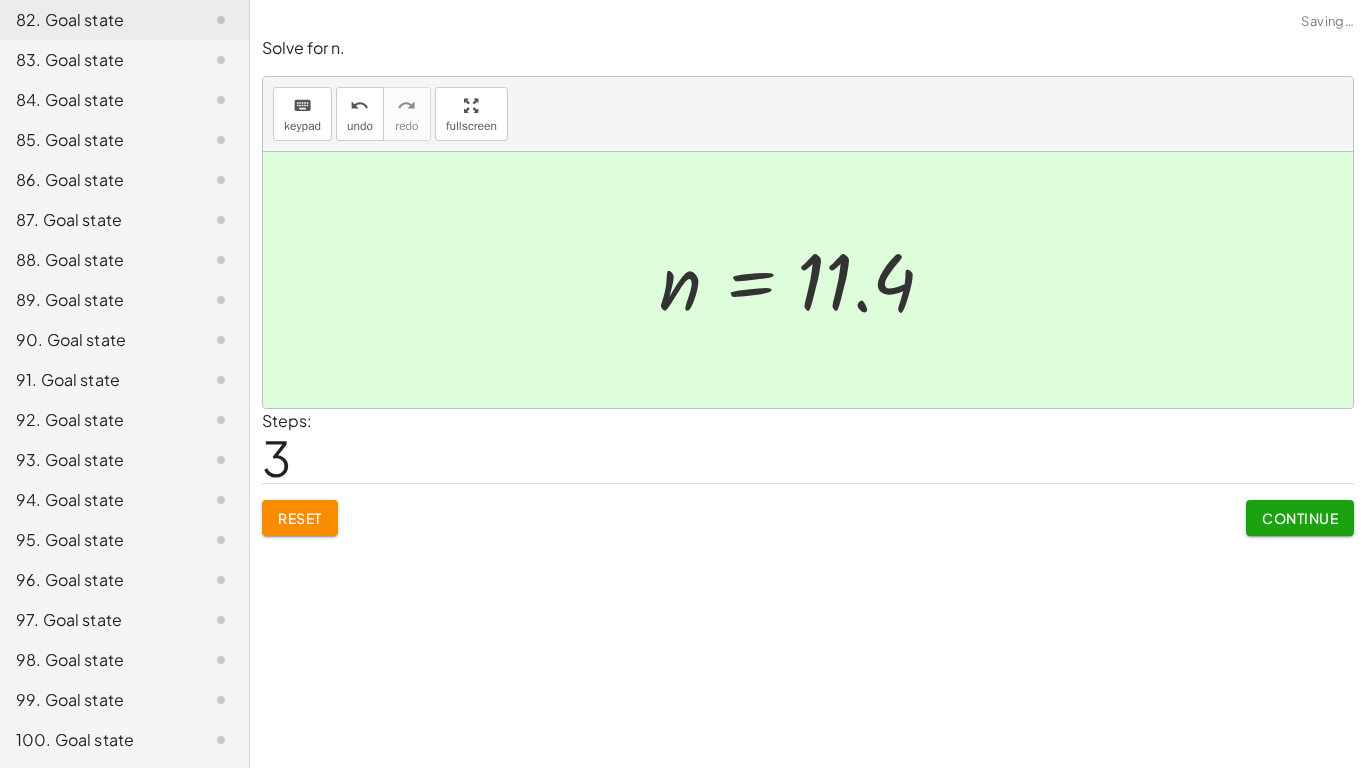 click on "Continue" at bounding box center (1300, 518) 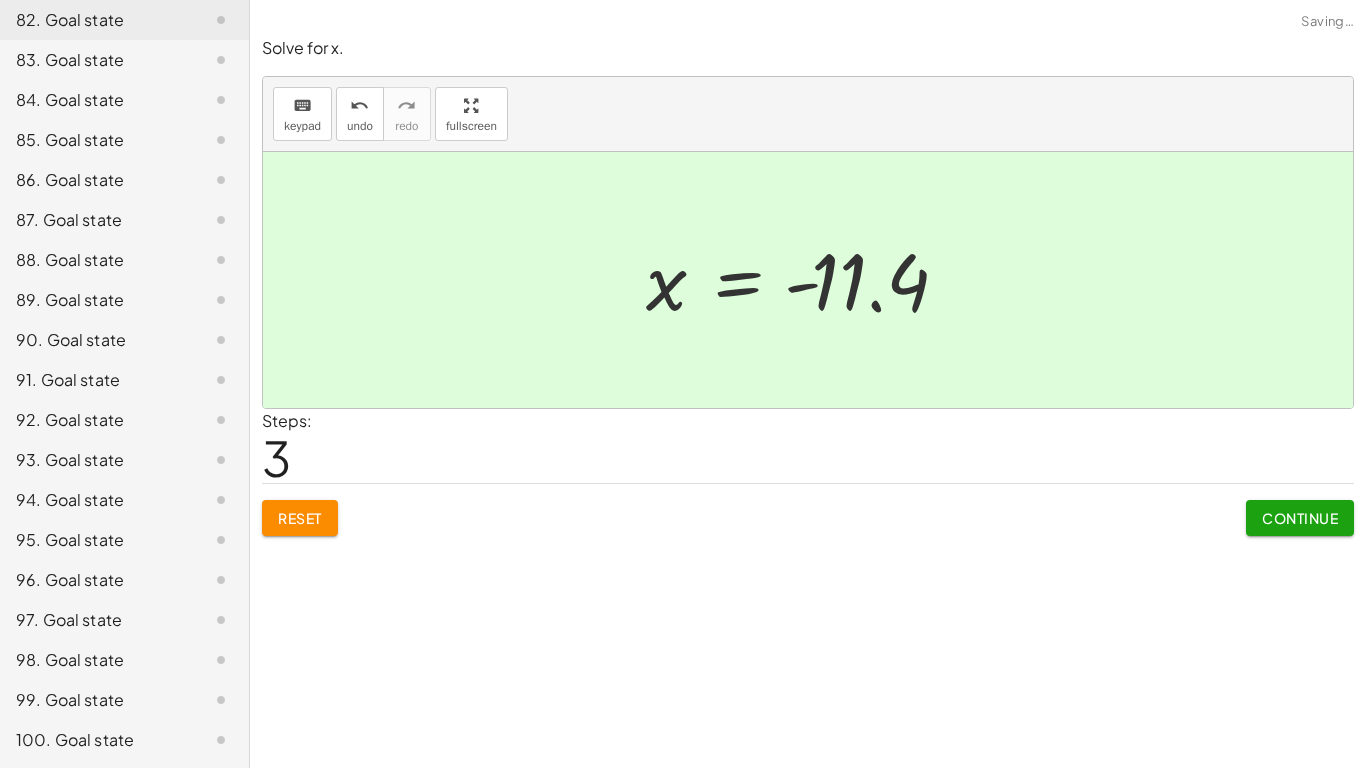 click on "Continue" 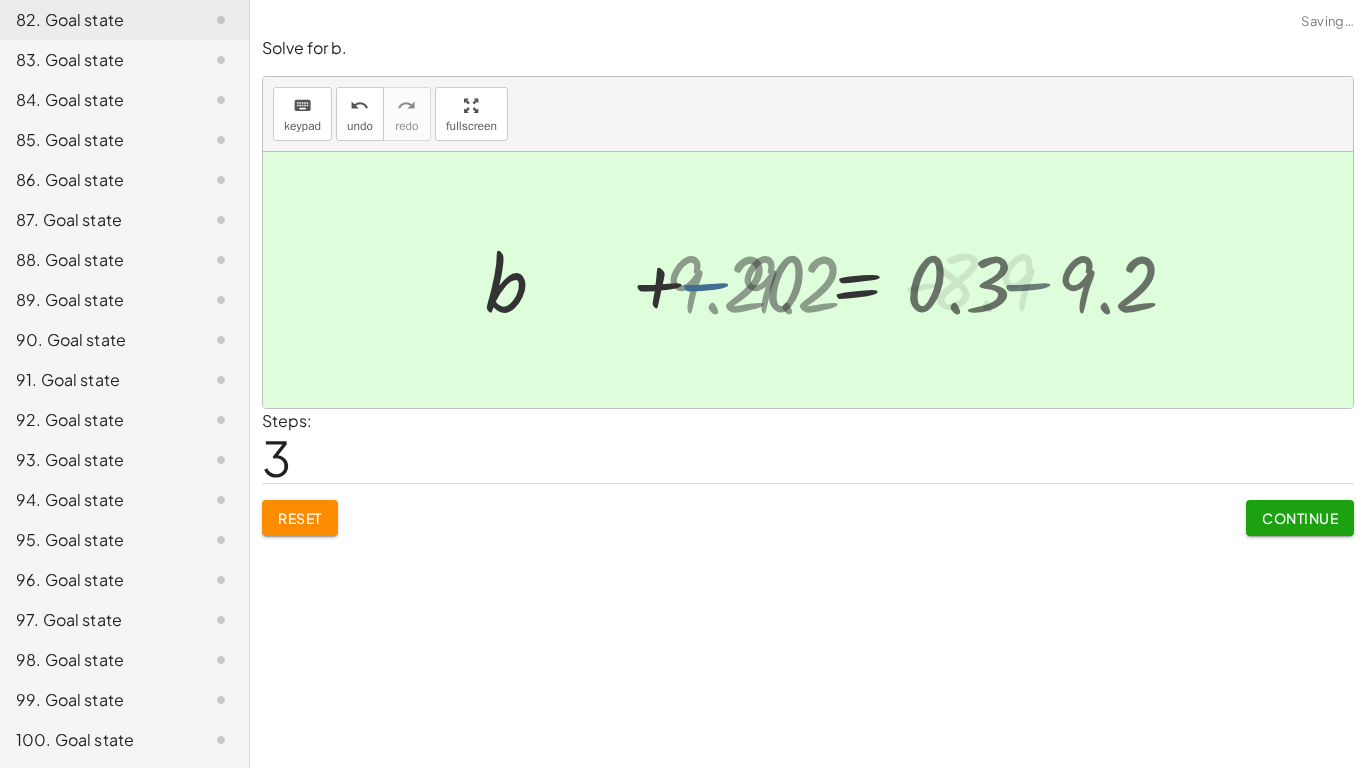 click on "Continue" 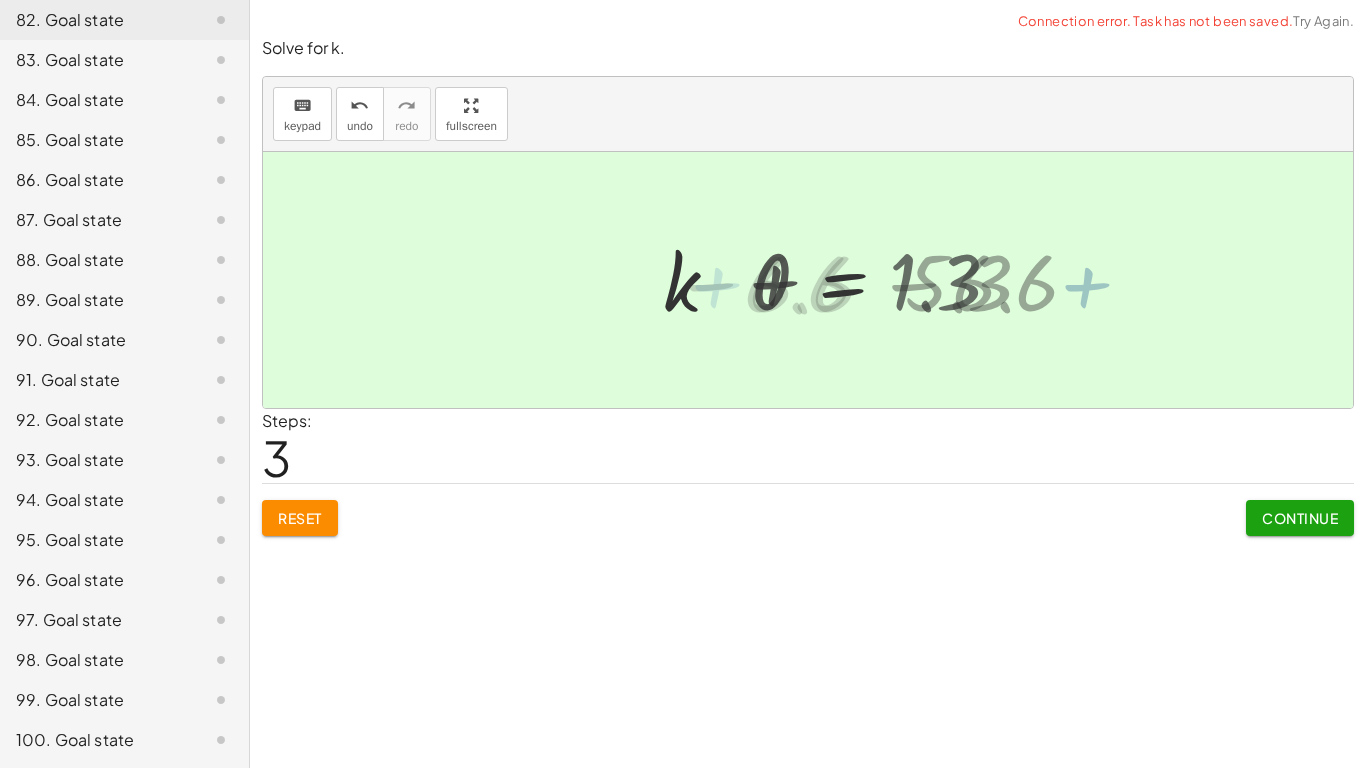 click on "Continue" at bounding box center [1300, 518] 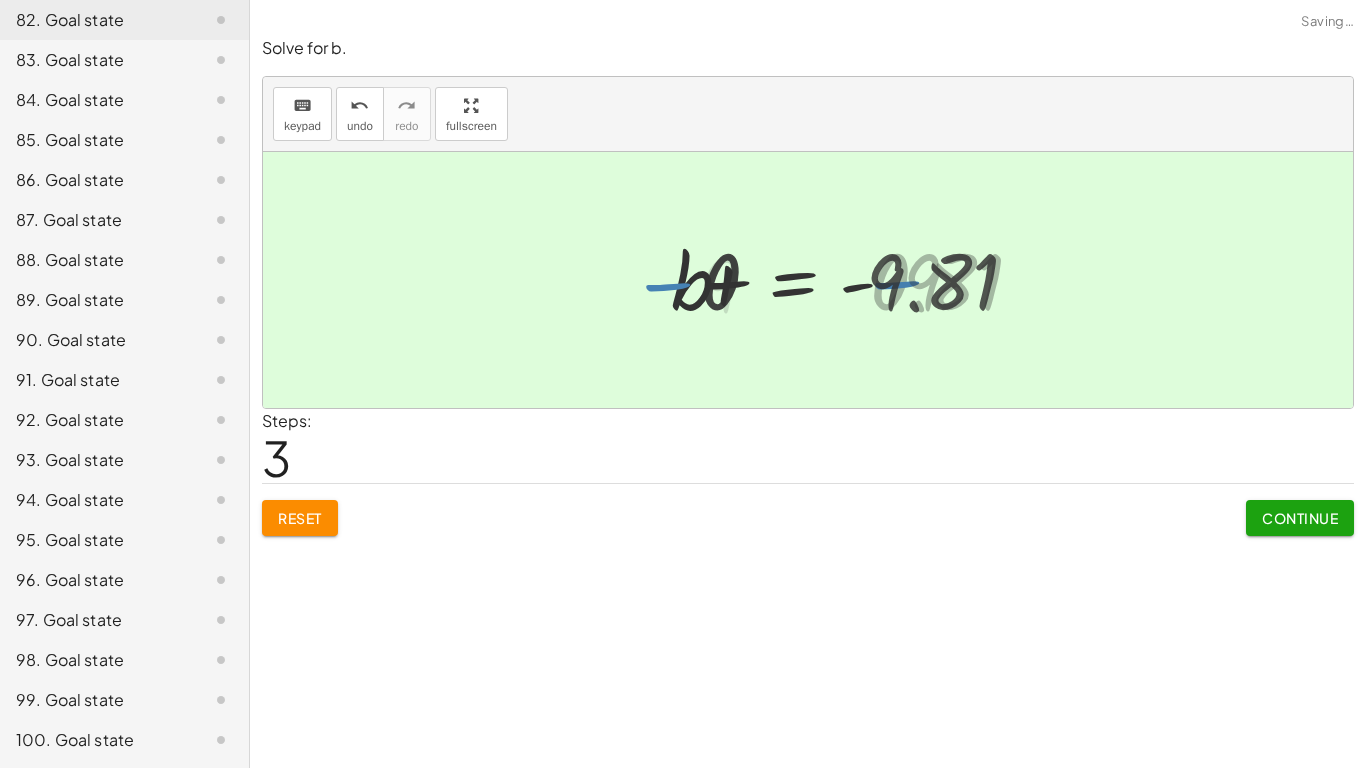 click on "Continue" 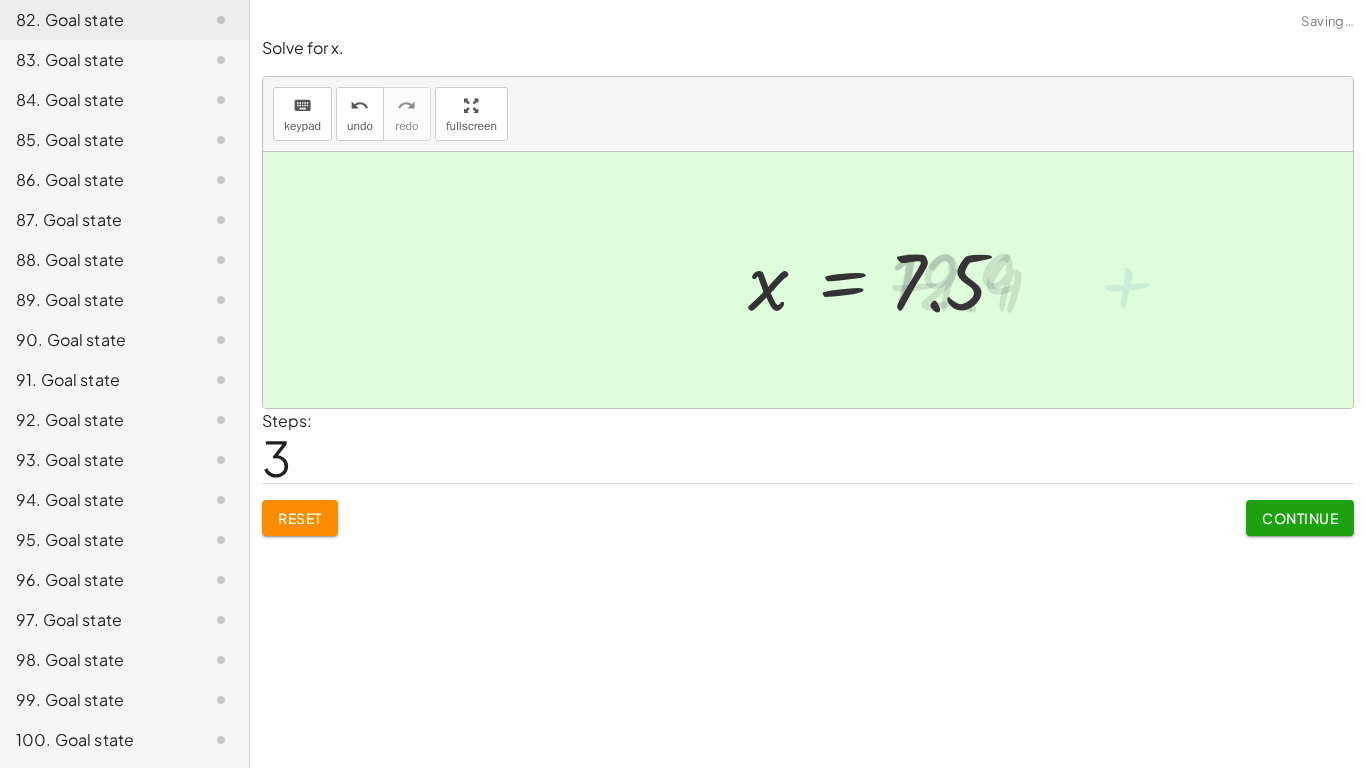 click on "Continue" at bounding box center (1300, 518) 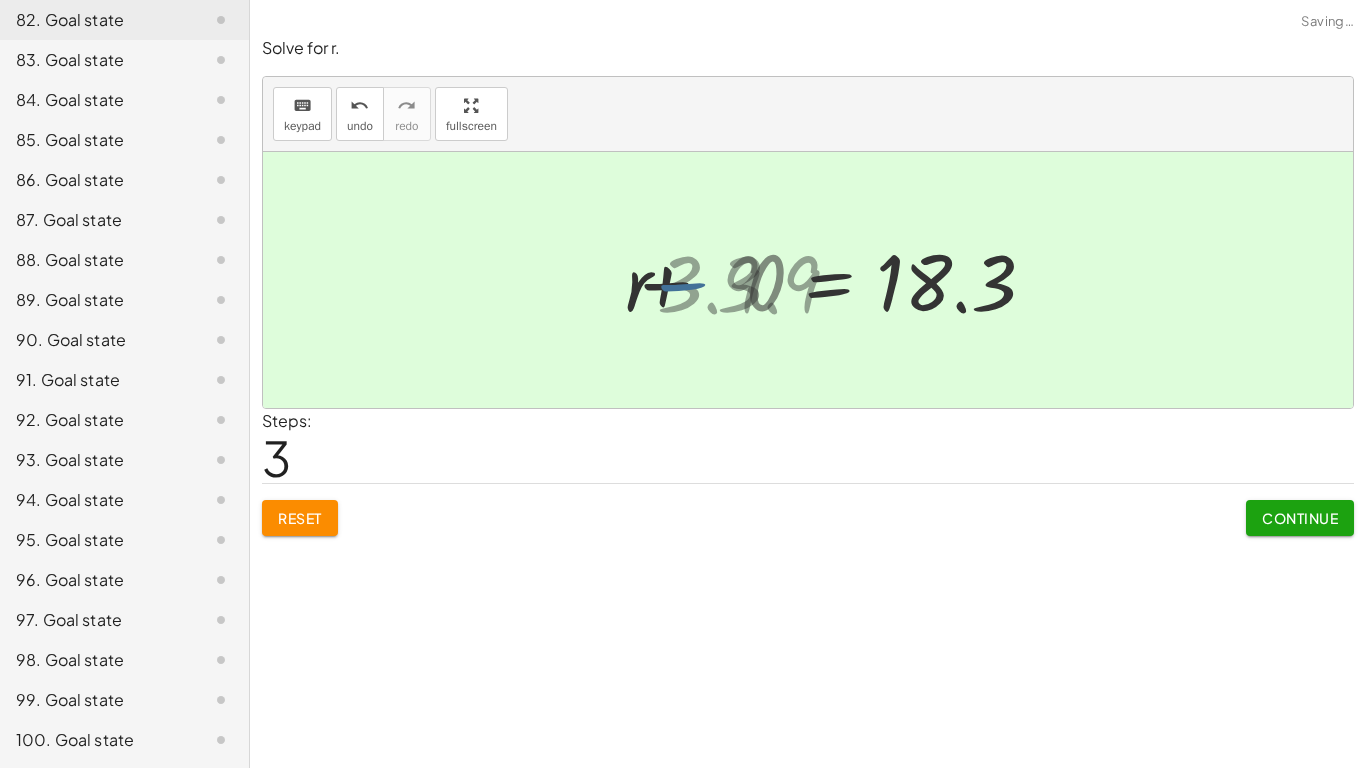 click on "Continue" at bounding box center (1300, 518) 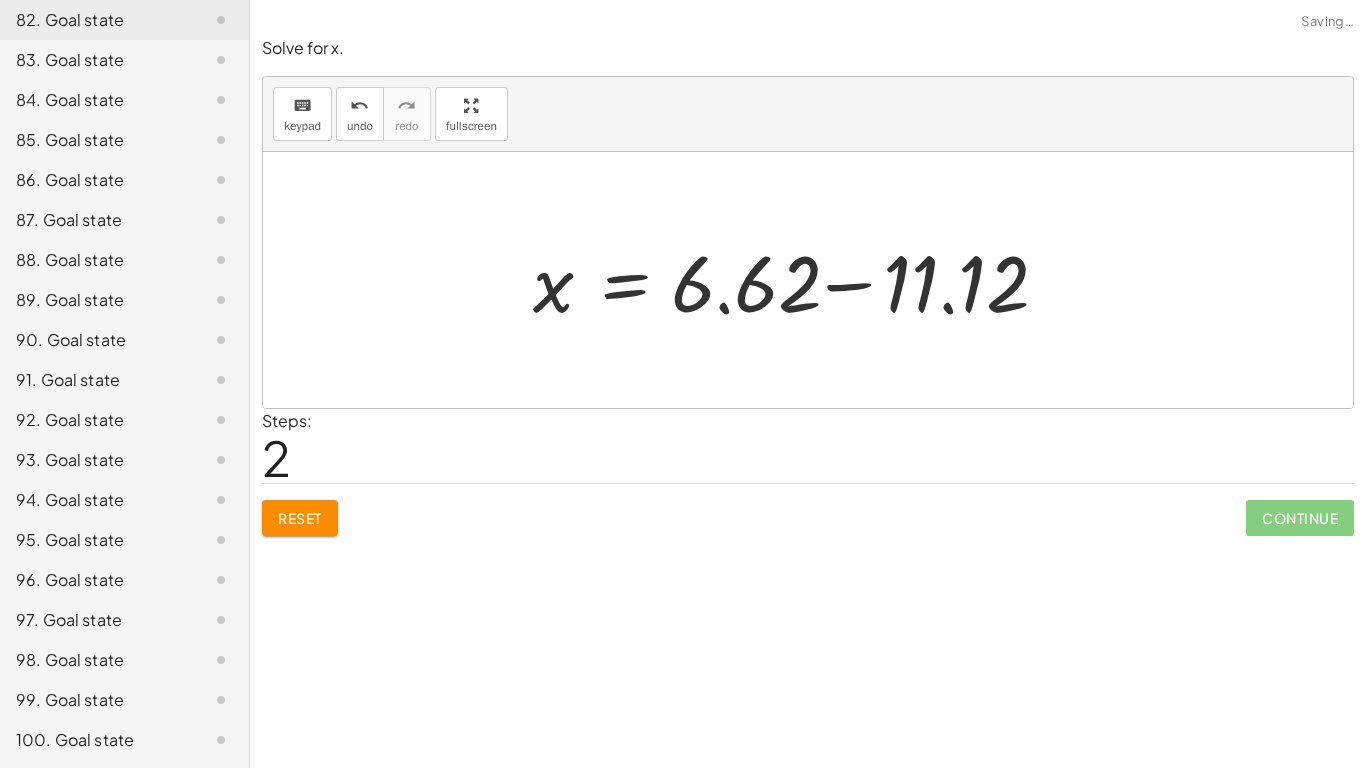 click on "Continue" 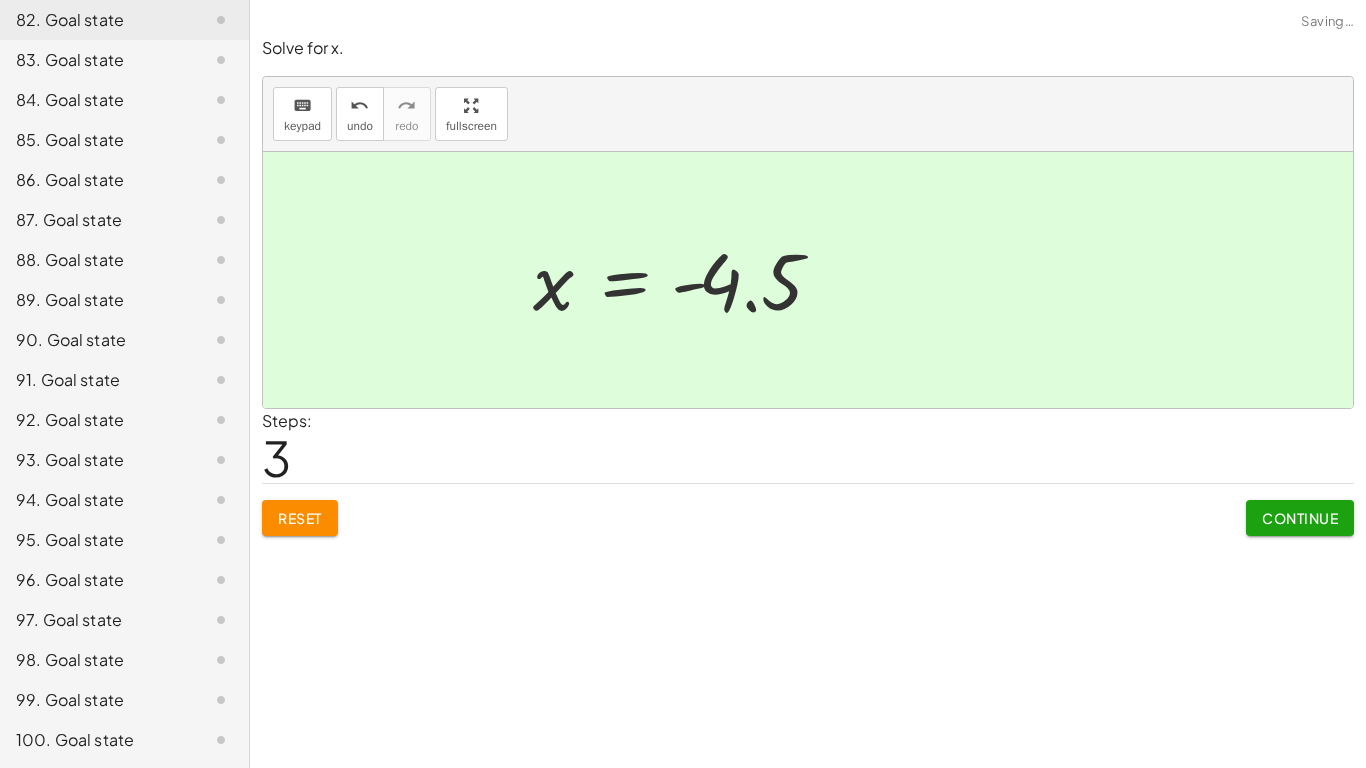 click on "Continue" 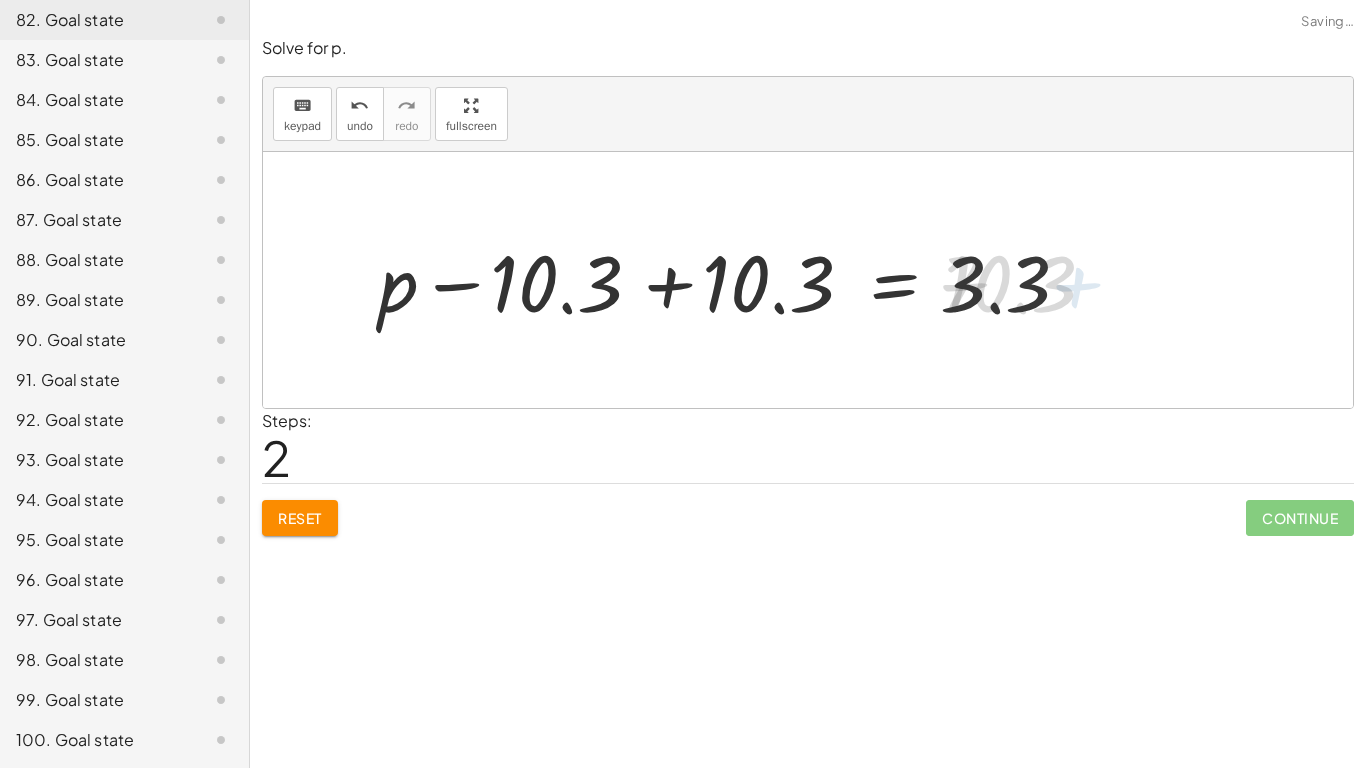 click on "Continue" 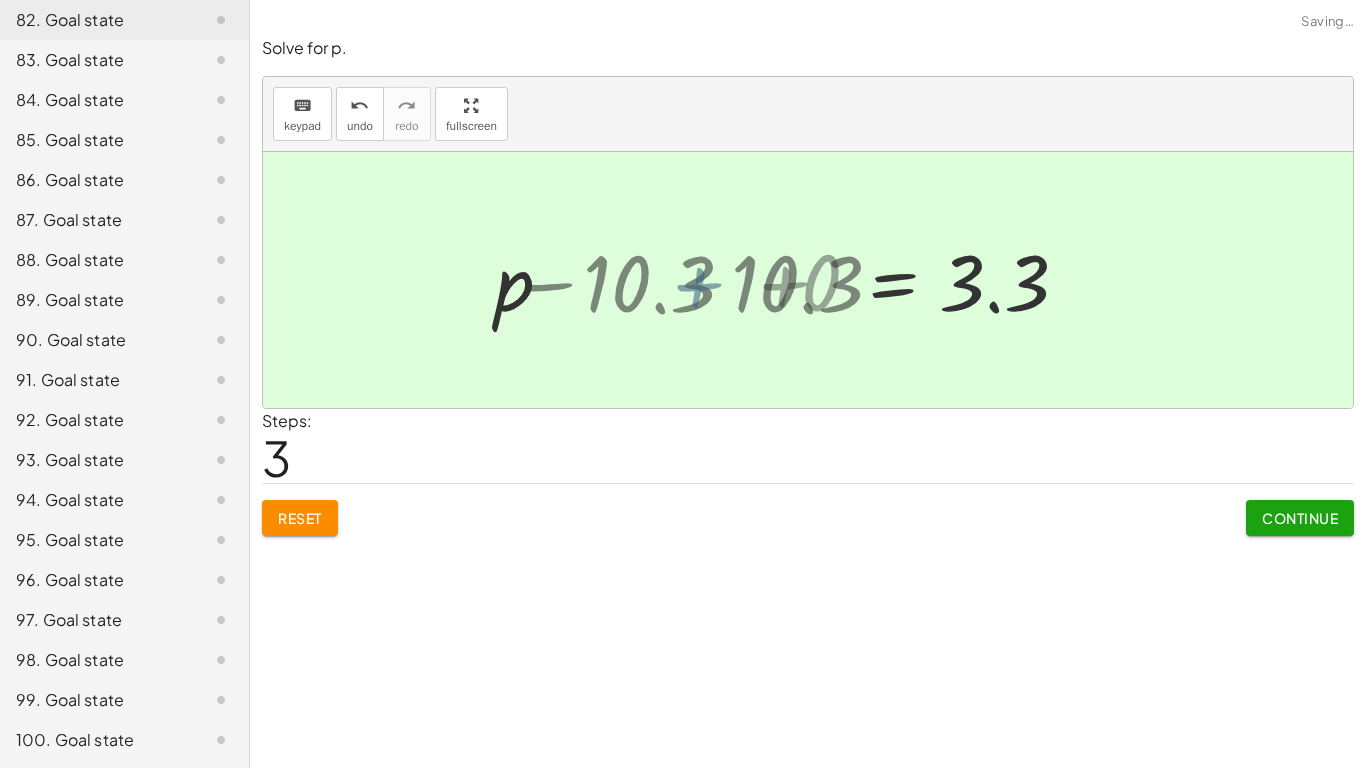 click on "Continue" 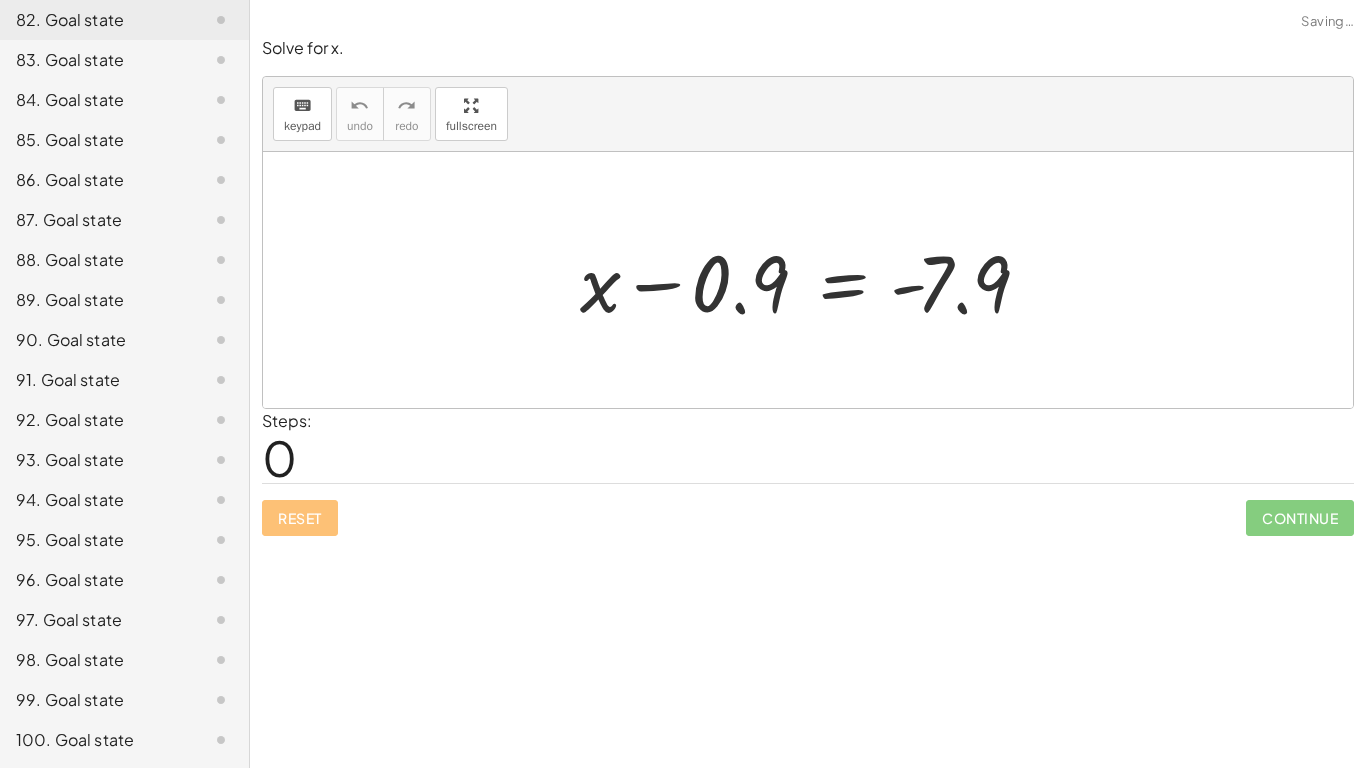 click on "Continue" 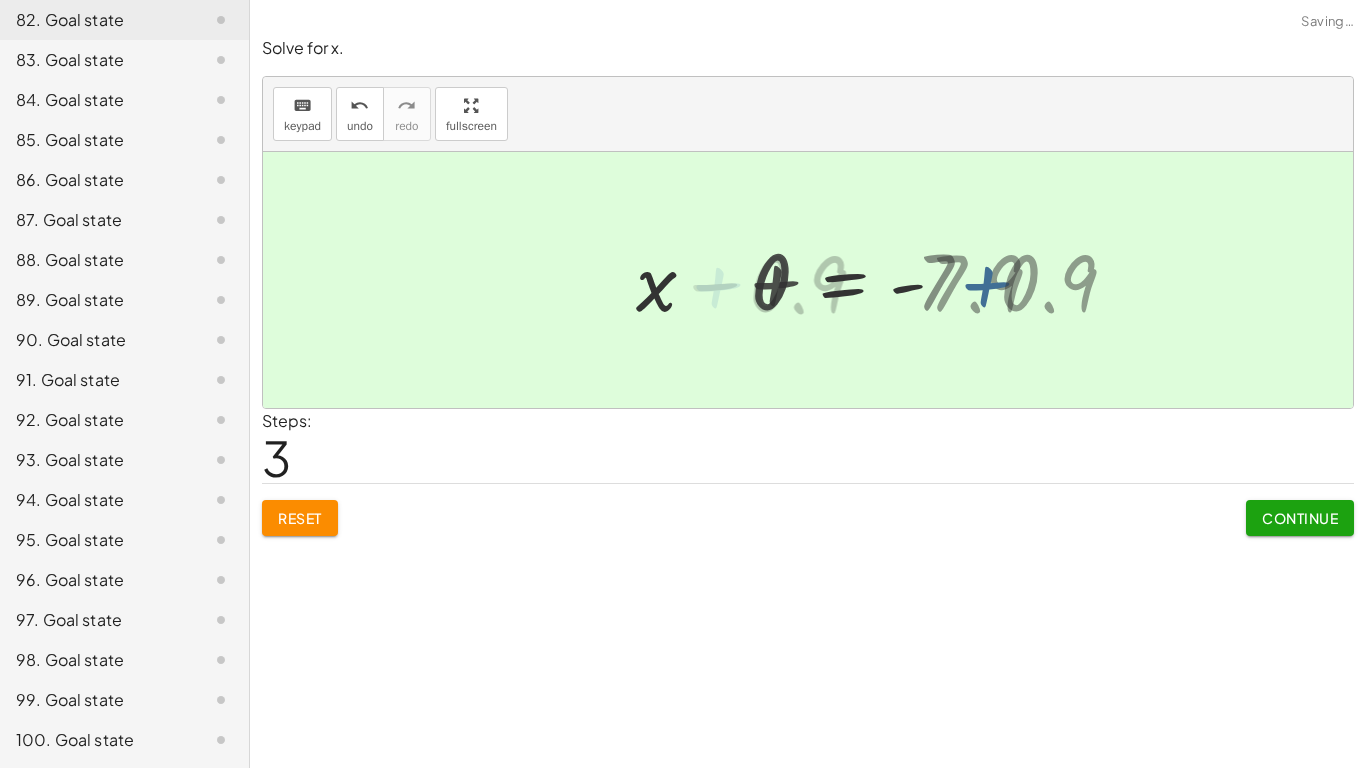 click on "Continue" at bounding box center [1300, 518] 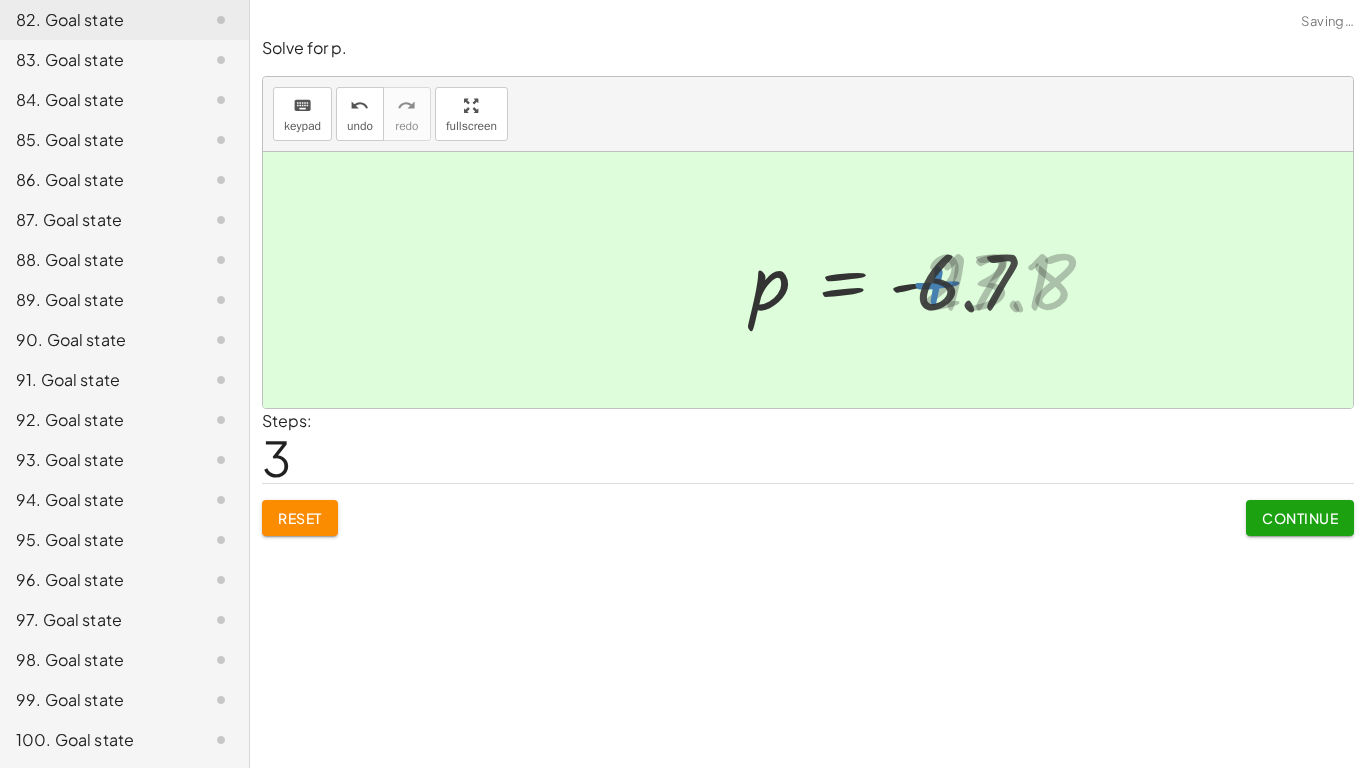 click on "Continue" 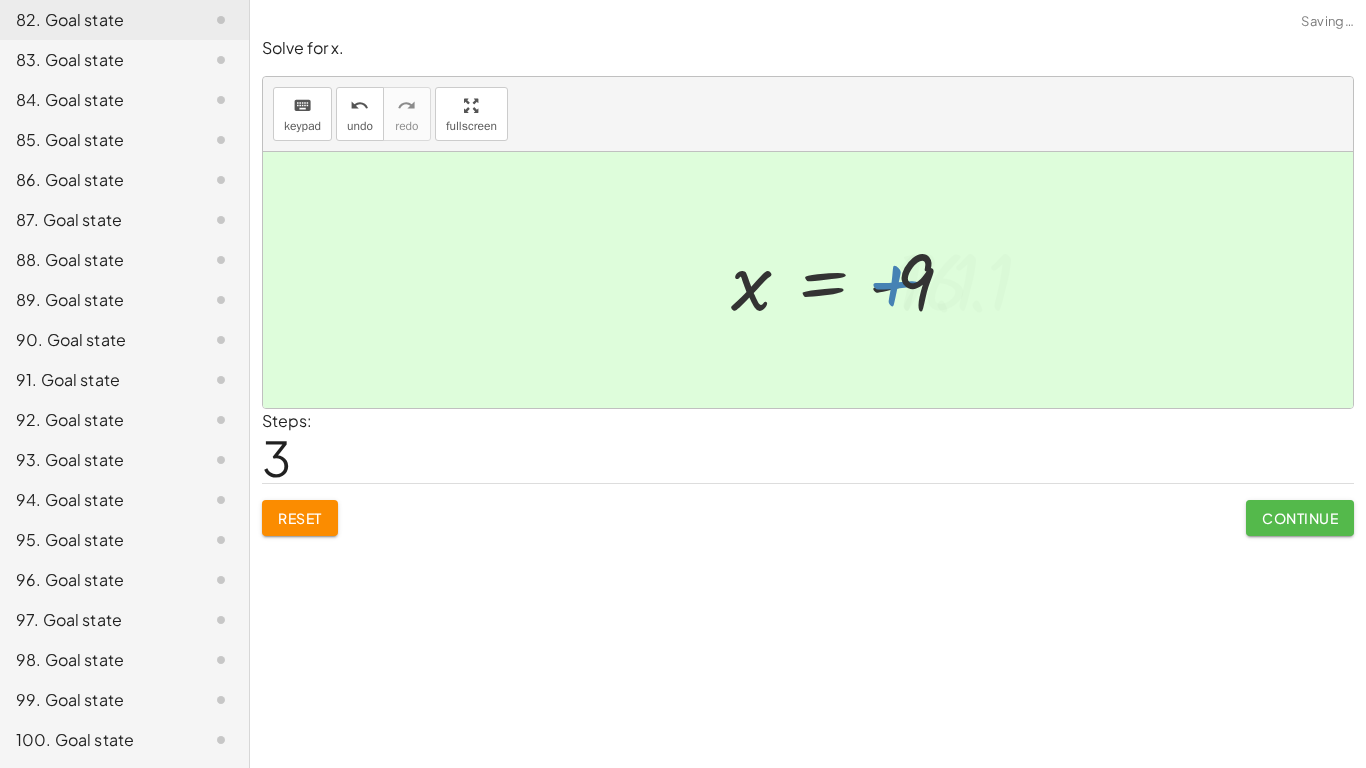 click on "Continue" 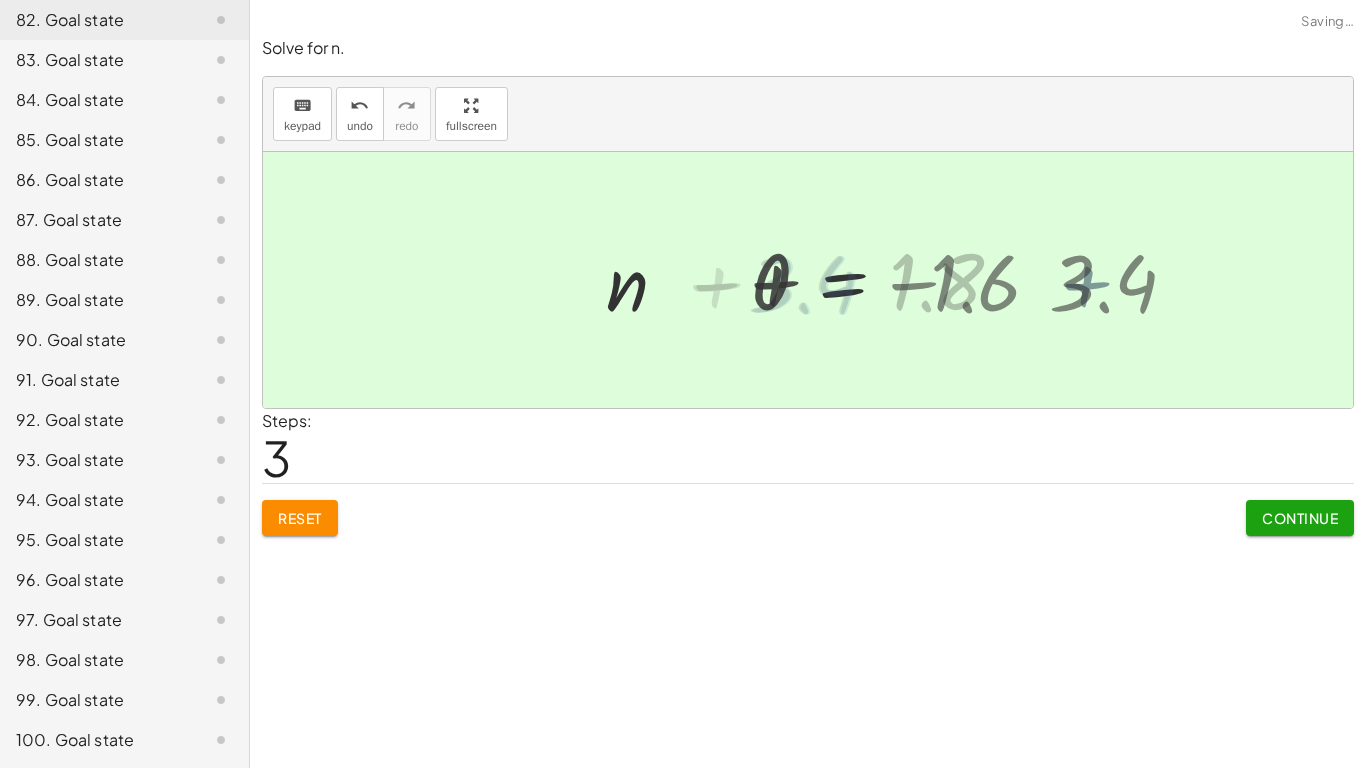 click on "Continue" at bounding box center [1300, 518] 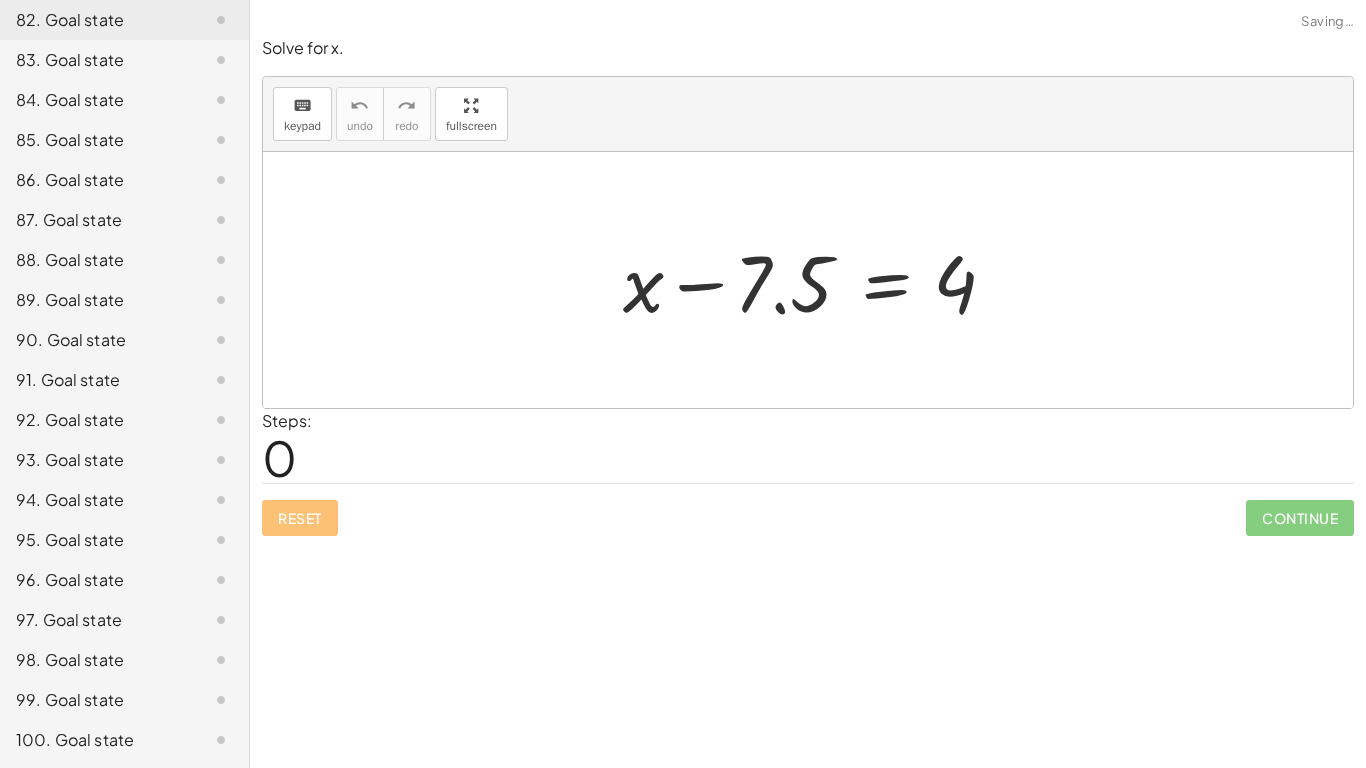 click on "Continue" at bounding box center [1300, 510] 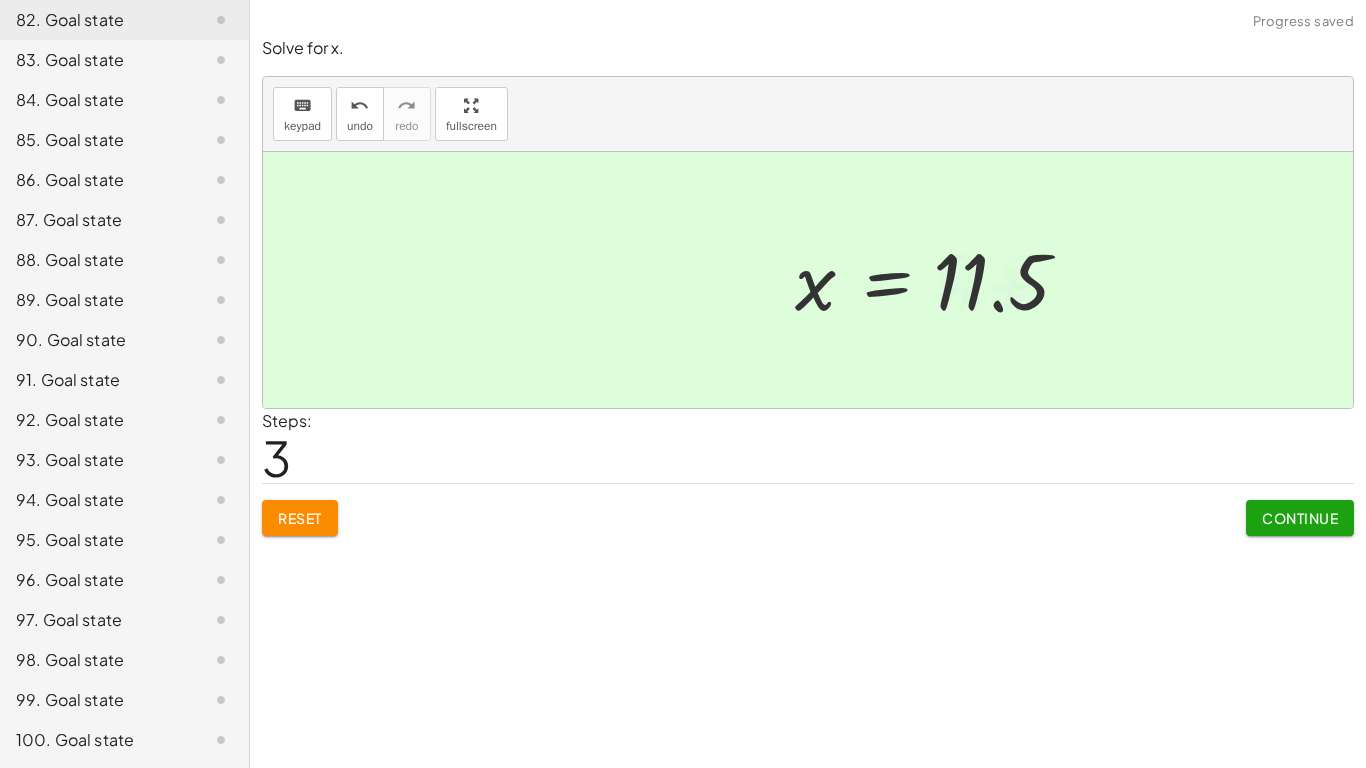 click on "Continue" 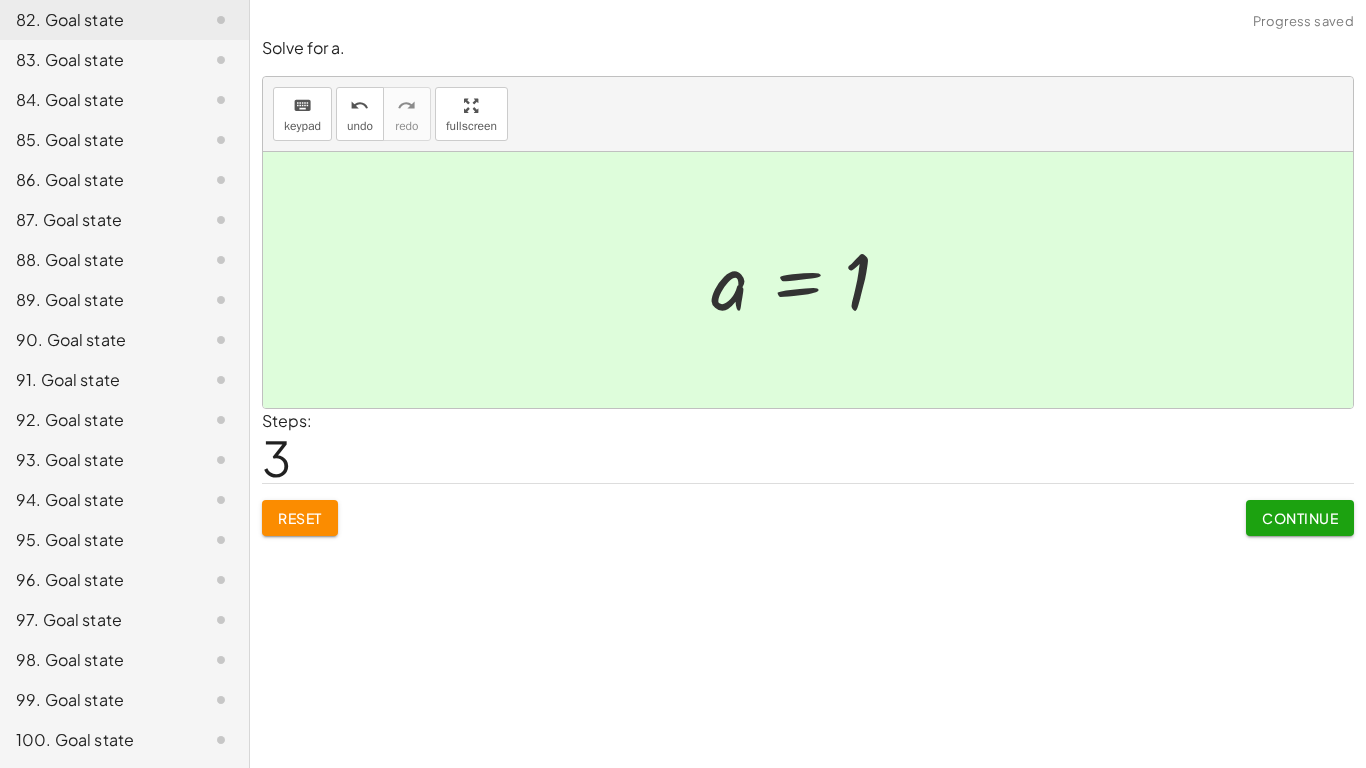 click on "Continue" at bounding box center [1300, 518] 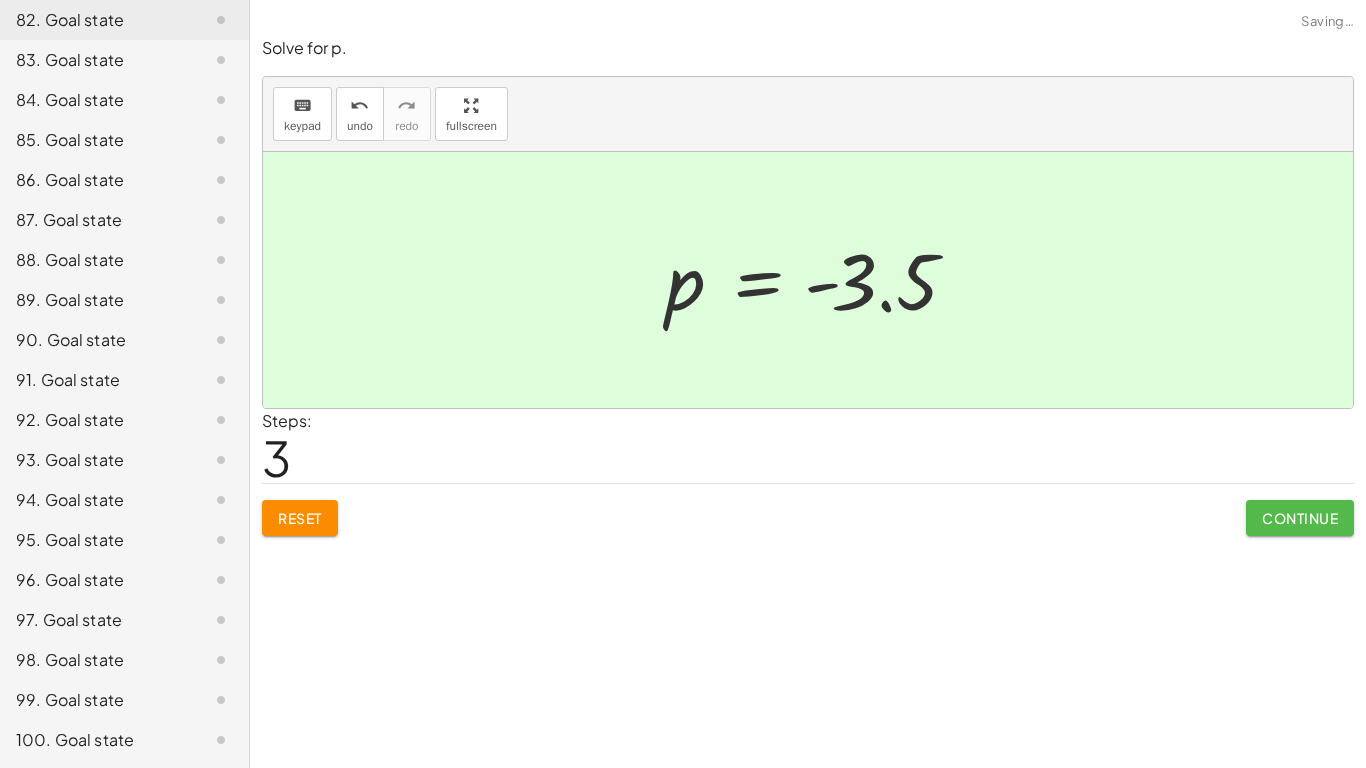 click on "Continue" 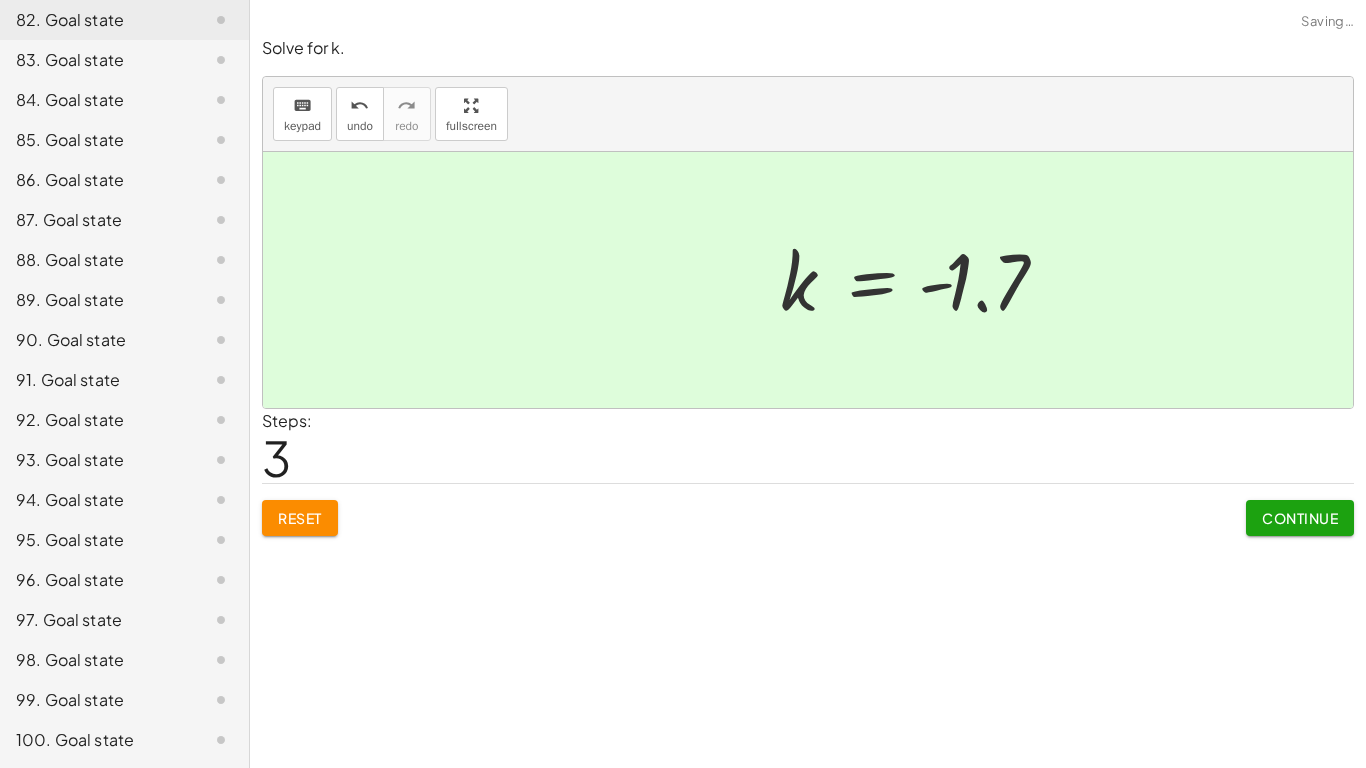 click on "Continue" 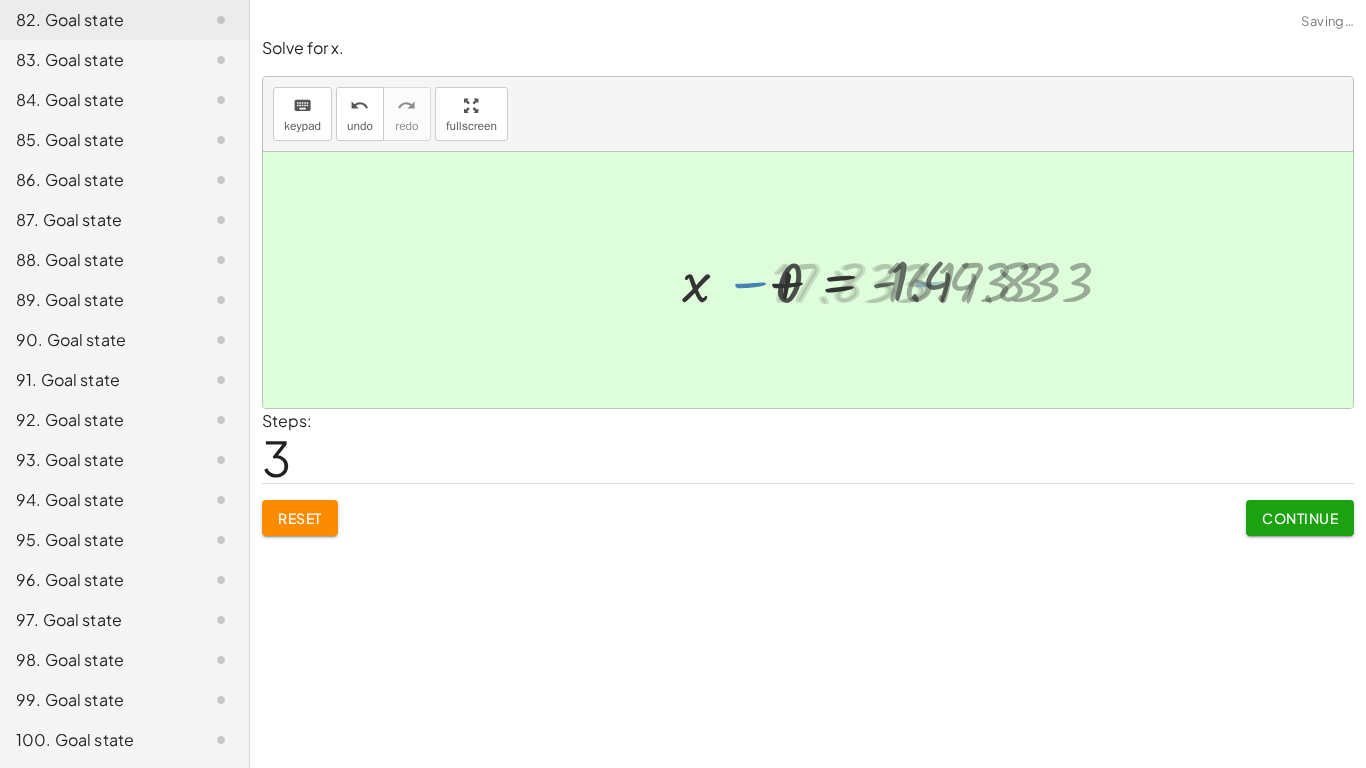 click on "Continue" at bounding box center [1300, 510] 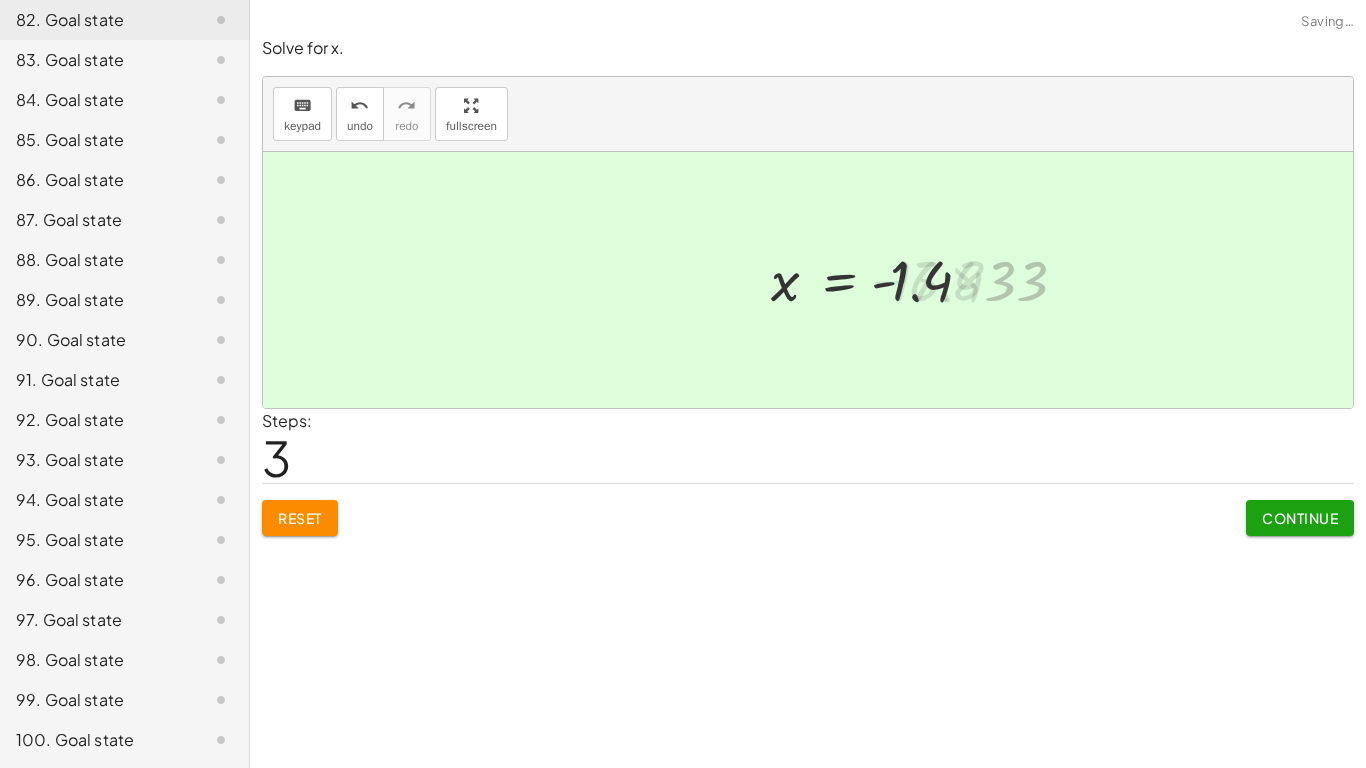 click on "Continue" 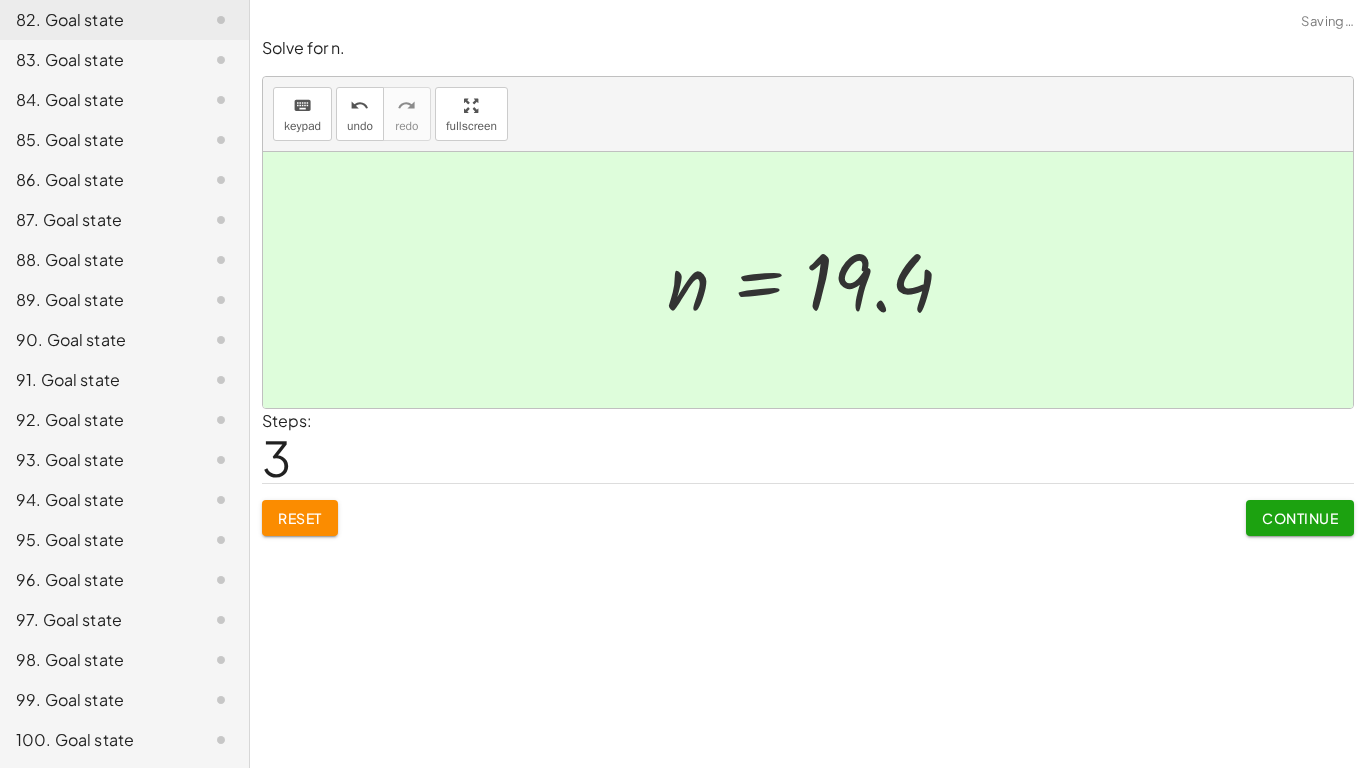 click on "Continue" 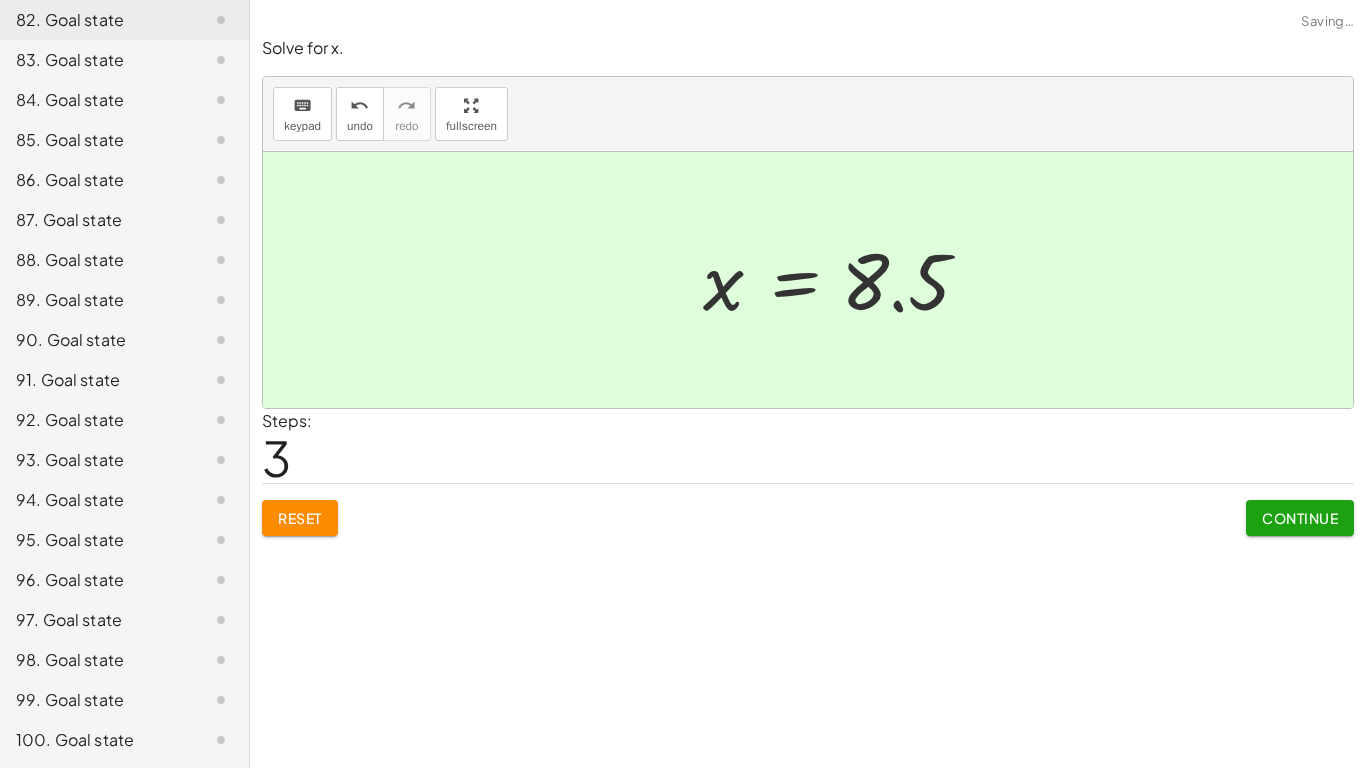 click on "Continue" 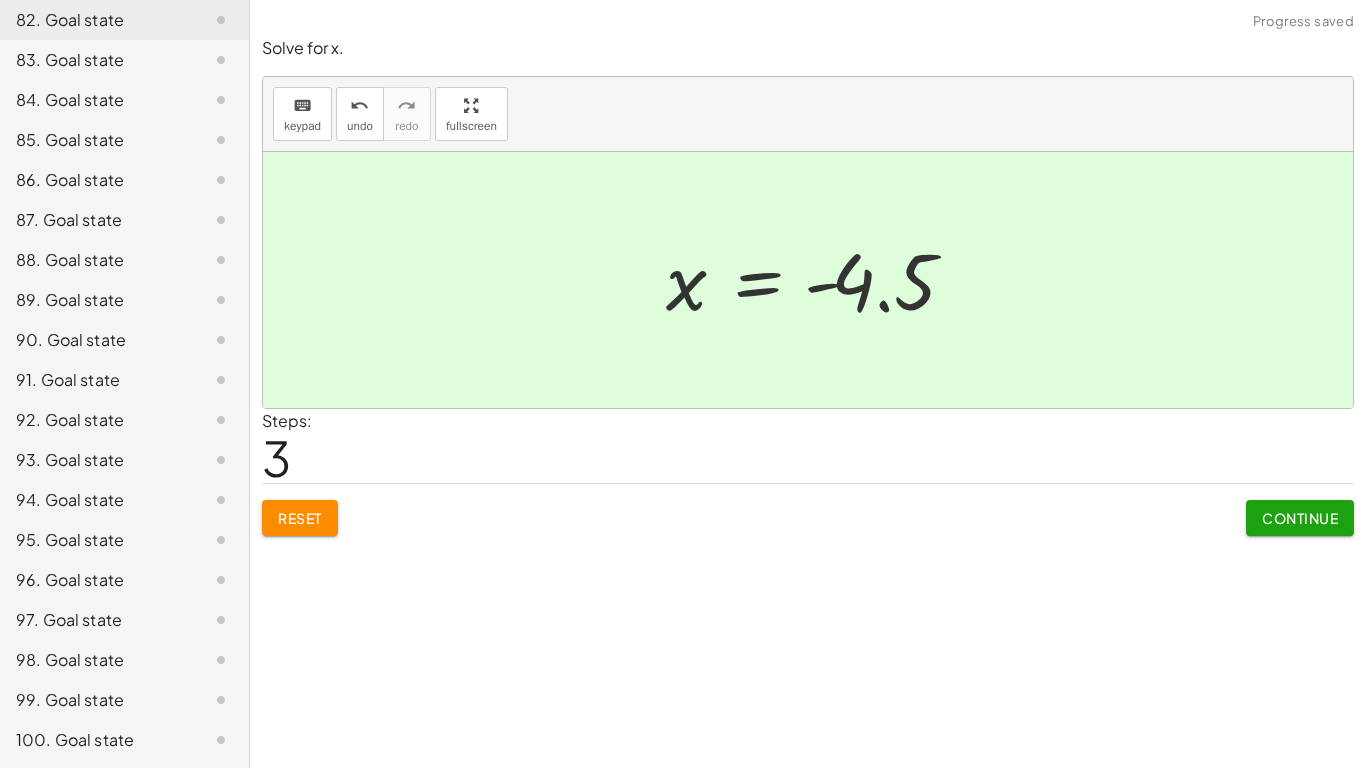 click on "Continue" at bounding box center (1300, 518) 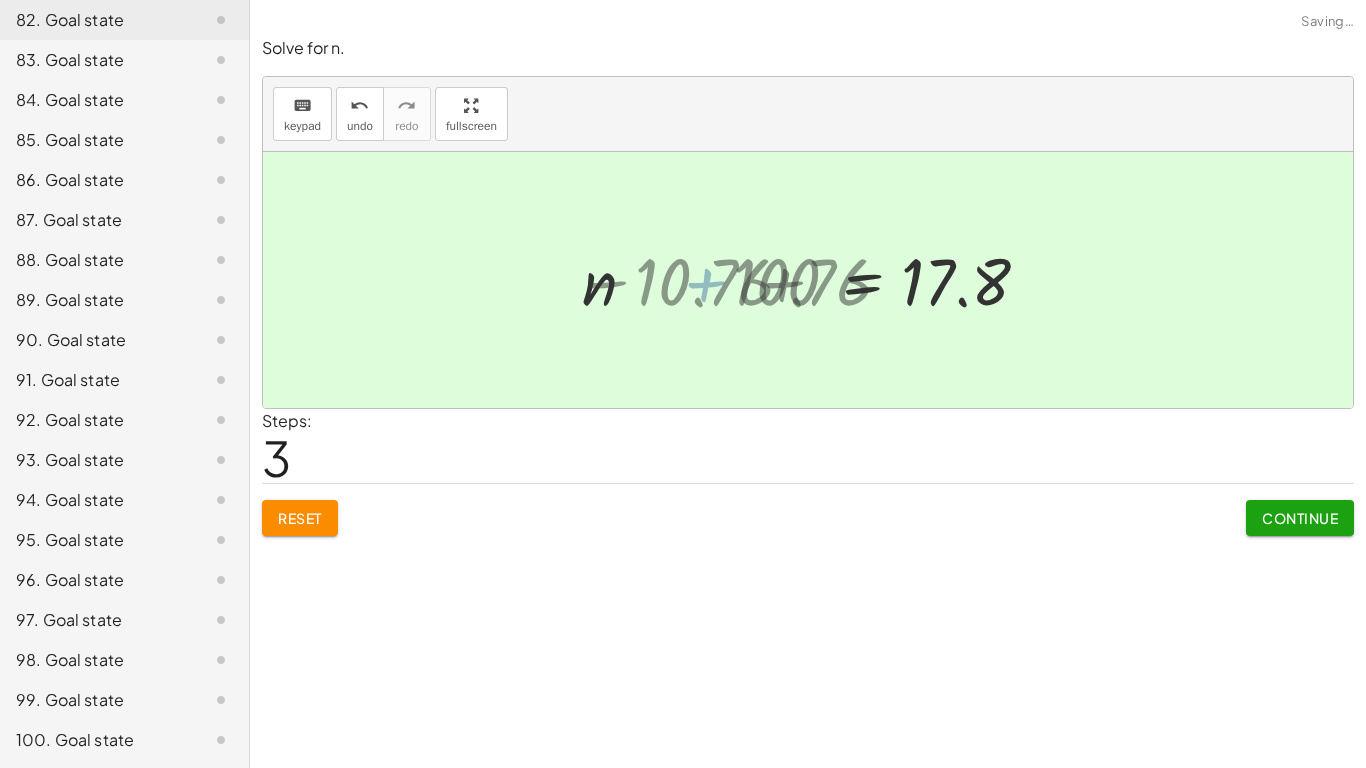 click on "Steps:  3" at bounding box center [808, 446] 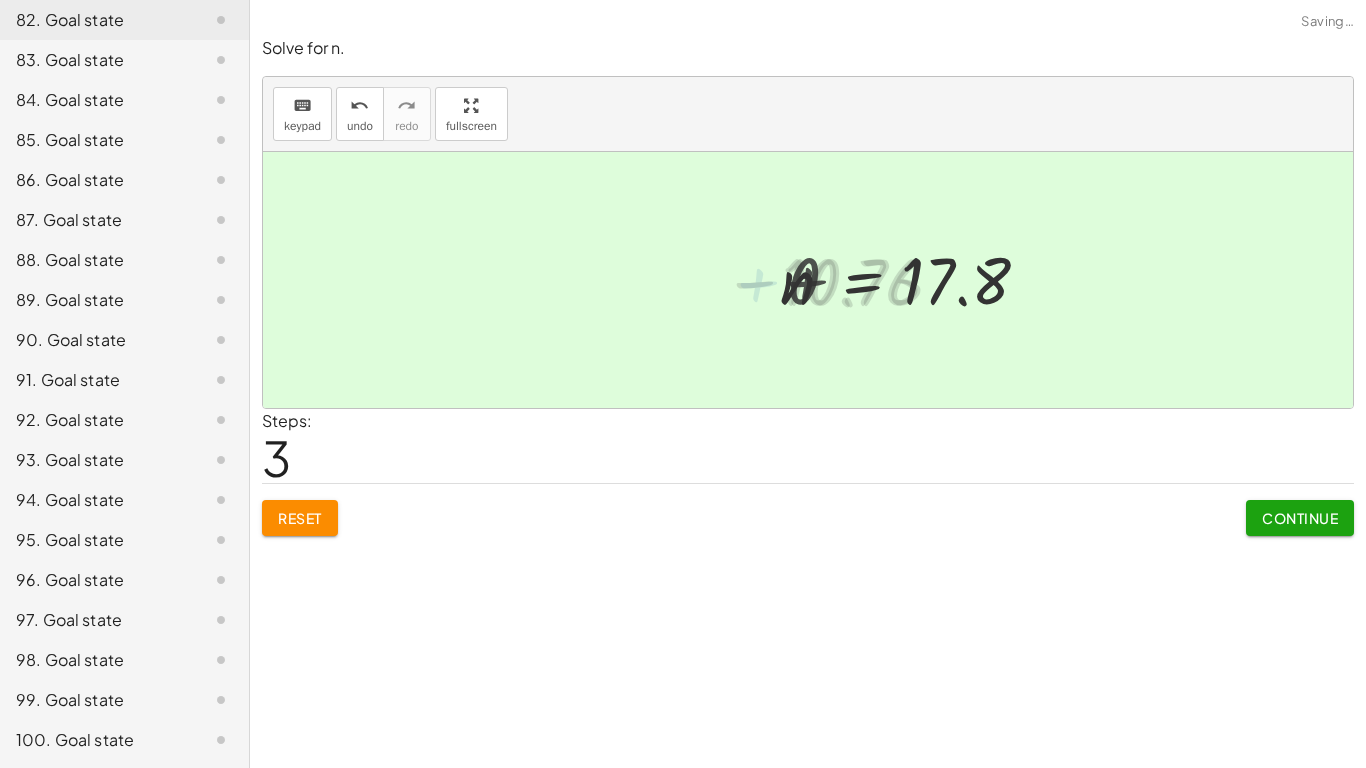 click on "Continue" 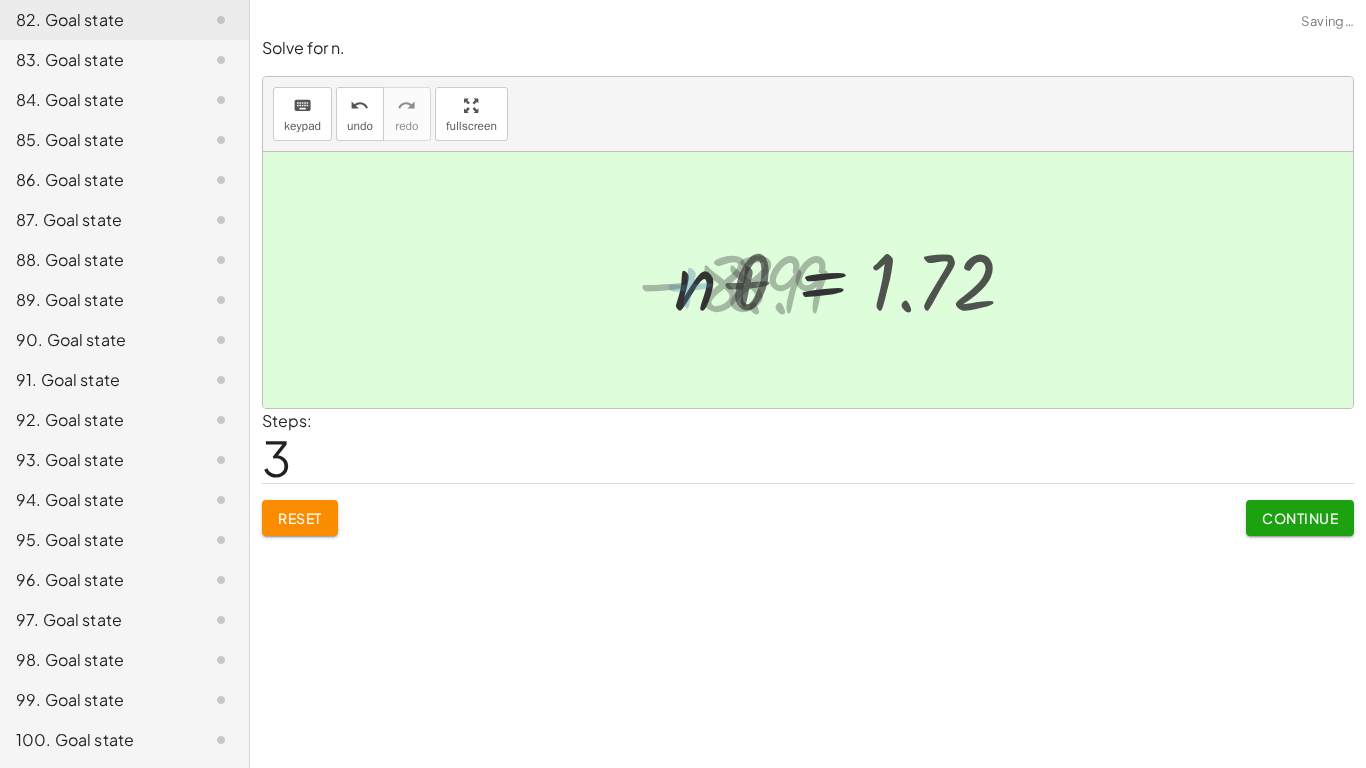 click on "Continue" at bounding box center (1300, 518) 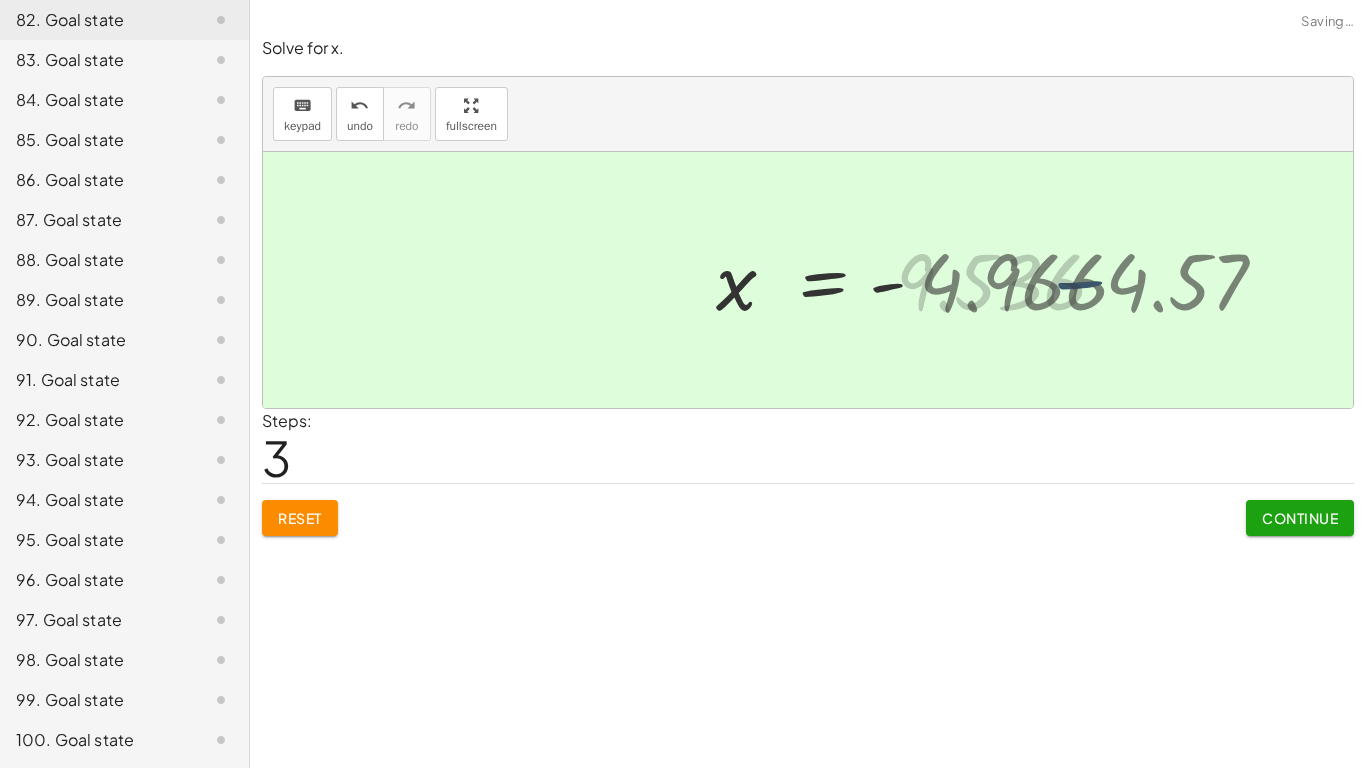 click on "Continue" at bounding box center [1300, 518] 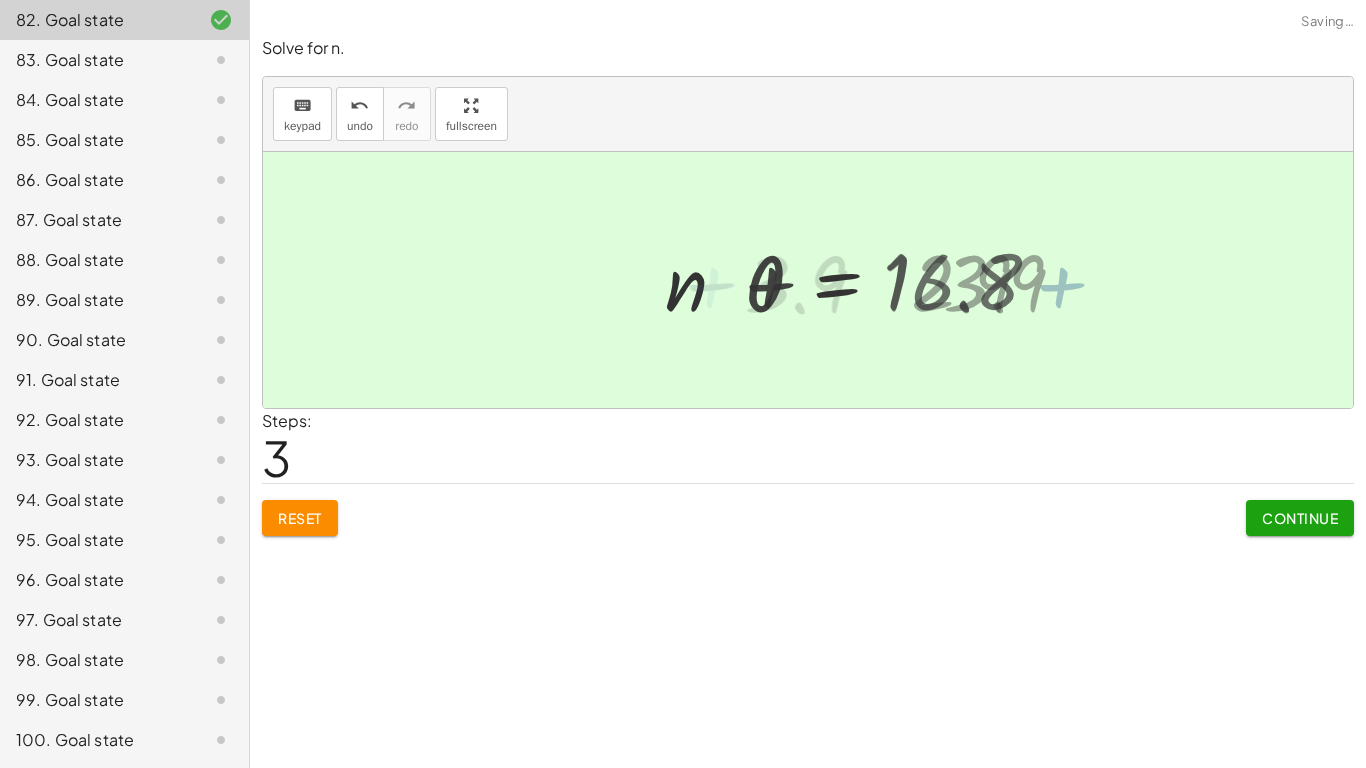click on "Continue" 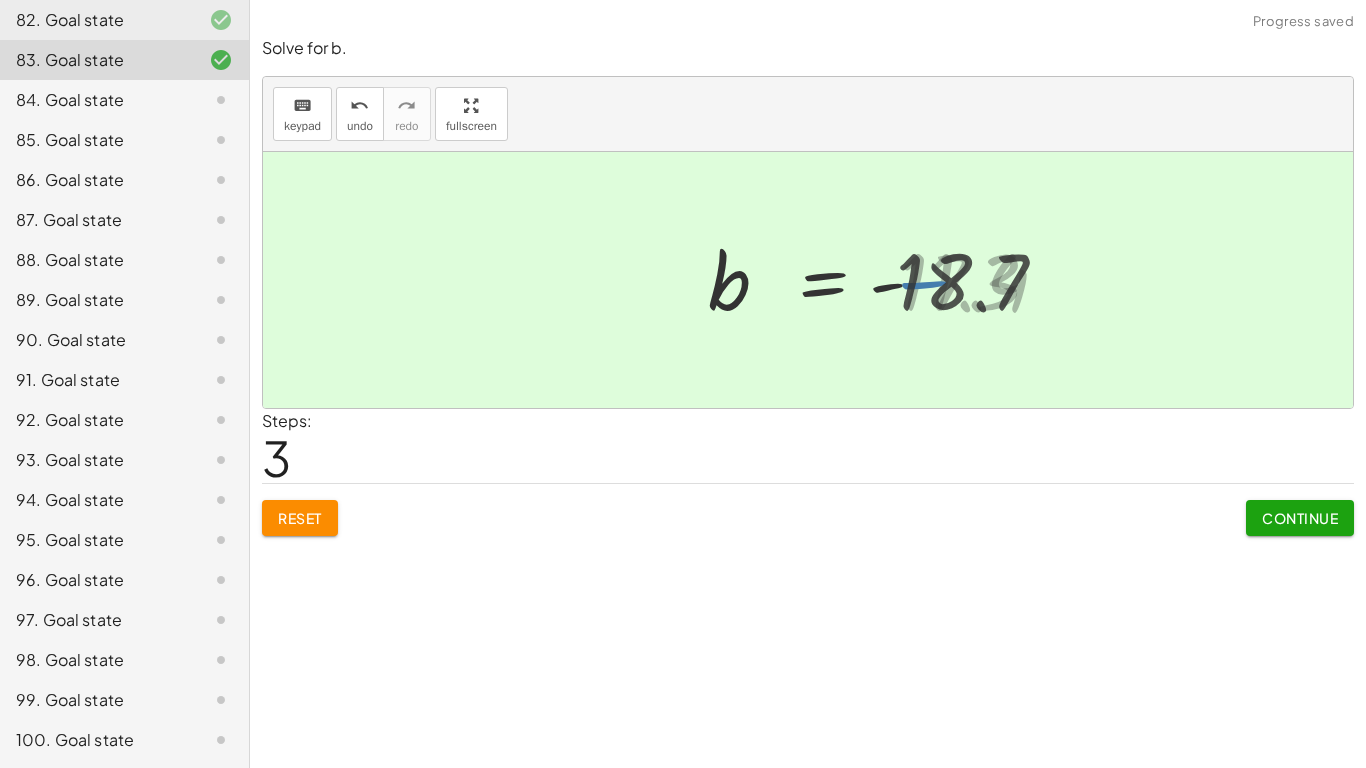 click on "Continue" 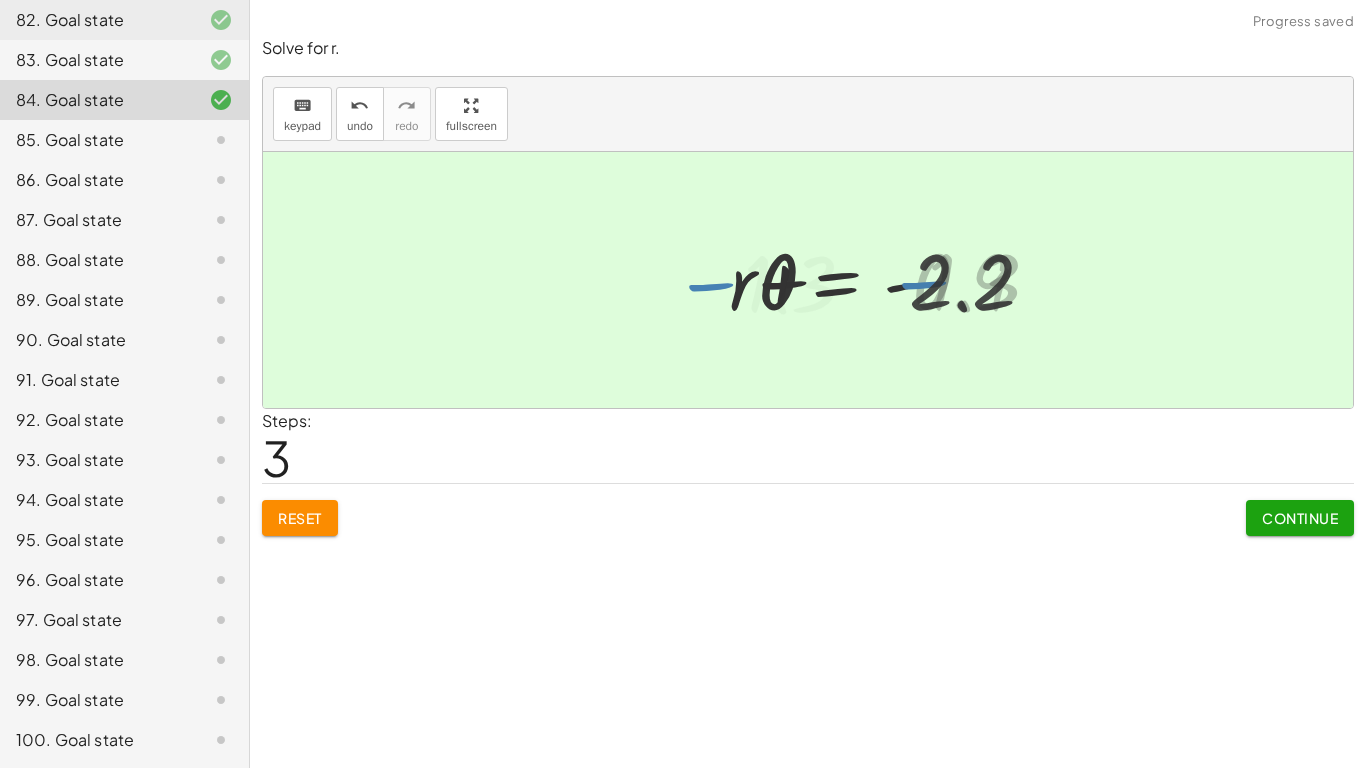 click on "Continue" at bounding box center [1300, 518] 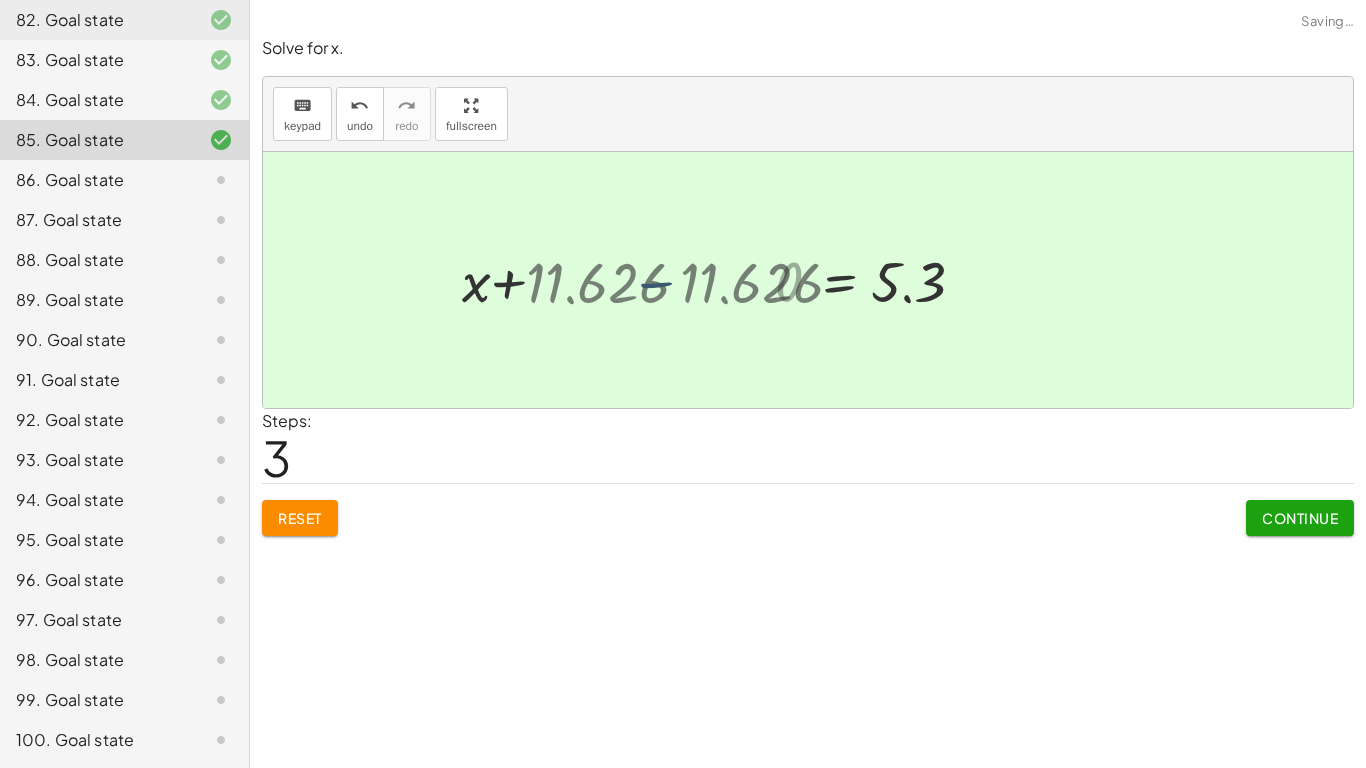 click on "Continue" 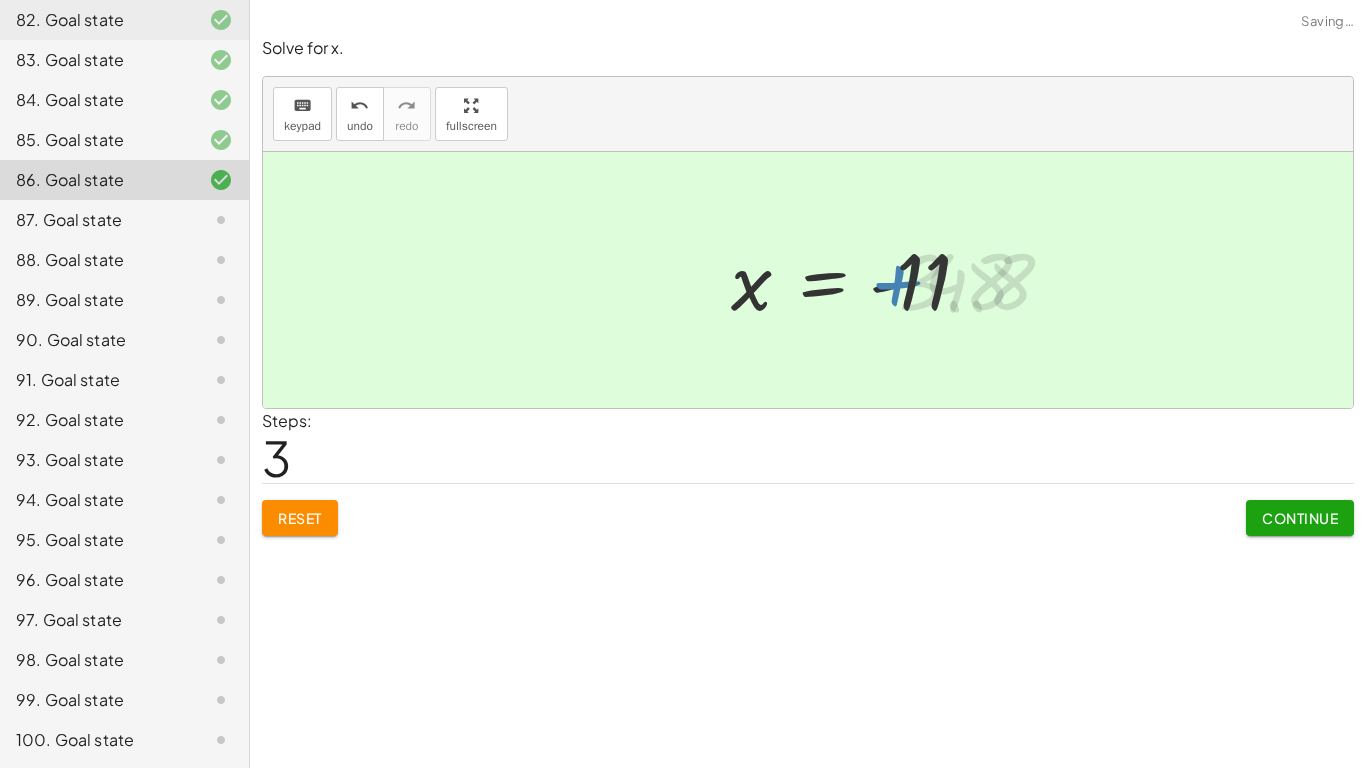 click on "Continue" at bounding box center (1300, 518) 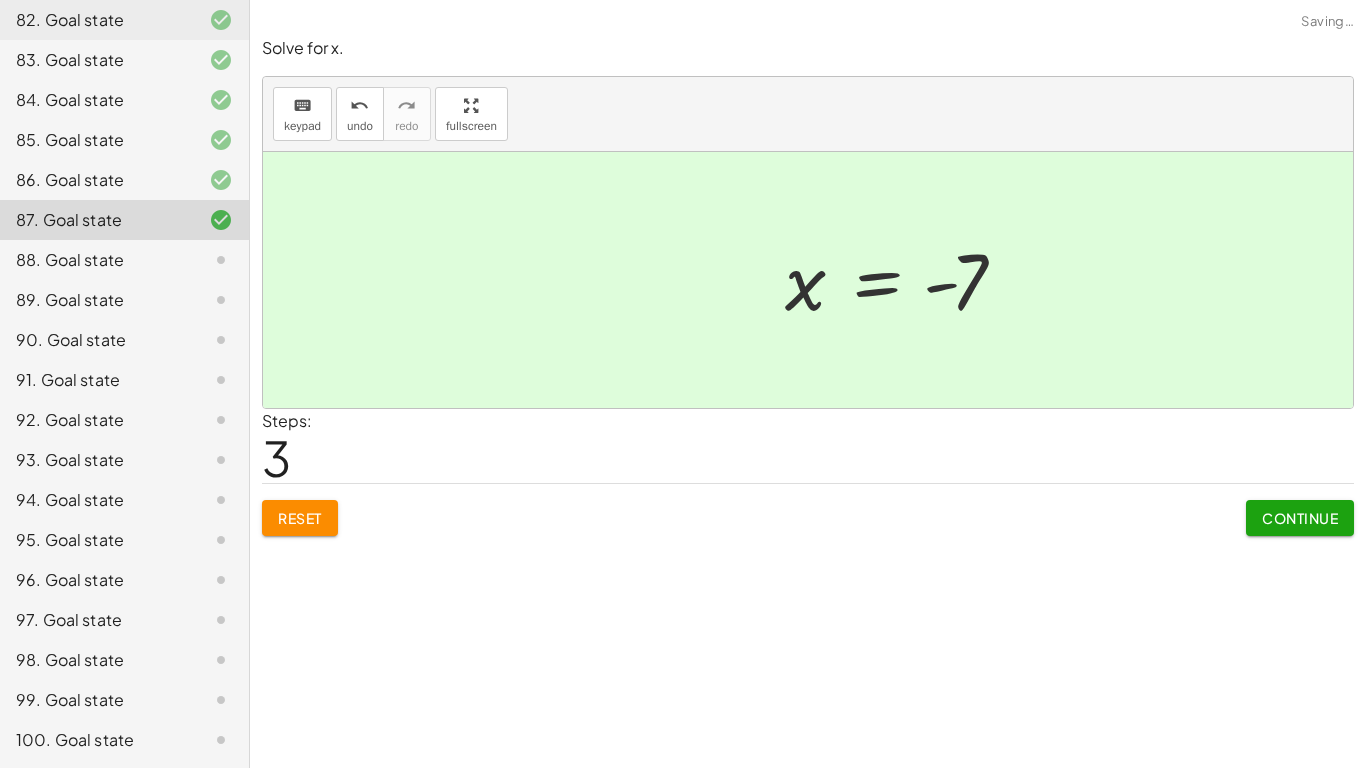 click on "Continue" 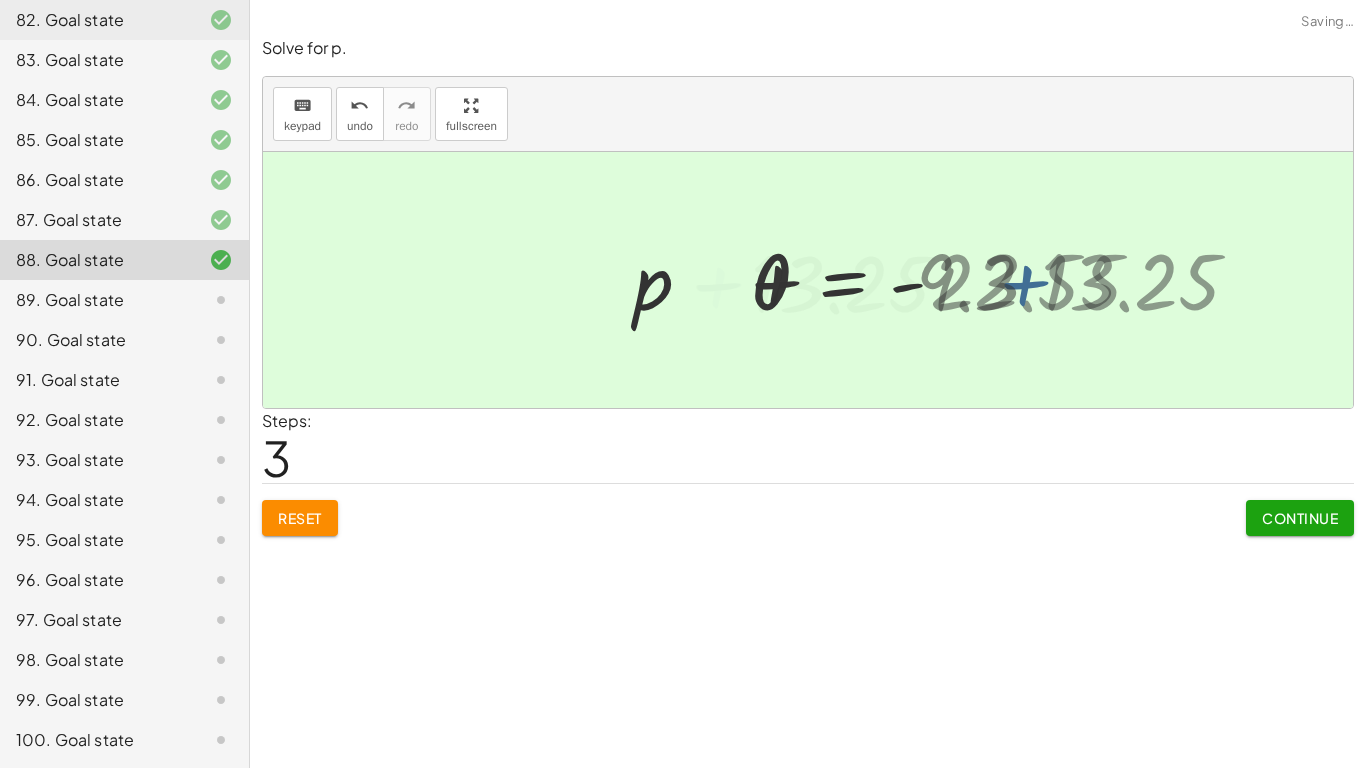 click on "Continue" 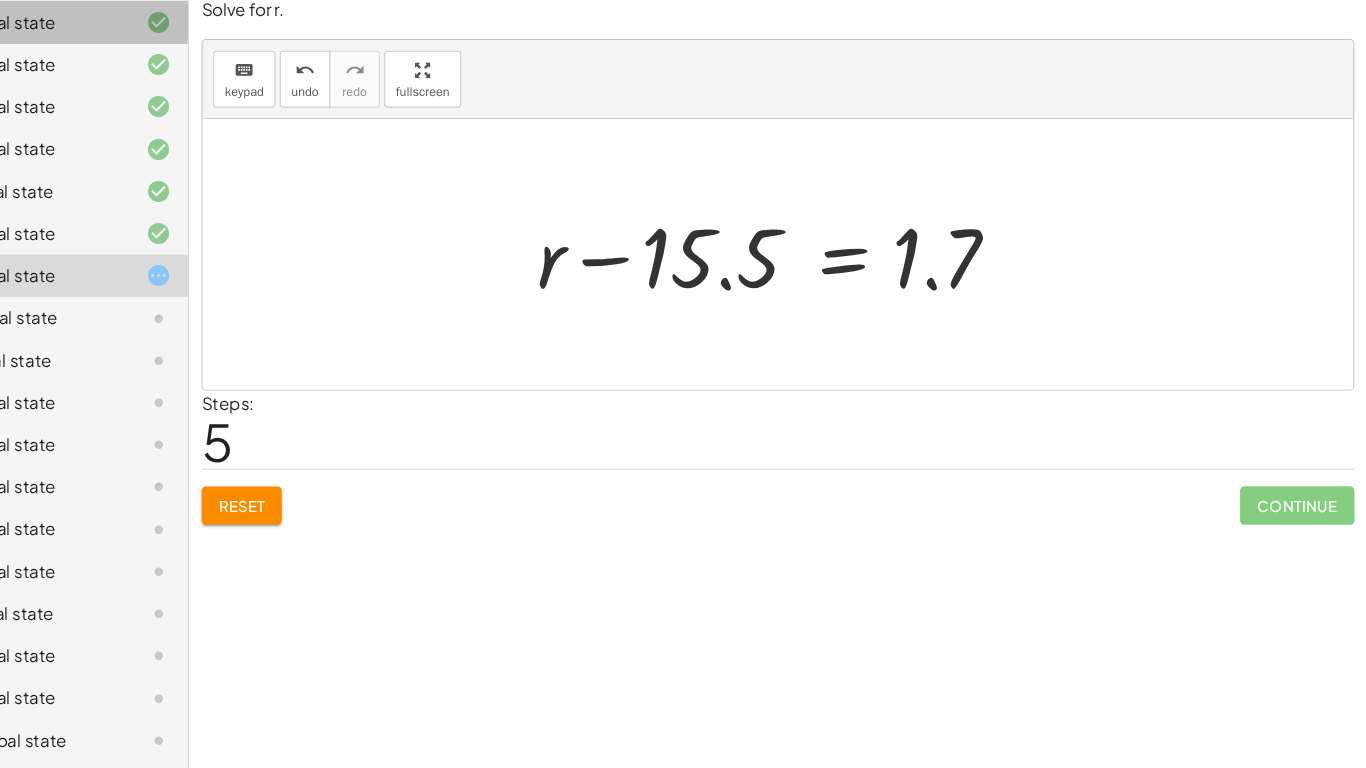 click on "Reset" at bounding box center [300, 518] 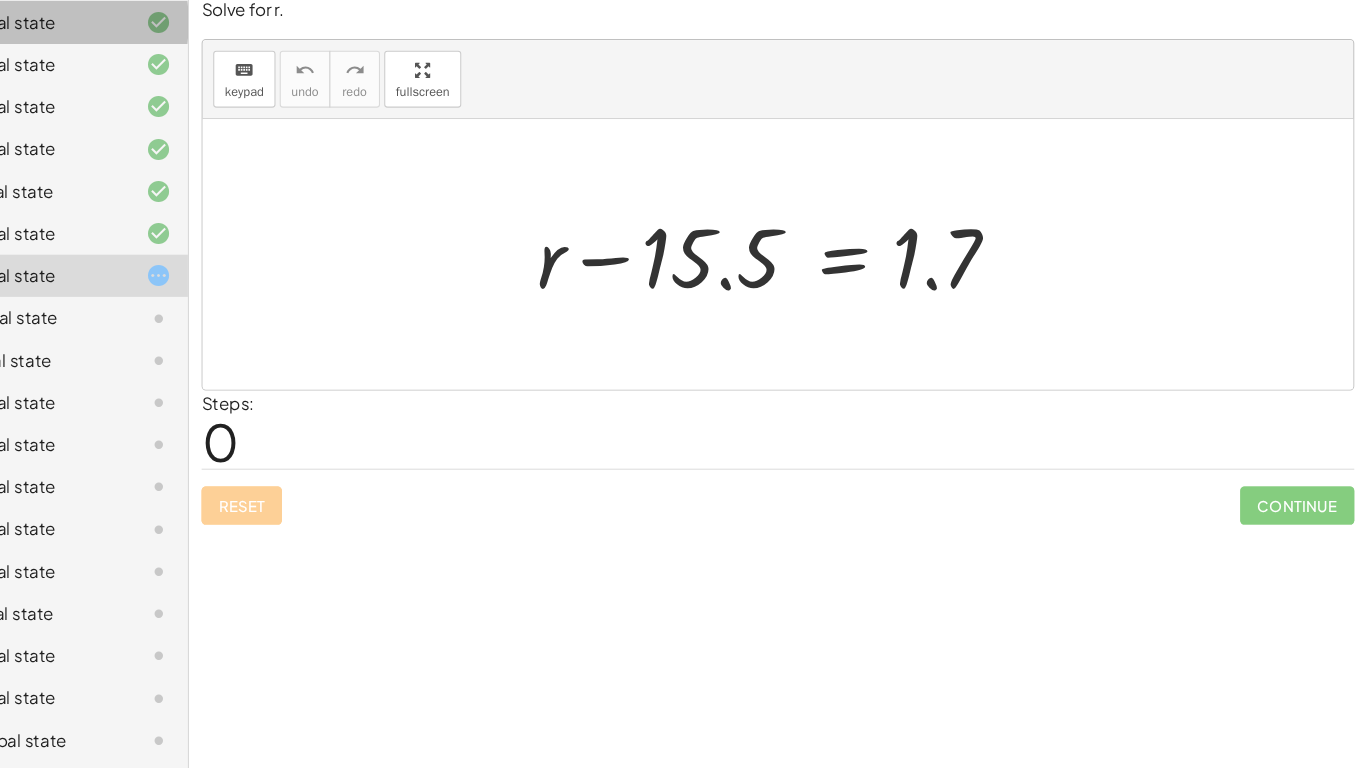 click on "Reset   Continue" at bounding box center [808, 509] 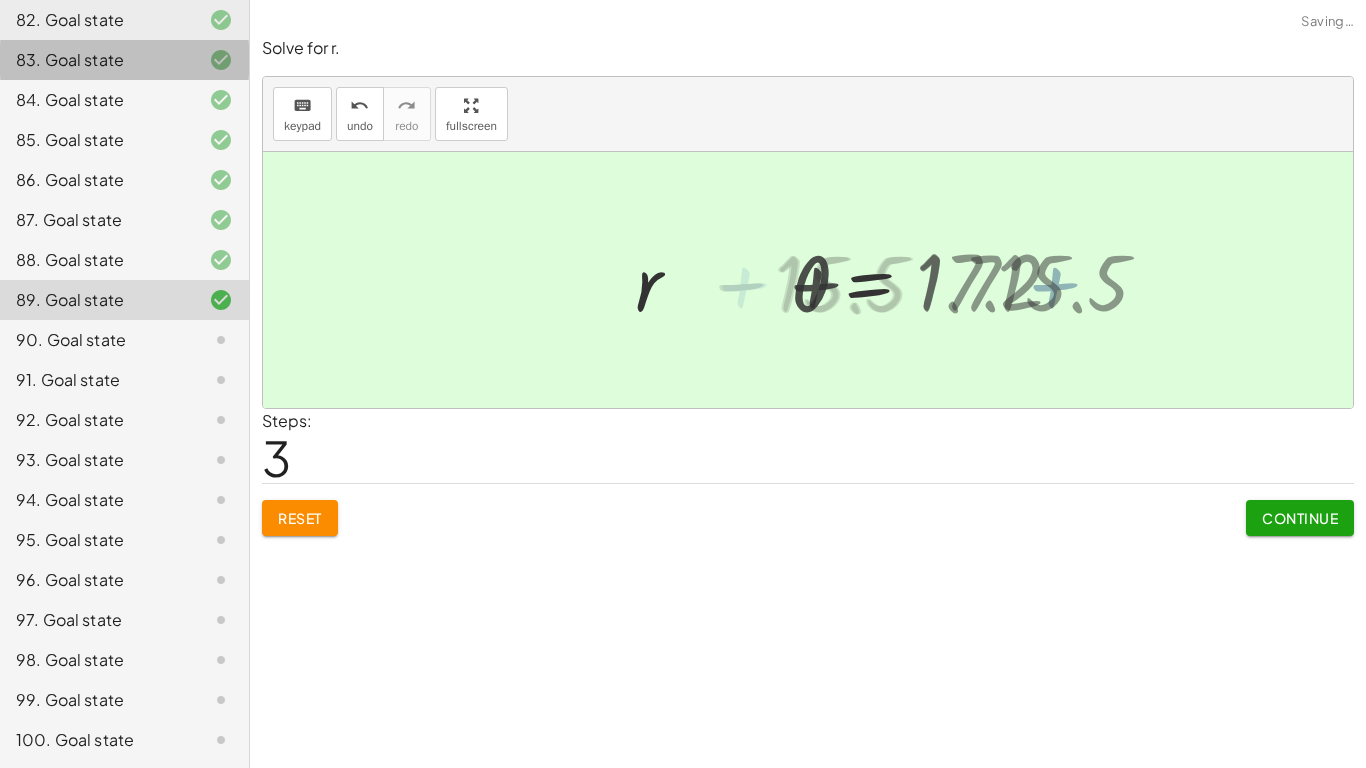 click on "Continue" 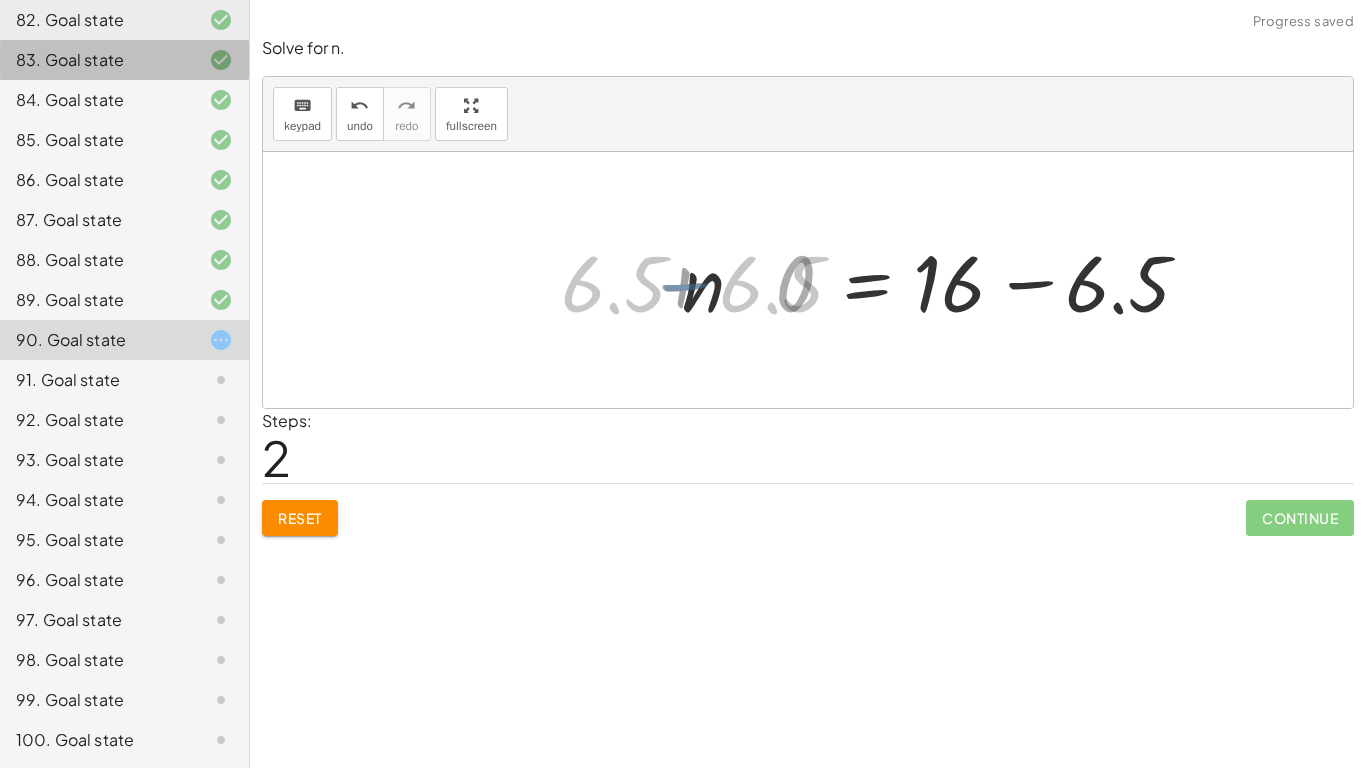 click on "Continue" at bounding box center [1300, 510] 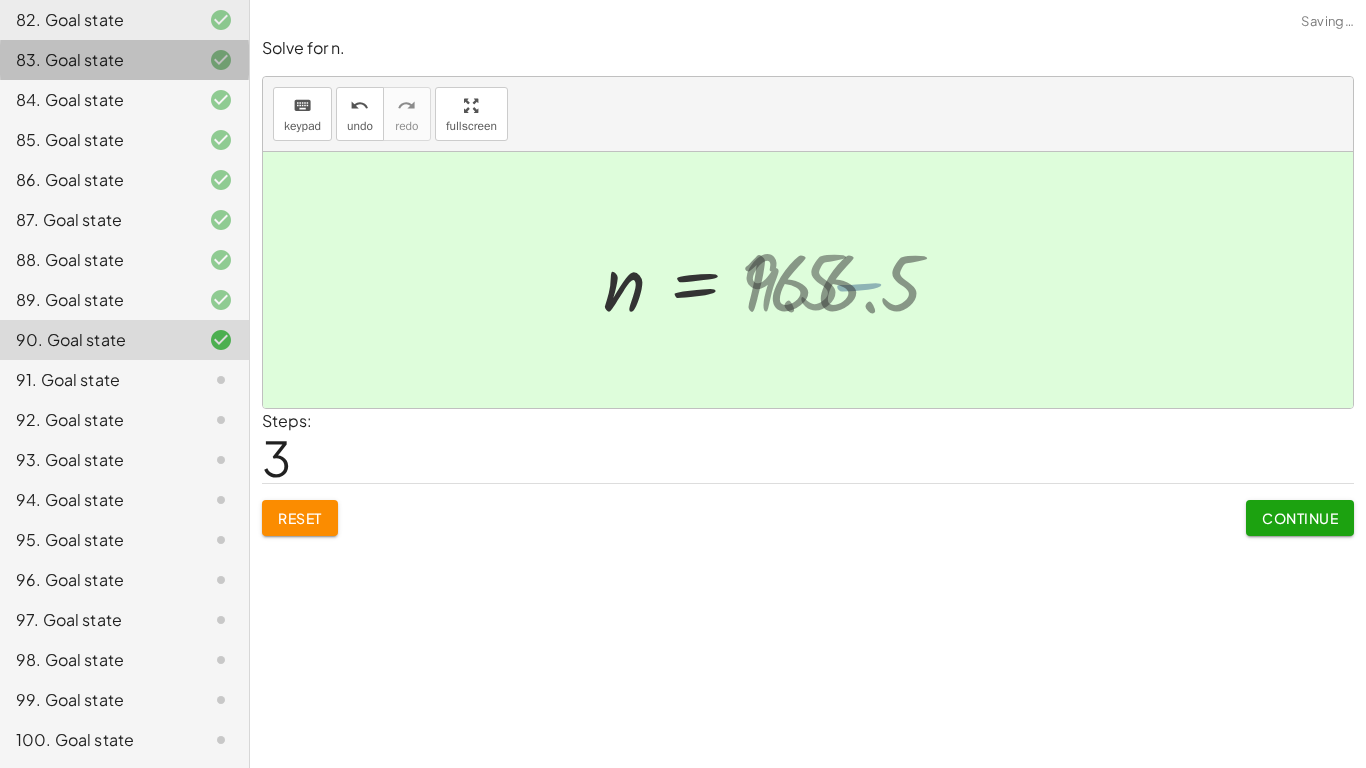 click on "Continue" 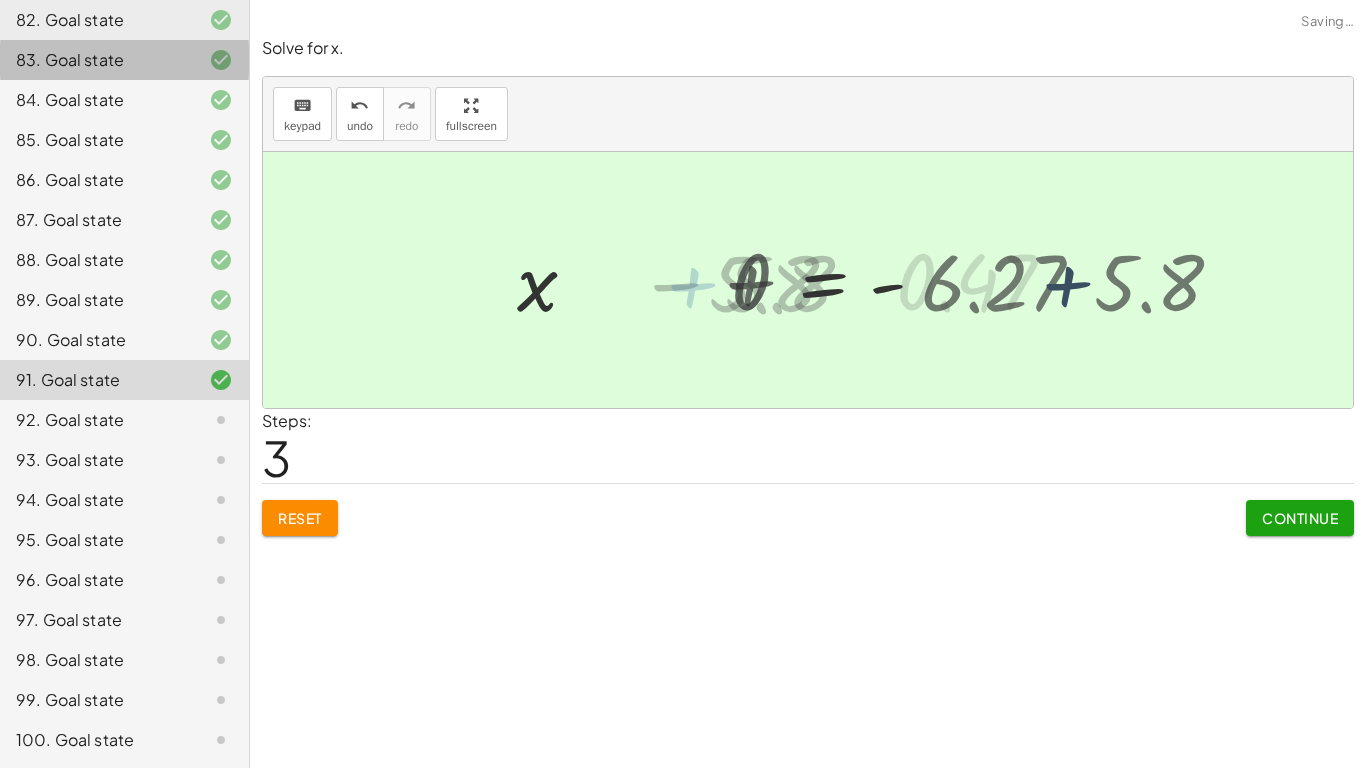 click on "Continue" 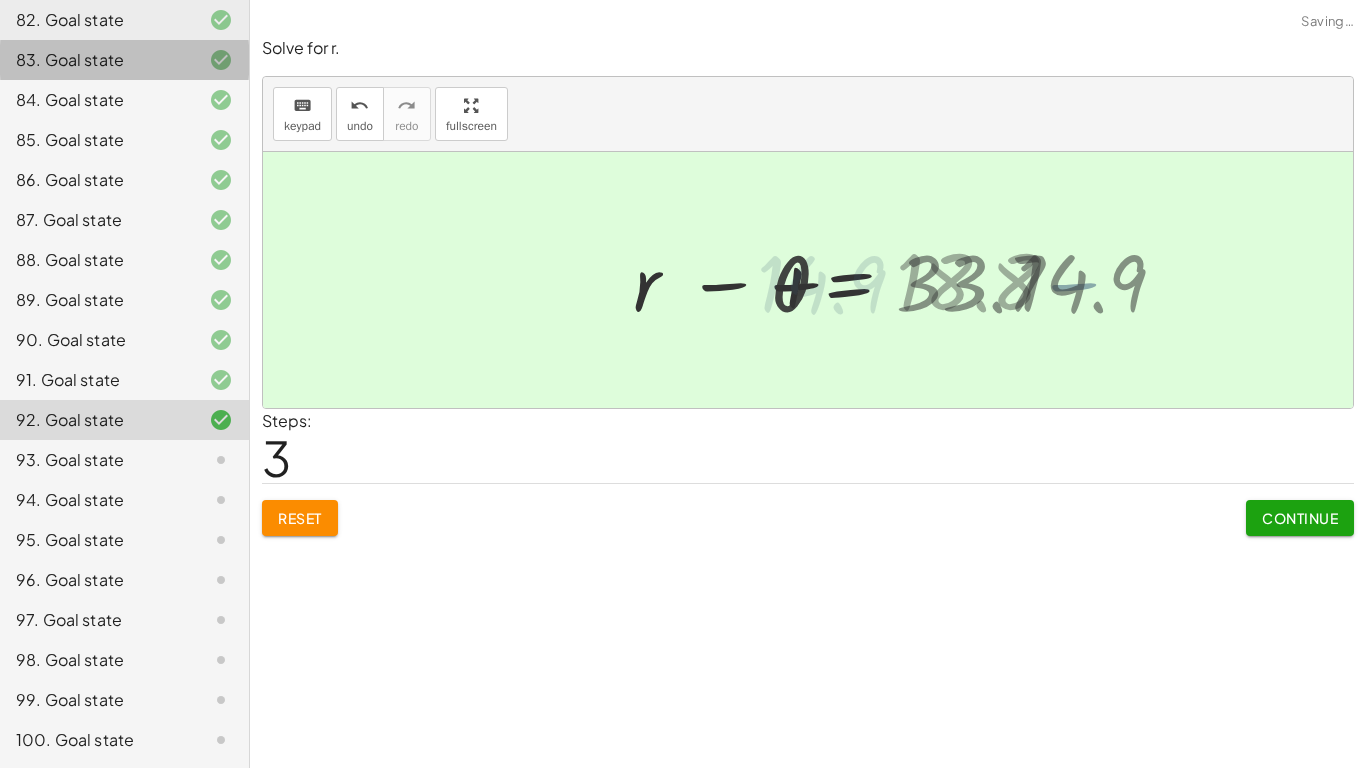 click on "Continue" at bounding box center [1300, 518] 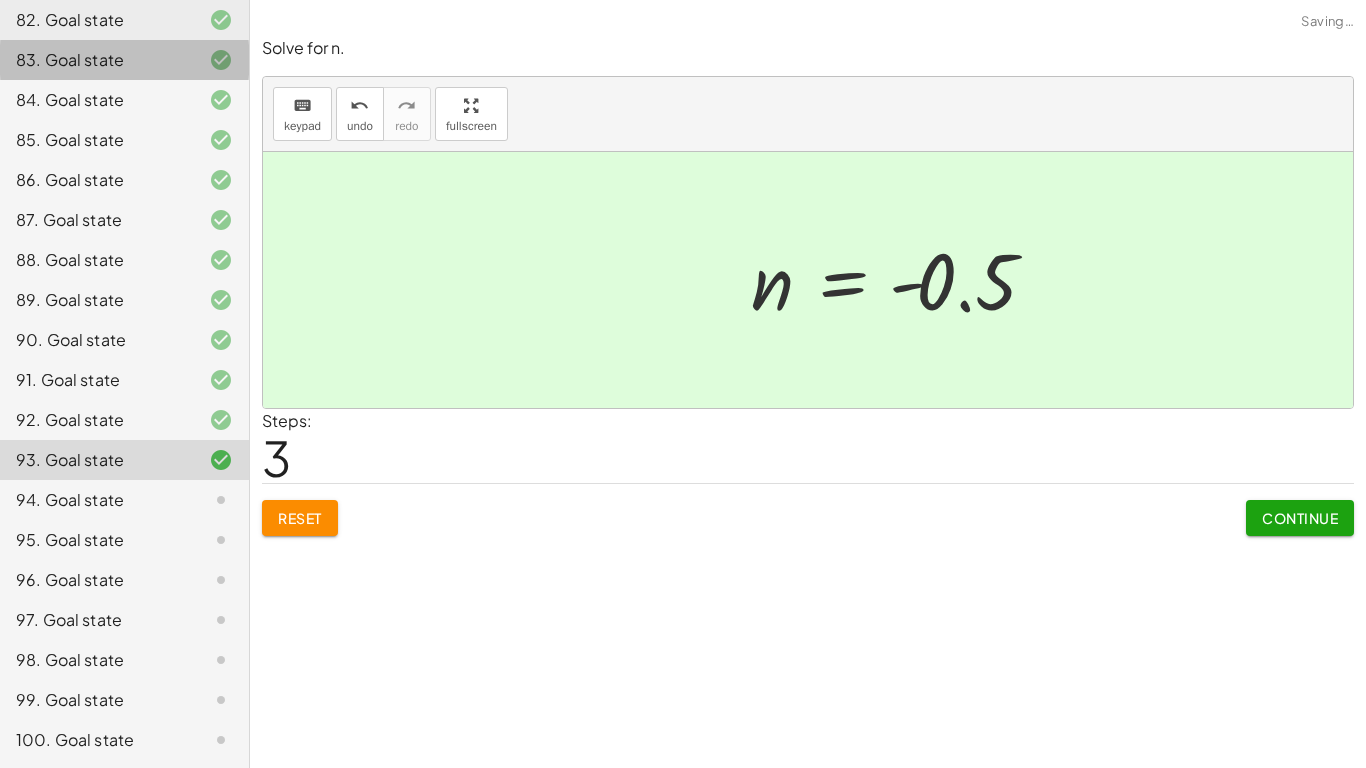 click on "Continue" 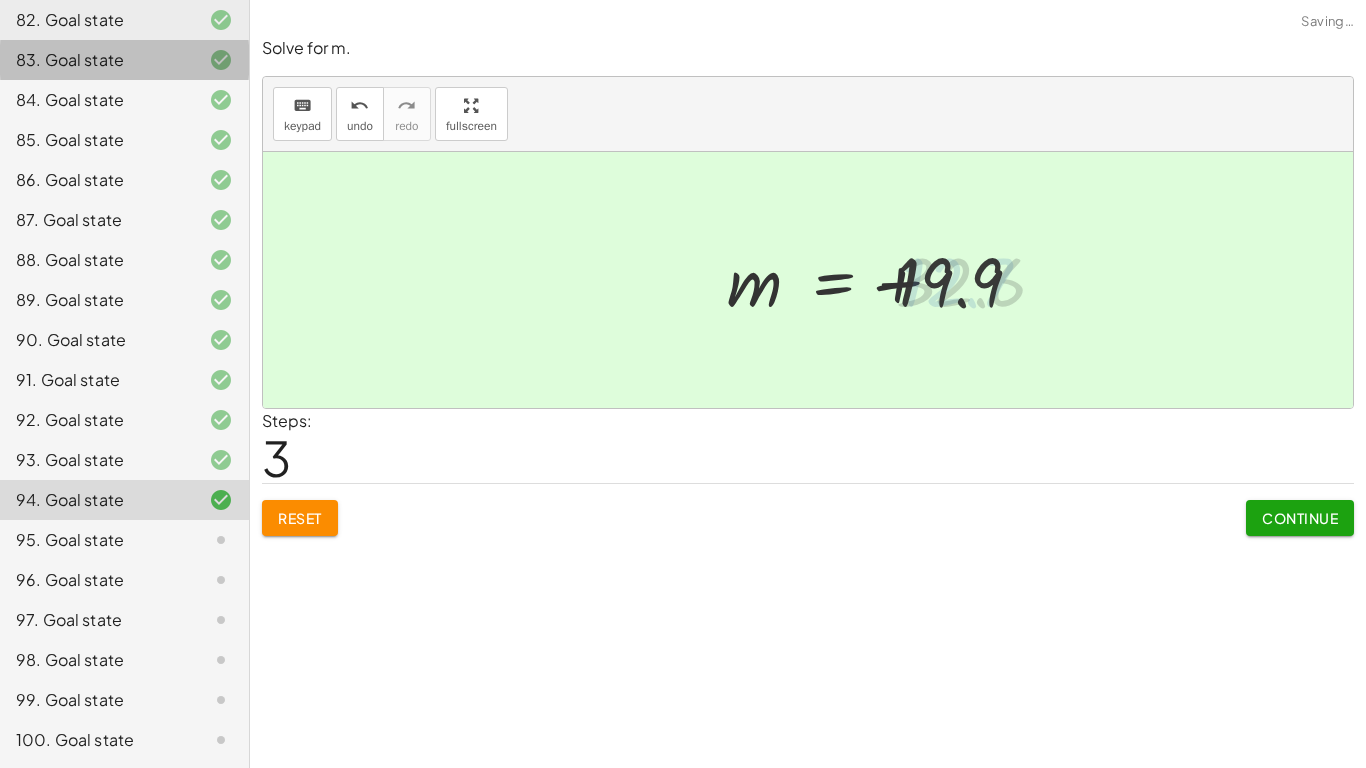 click on "Steps:  3" at bounding box center (808, 446) 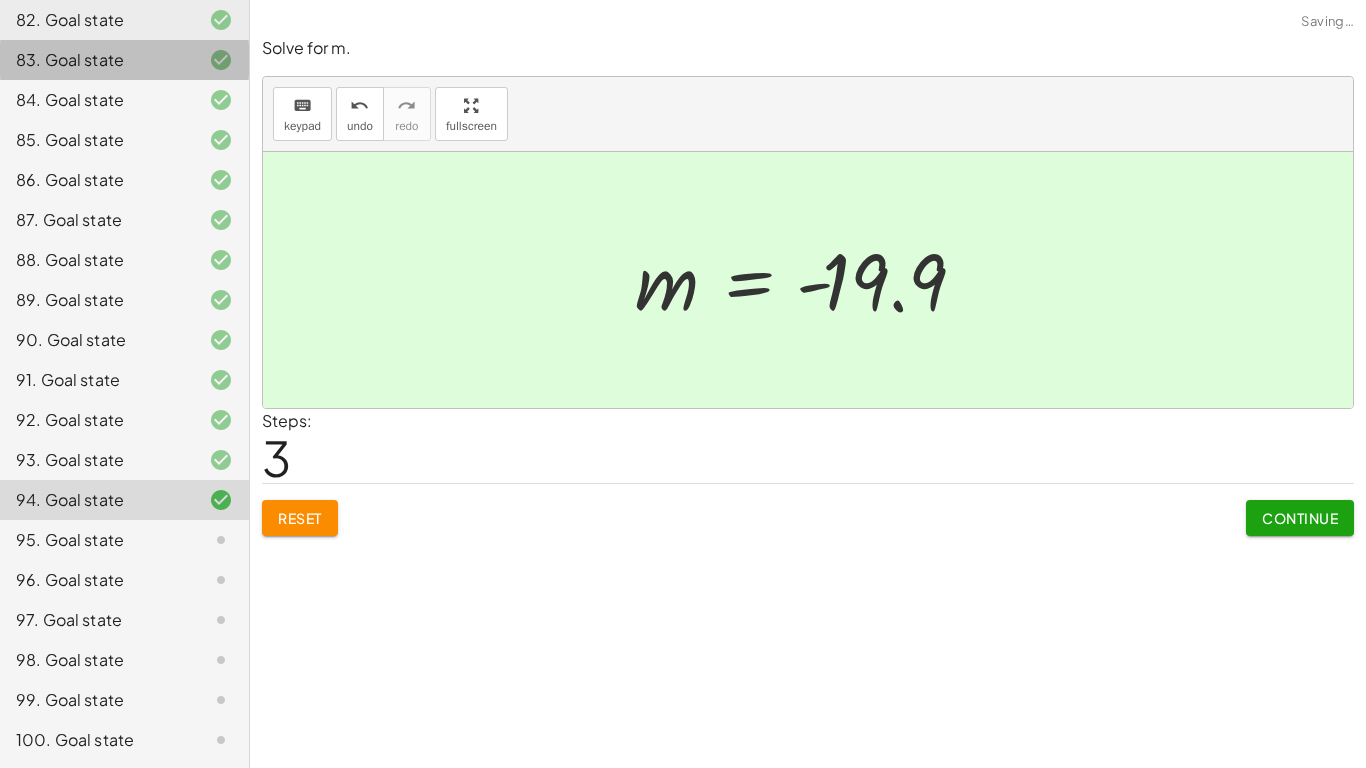 click on "Continue" at bounding box center (1300, 518) 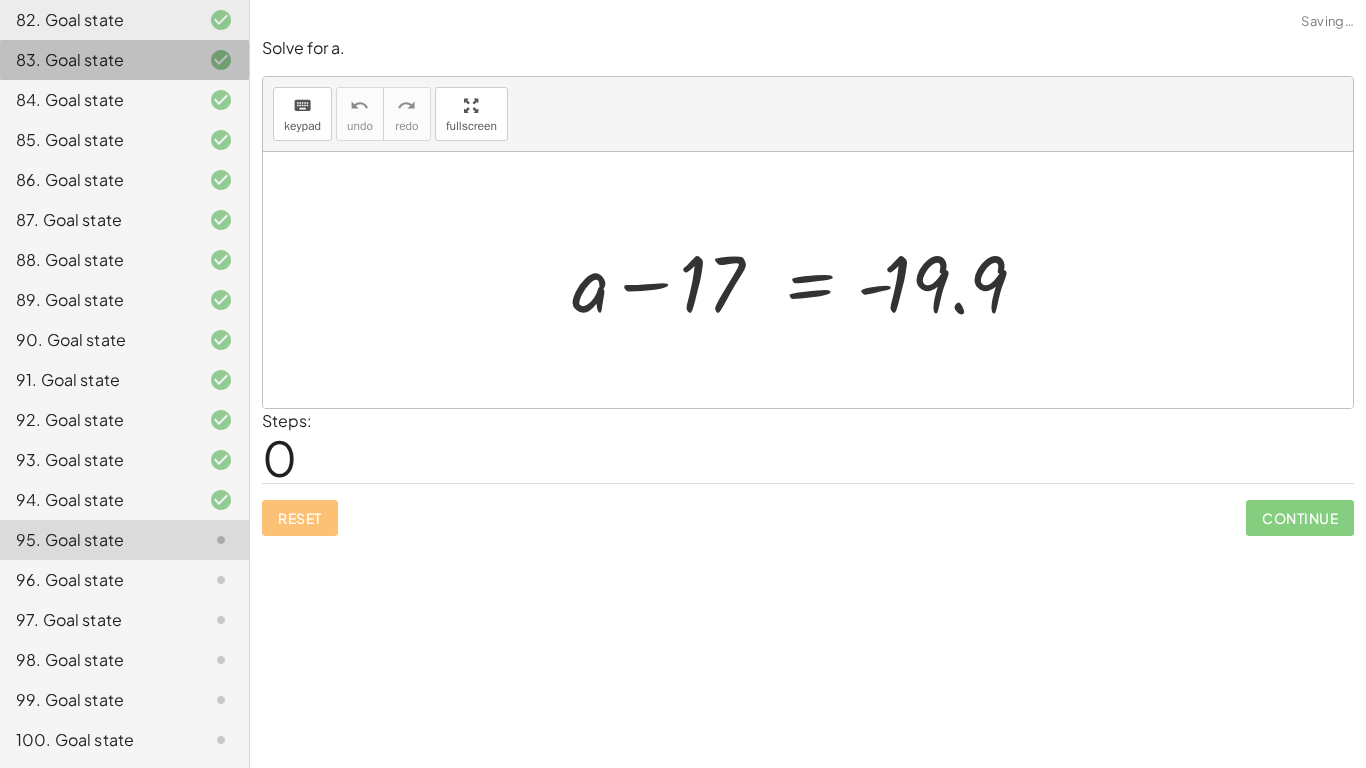 click on "Continue" 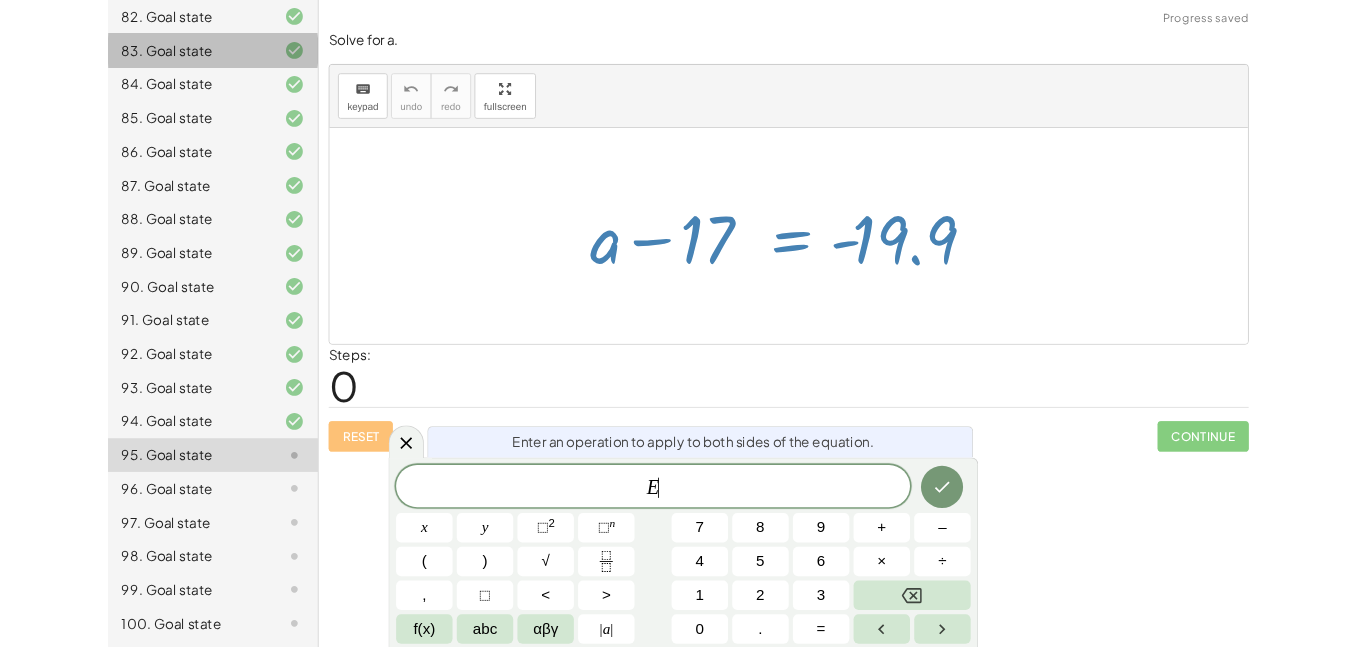 scroll, scrollTop: 3, scrollLeft: 0, axis: vertical 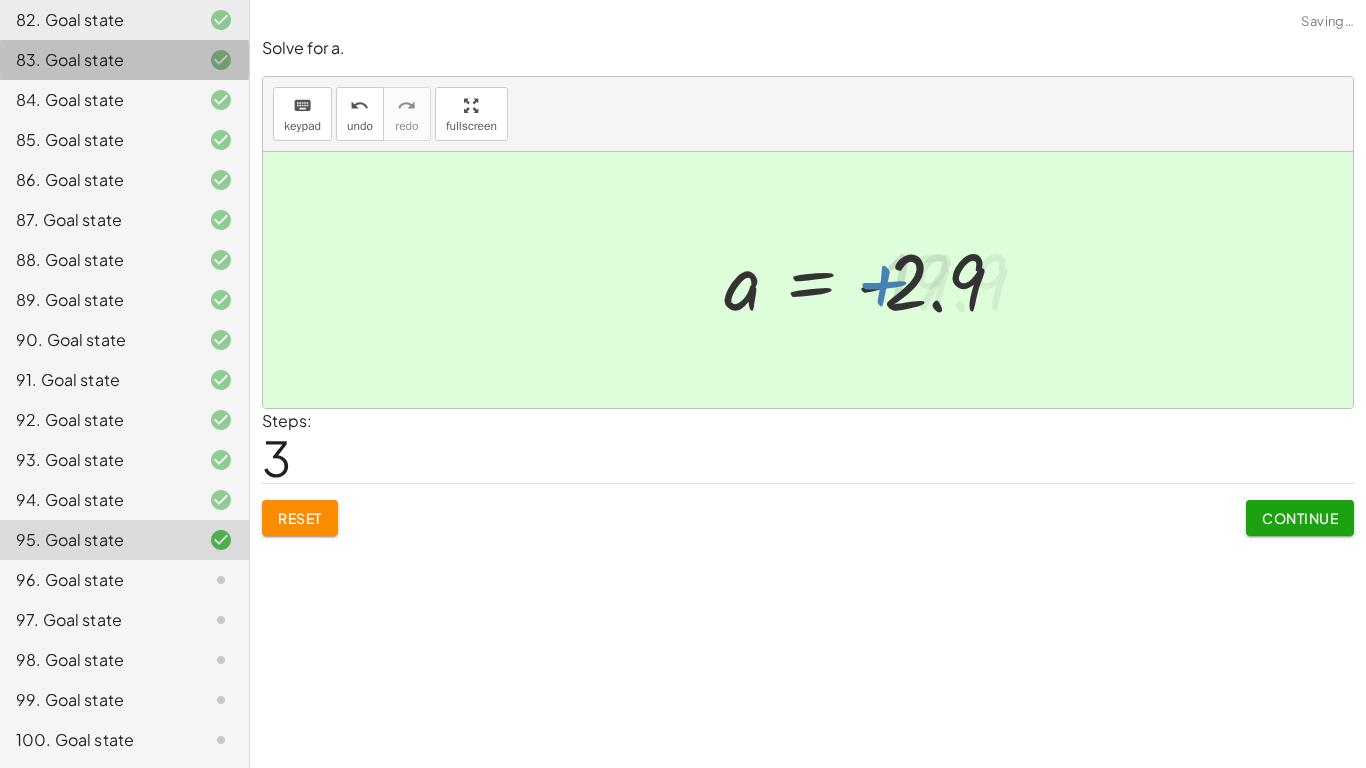 click on "Continue" 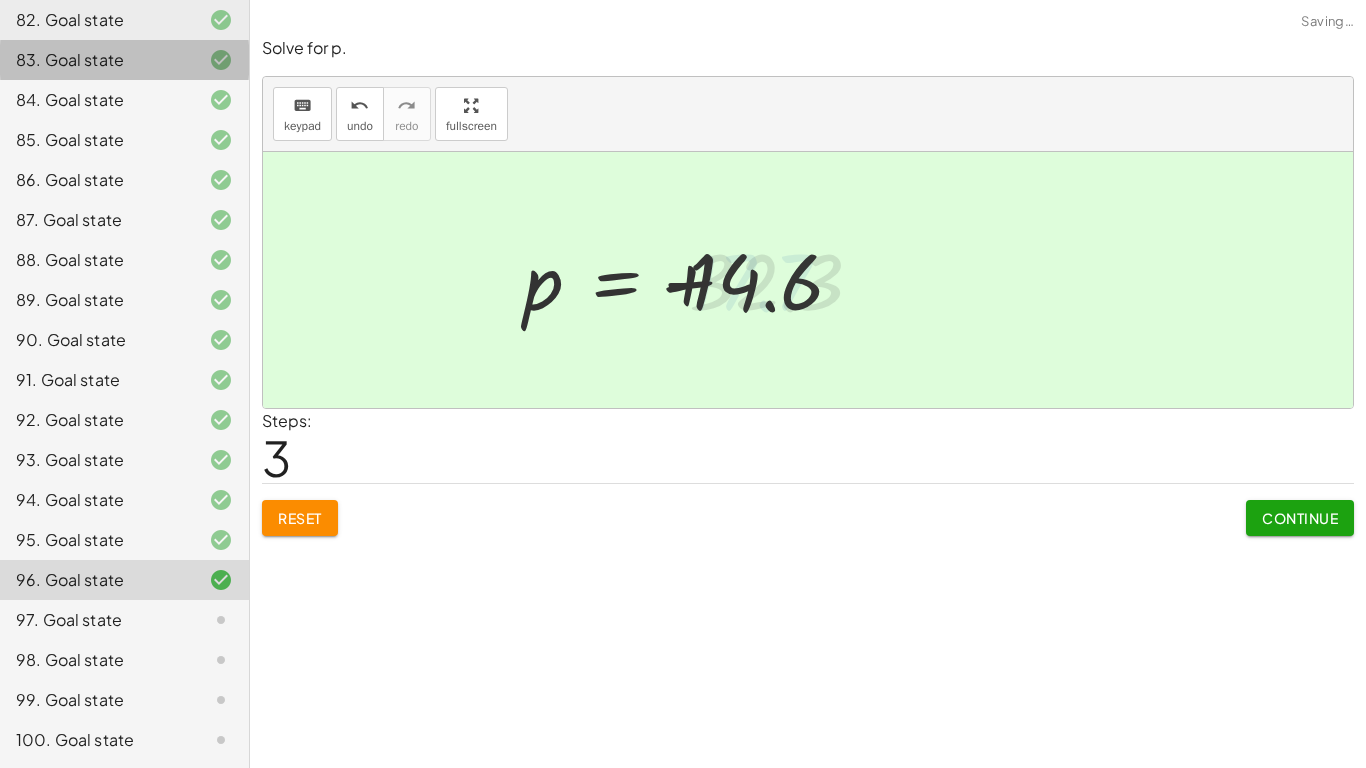 click on "Continue" 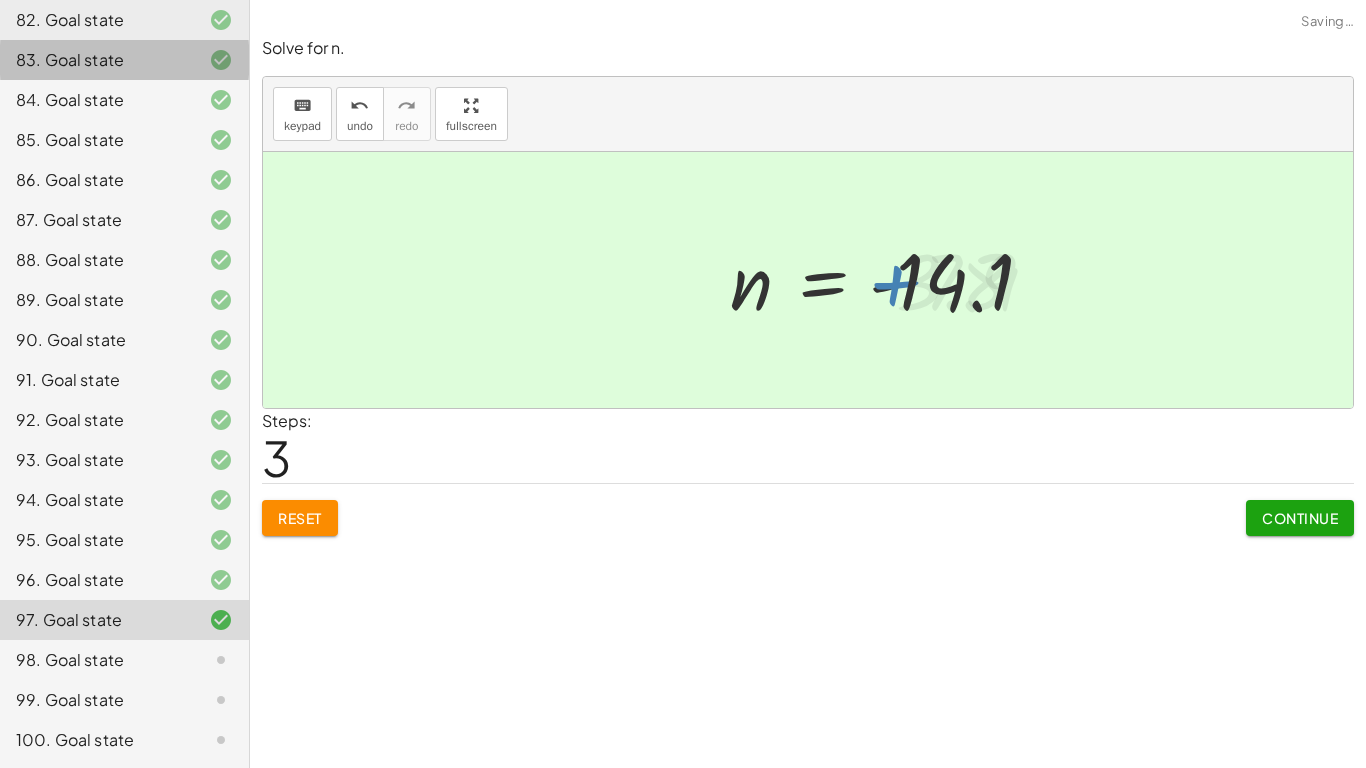 click on "Continue" 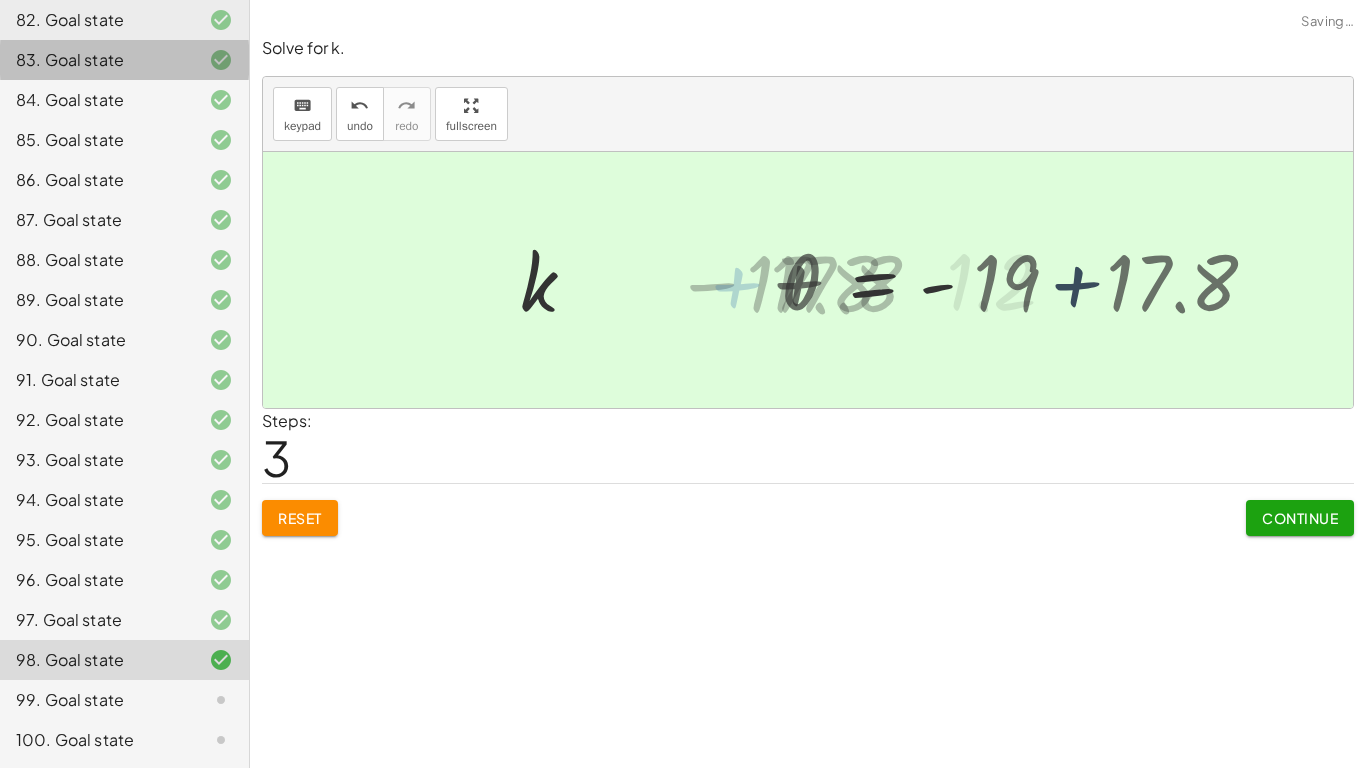 click on "Continue" 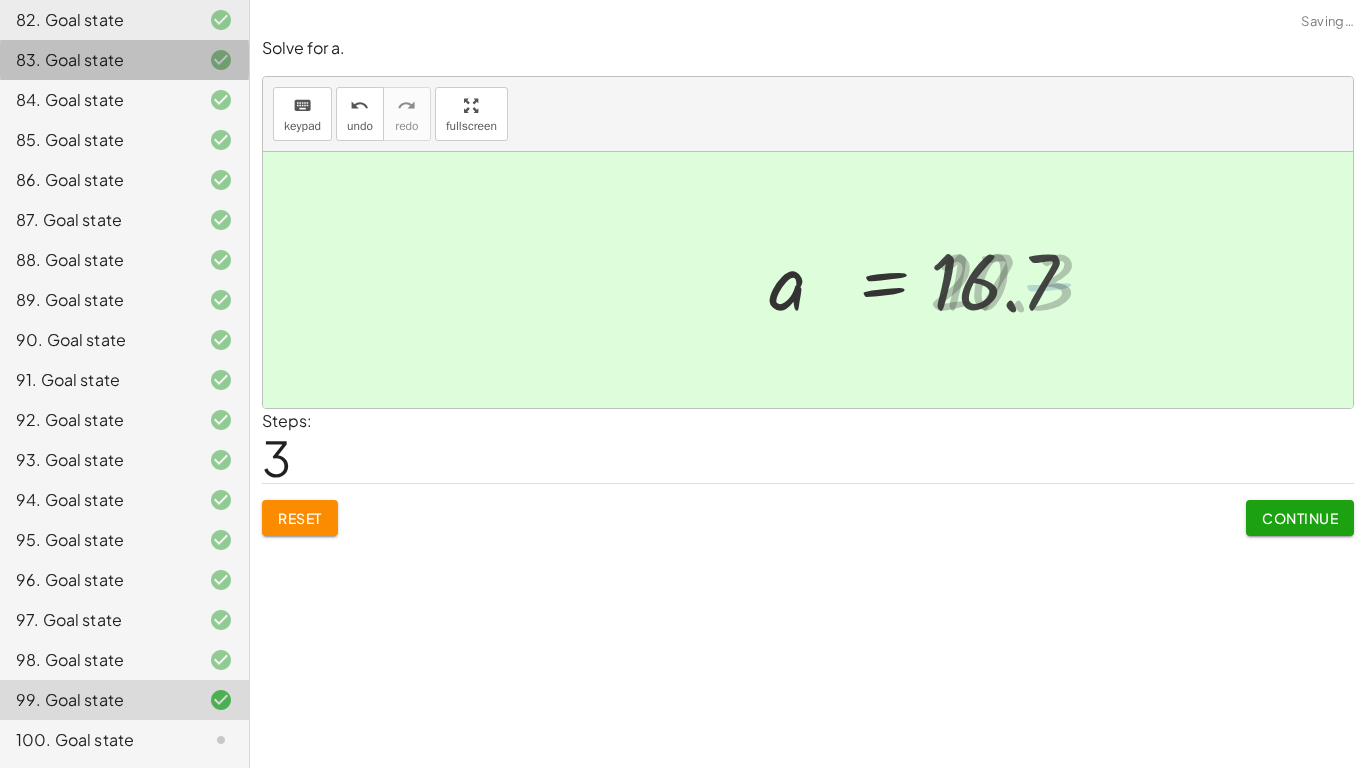 click on "Continue" at bounding box center [1300, 518] 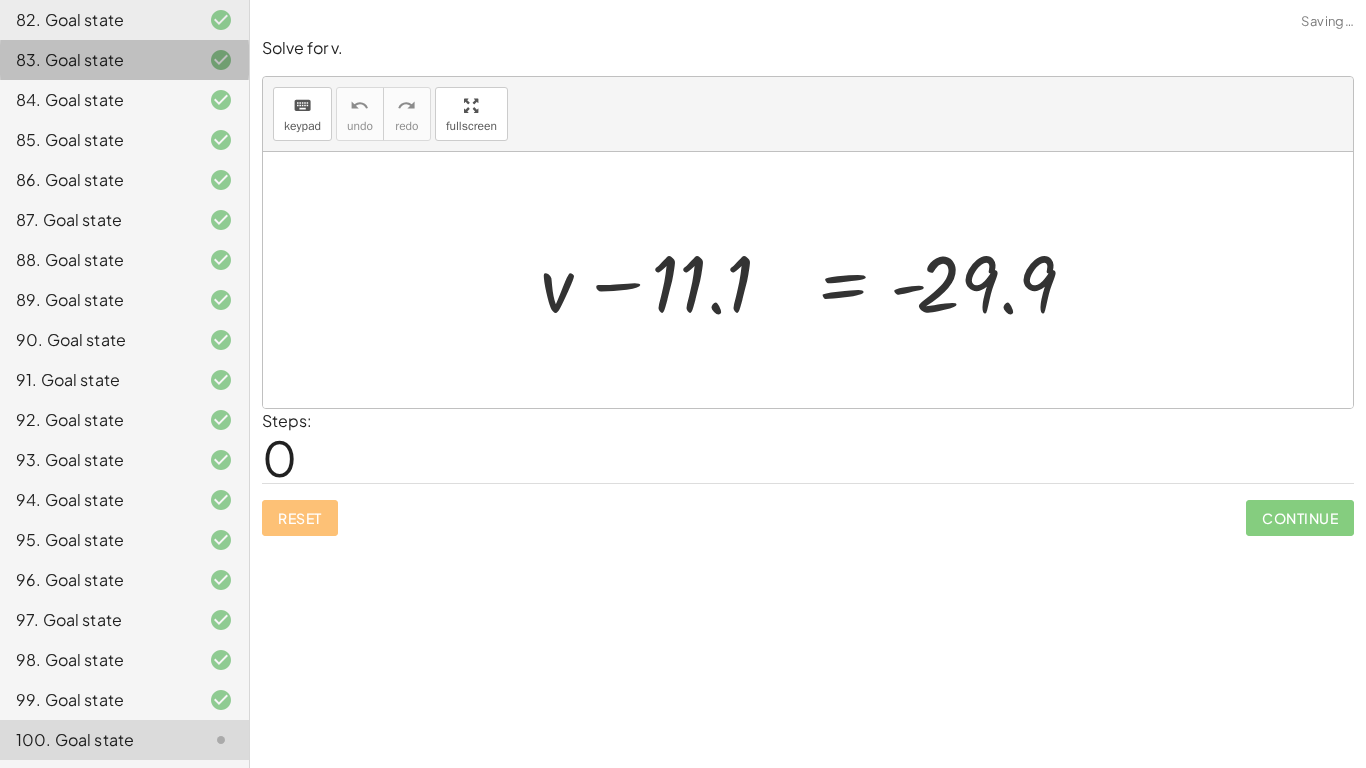 click on "Continue" at bounding box center (1300, 510) 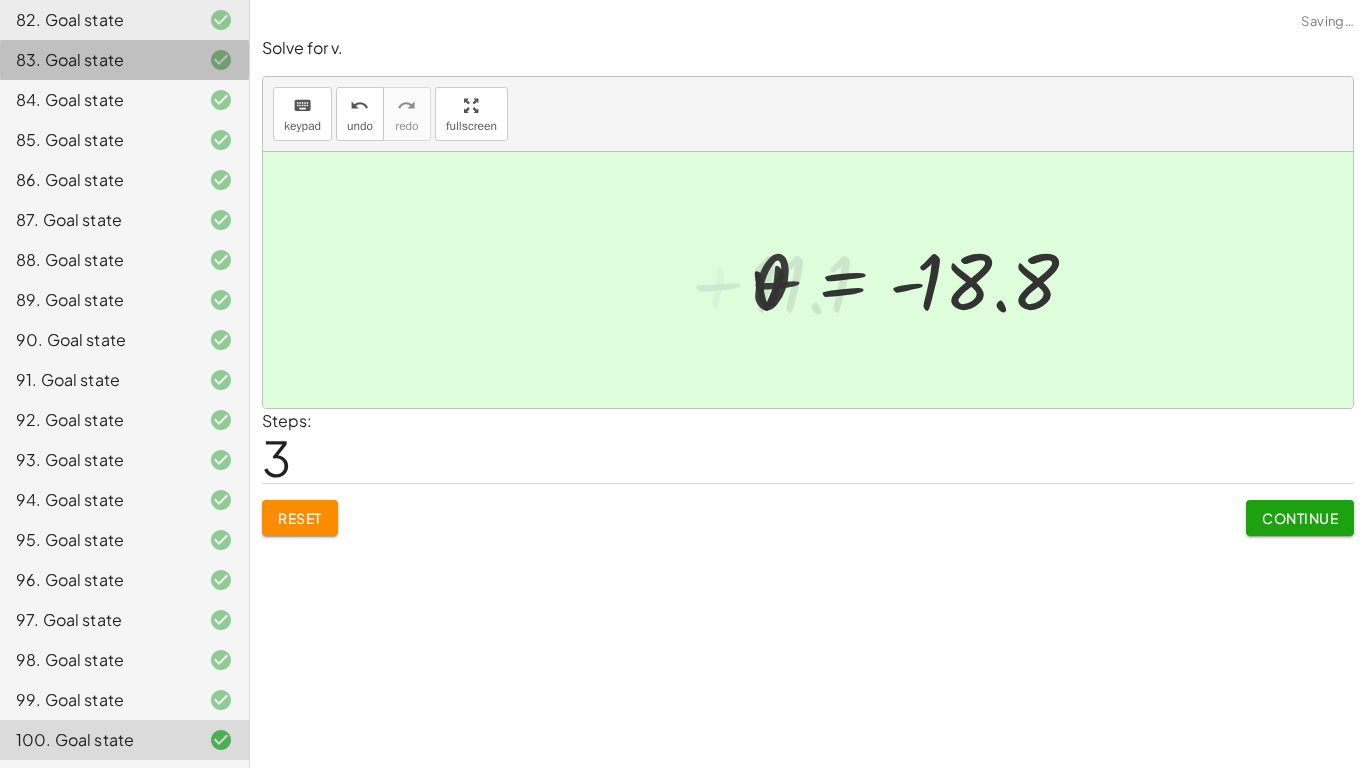 click on "Continue" 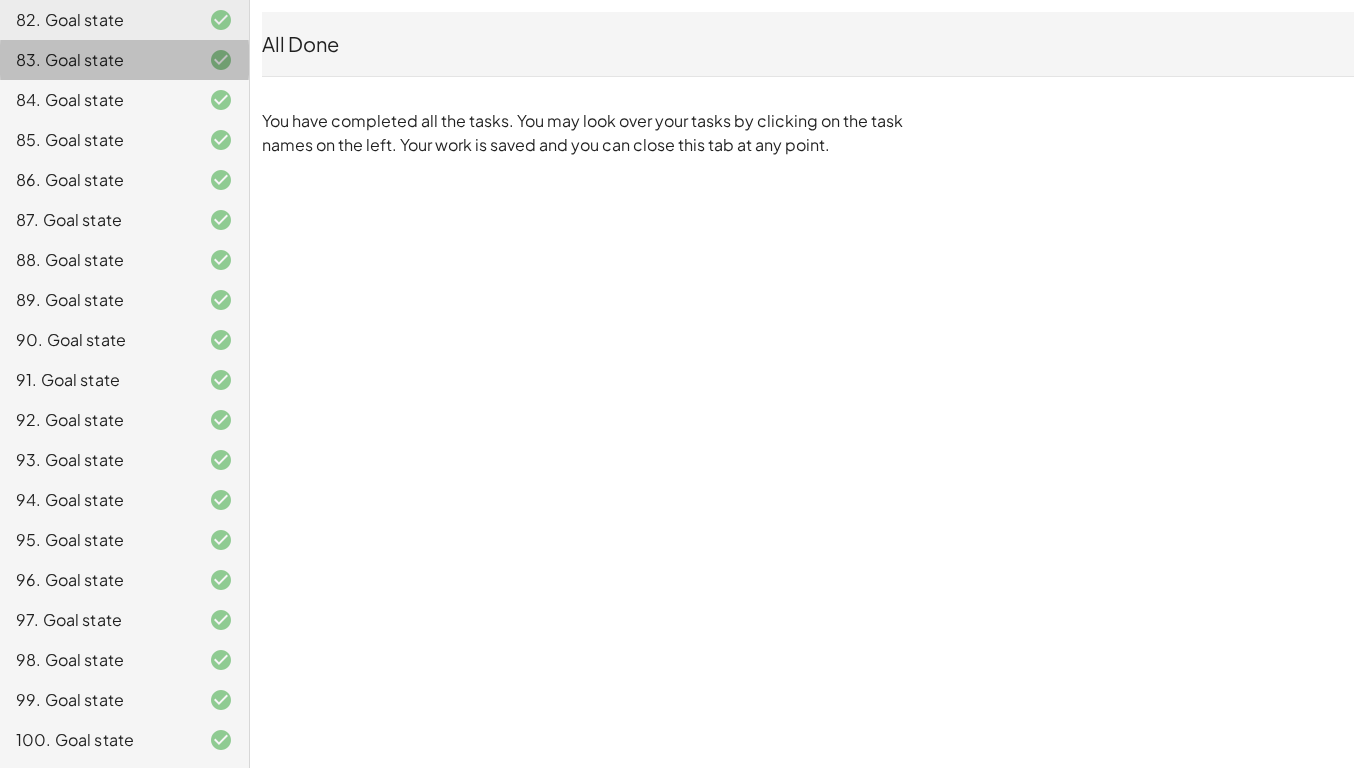 click on "GRASPABLE MATH 100 CHALLENGE (071625) ROUND 1 [FIRST] [LAST] Not you? Tasks 1. Goal state 2. Goal state 3. Goal state 4. Goal state 5. Goal state 6. Goal state 7. Goal state 8. Goal state 9. Goal state 10. Goal state 11. Goal state 12. Goal state 13. Goal state 14. Goal state 15. Goal state 16. Goal state 17. Goal state 18. Goal state 19. Goal state 20. Goal state 21. Goal state 22. Goal state 23. Goal state 24. Goal state 25. Goal state 26. Goal state 27. Goal state 28. Goal state 29. Goal state 30. Goal state 31. Goal state 32. Goal state 33. Goal state 34. Goal state 35. Goal state 36. Goal state 37. Goal state 38. Goal state 39. Goal state 40. Goal state 41. Goal state 42. Goal state 43. Goal state 44. Goal state 45. Goal state 46. Goal state 47. Goal state 48. Goal state 49. Goal state 50. Goal state 51. Goal state 52. Goal state 53. Goal state 54. Goal state 55. Goal state 56. Goal state 57. Goal state 58. Goal state 59. Goal state 60. Goal state 61. Goal state 62. Goal state 63. Goal state 64. Goal state" 